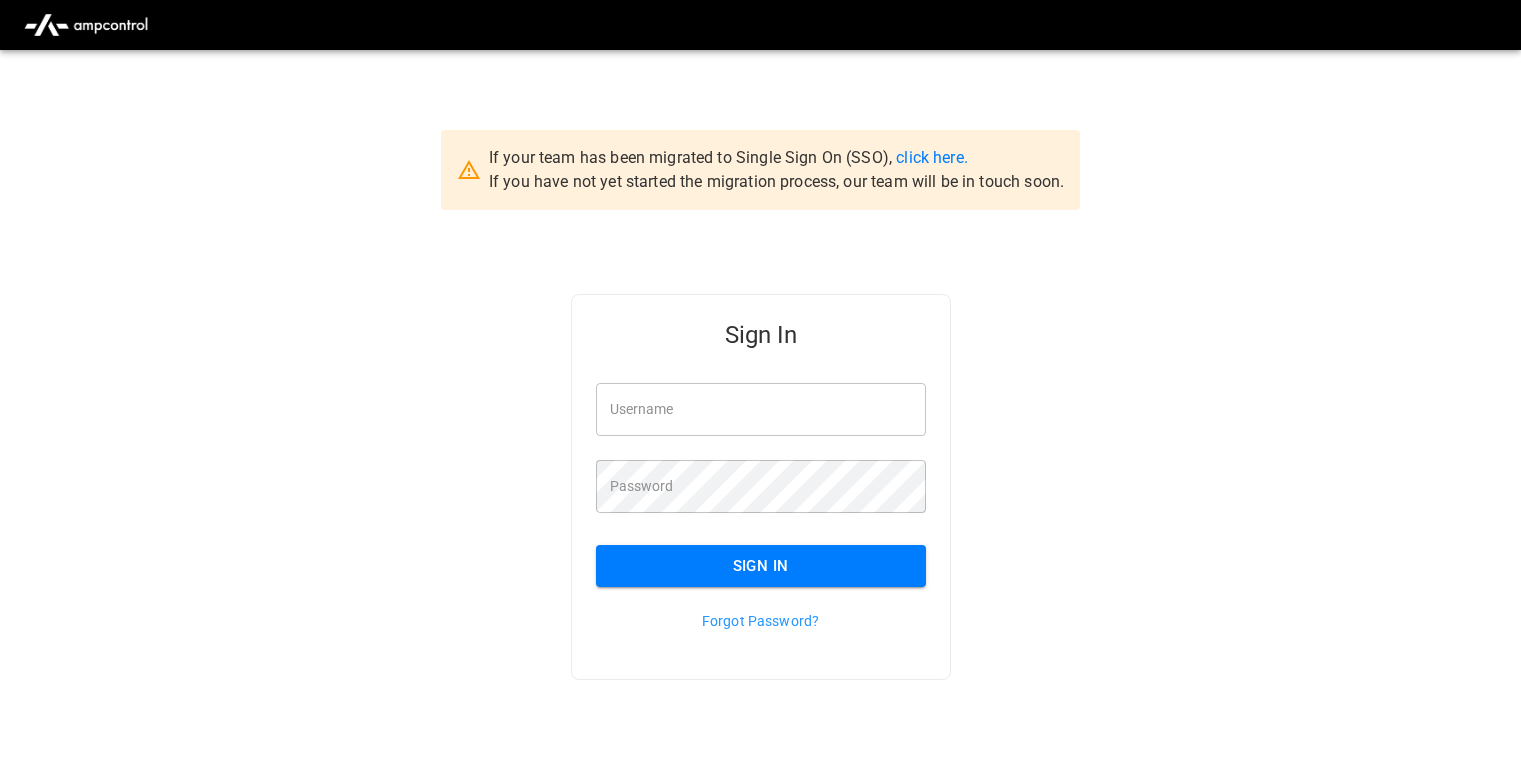 scroll, scrollTop: 0, scrollLeft: 0, axis: both 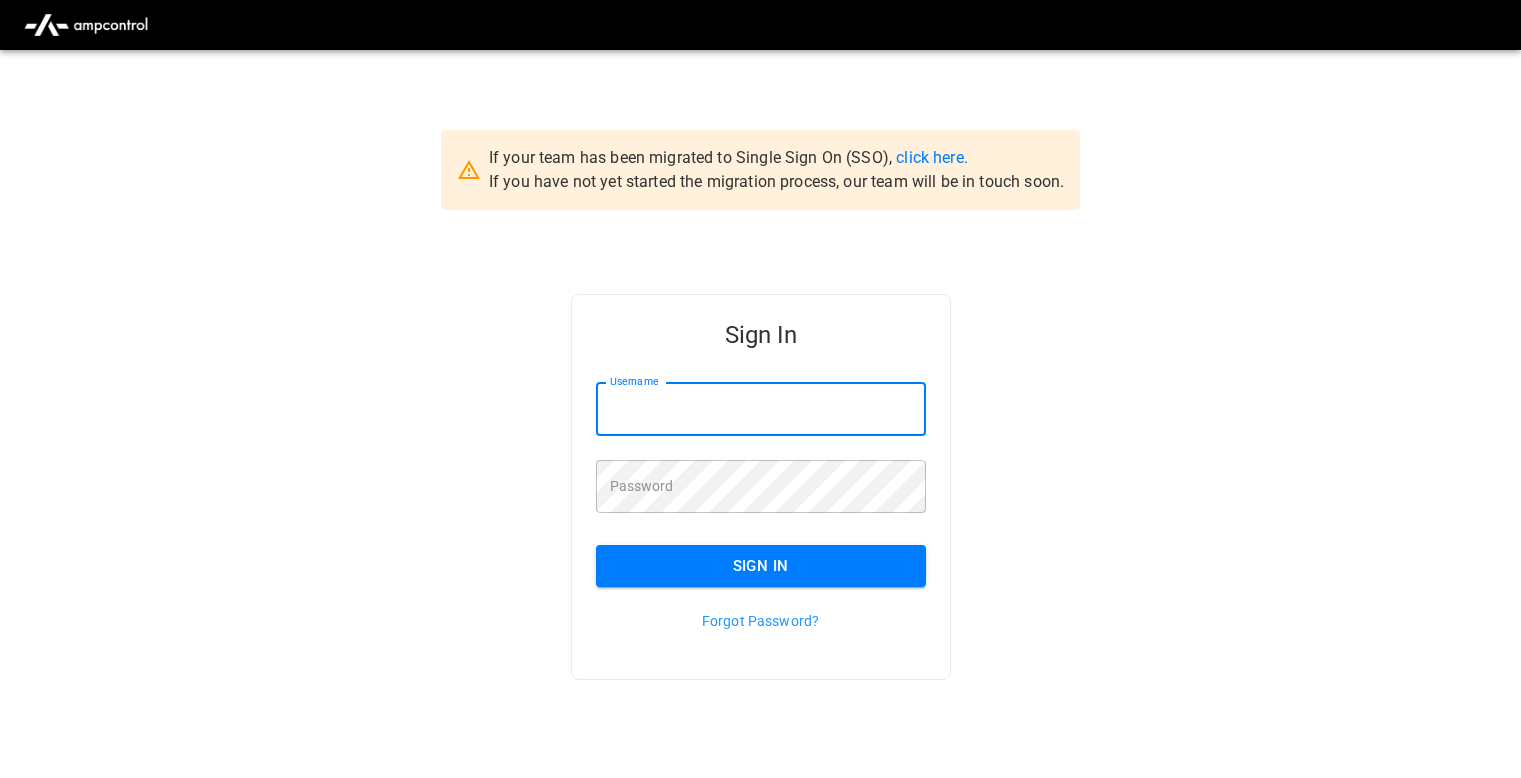click on "Username" at bounding box center (761, 409) 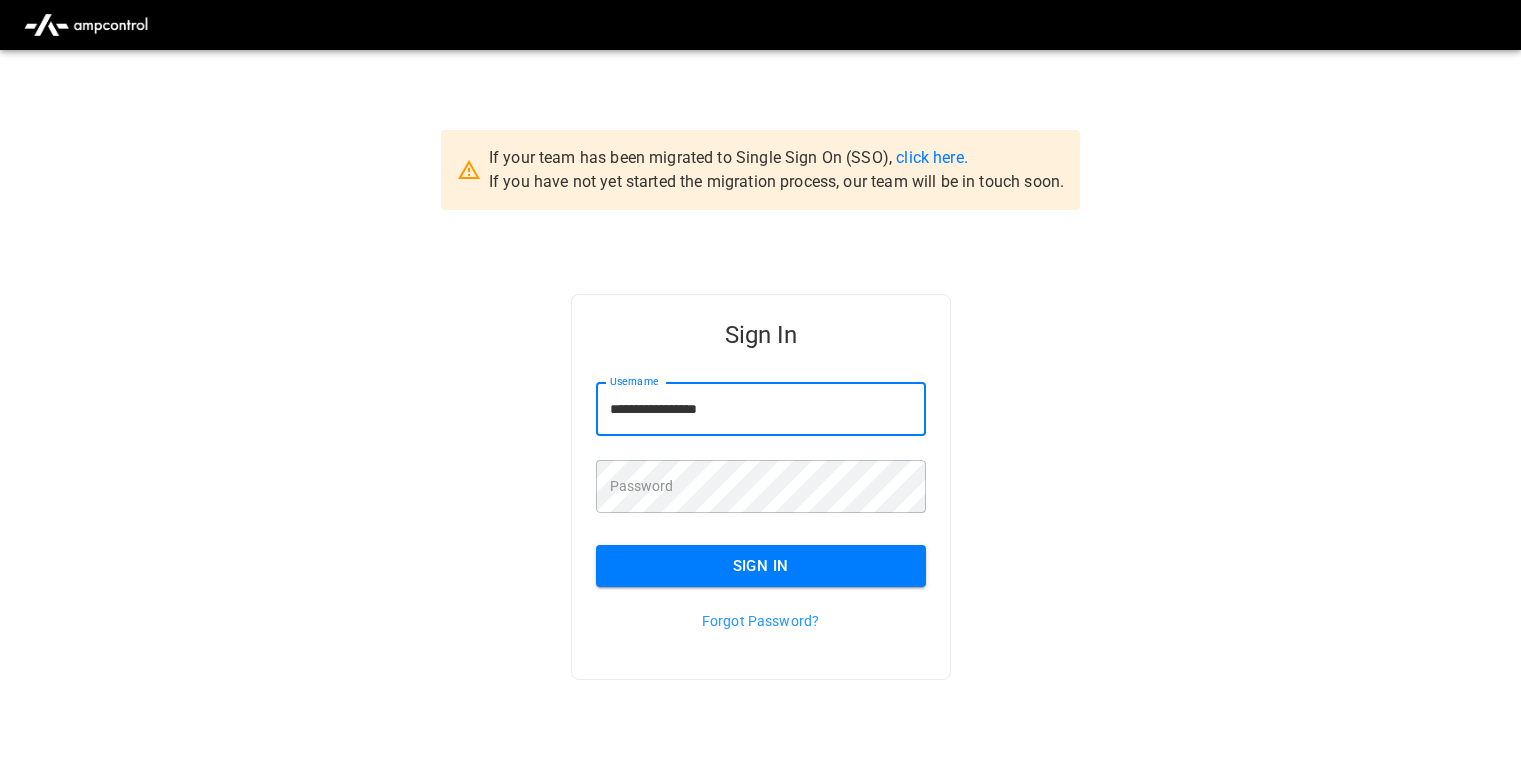 drag, startPoint x: 773, startPoint y: 414, endPoint x: 490, endPoint y: 413, distance: 283.00177 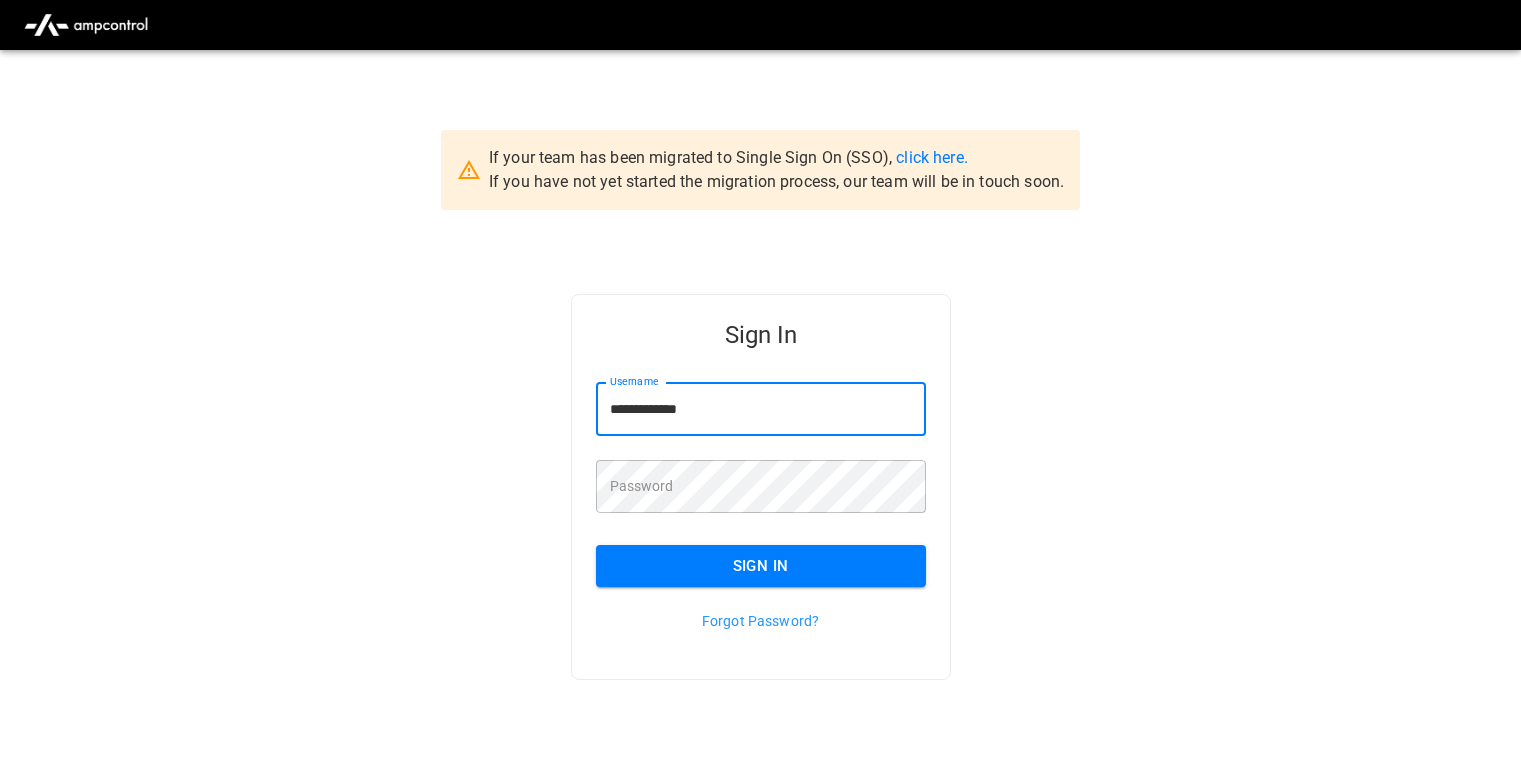 type on "**********" 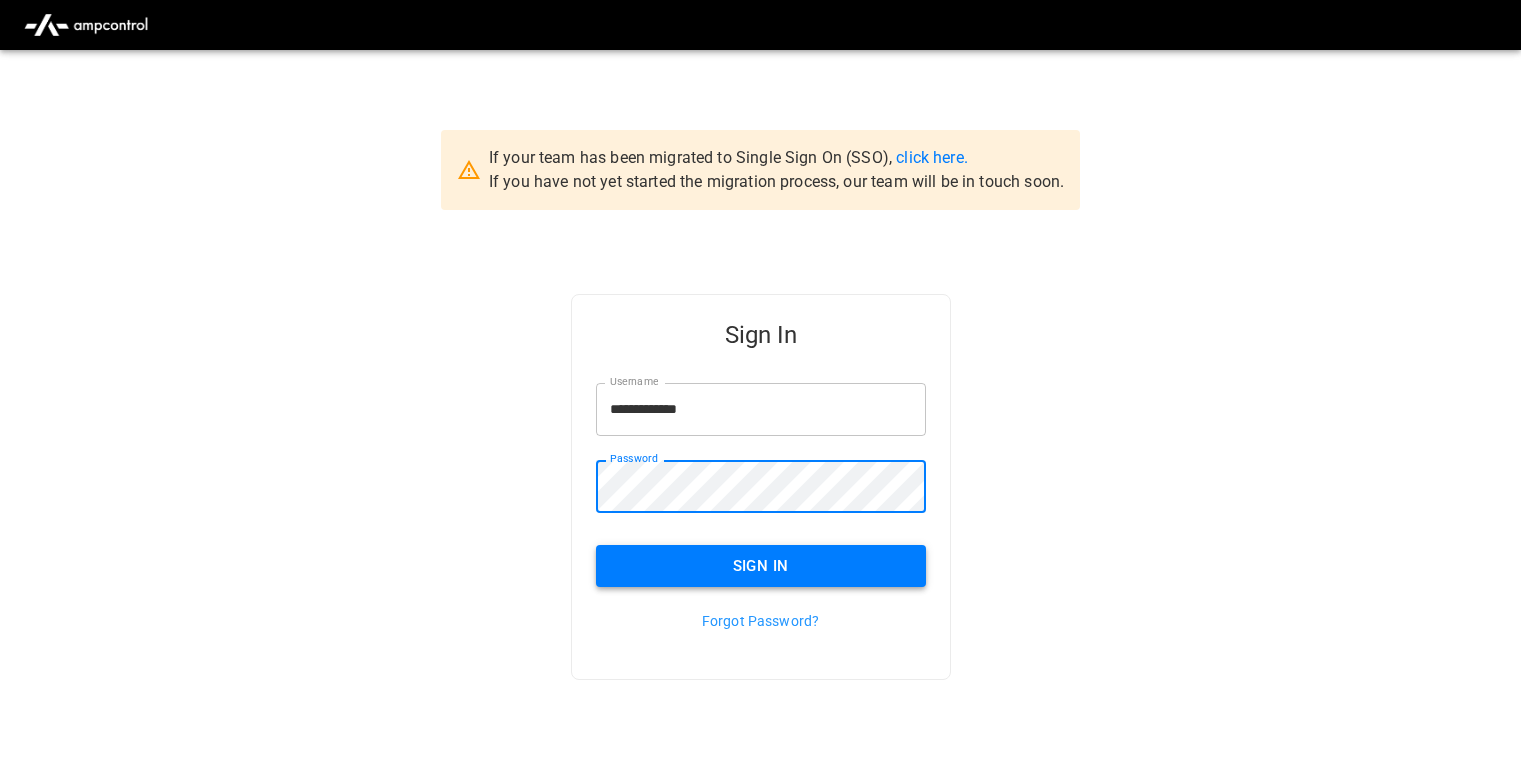 click on "Sign In" at bounding box center [761, 566] 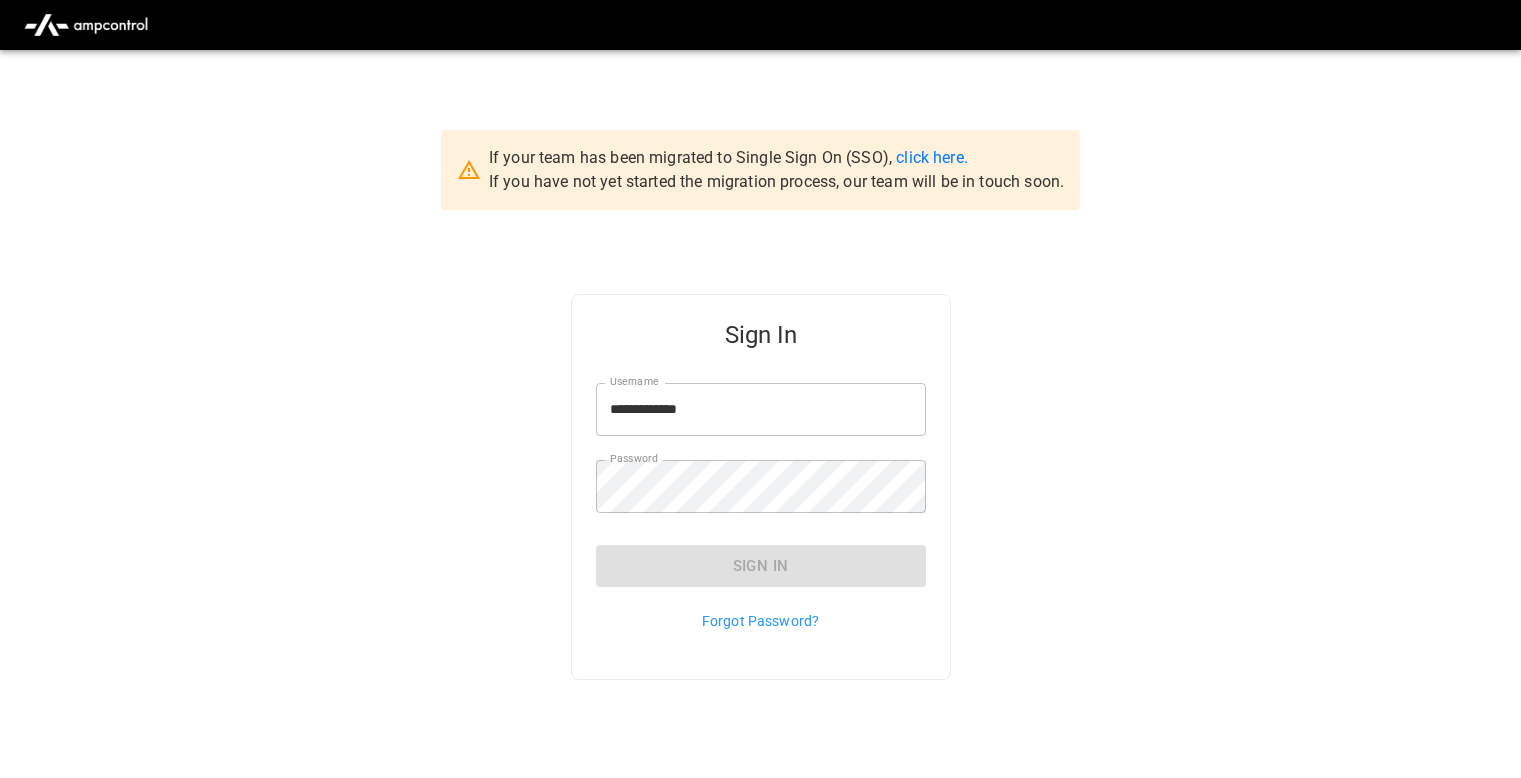 click on "**********" at bounding box center (760, 519) 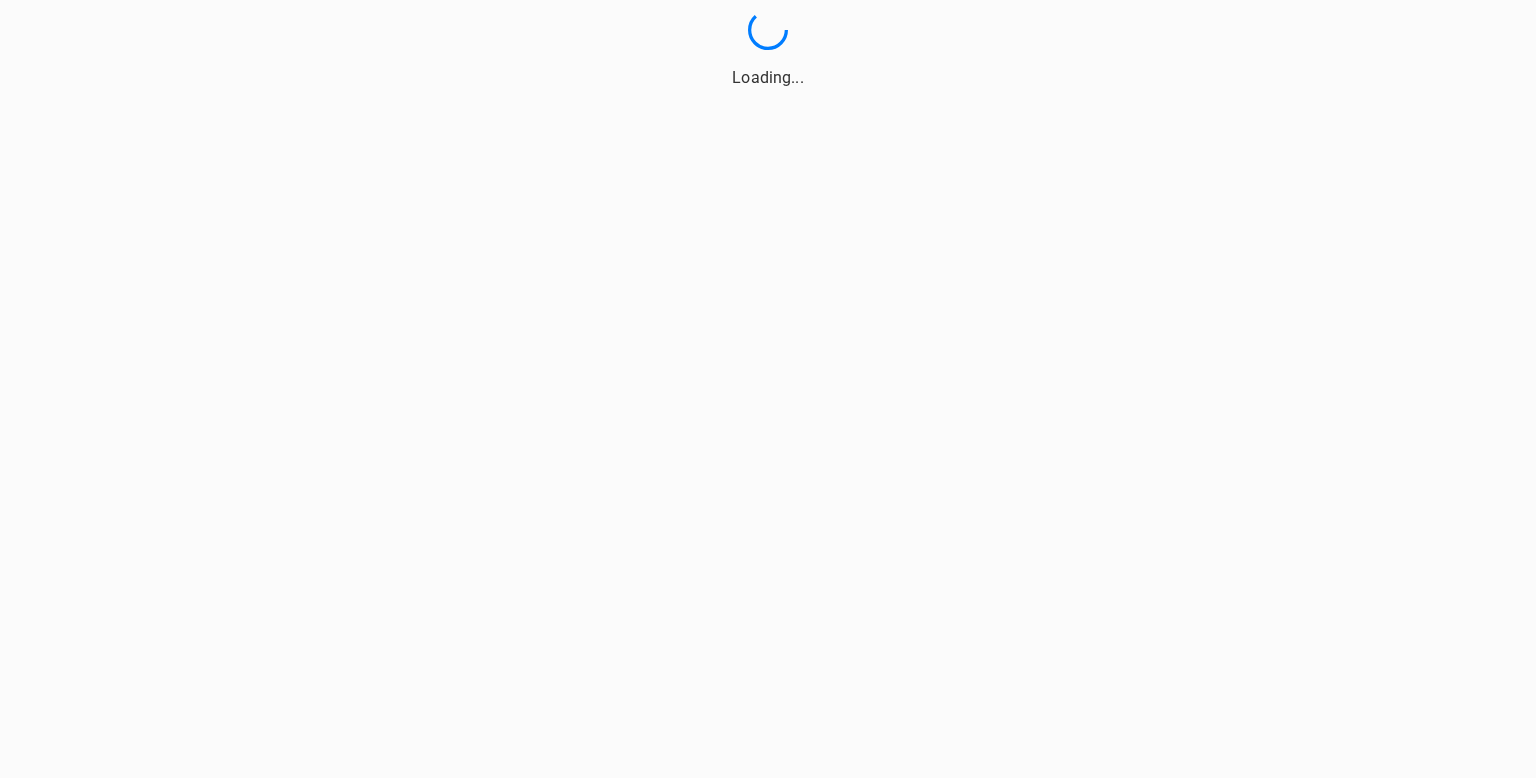 scroll, scrollTop: 0, scrollLeft: 0, axis: both 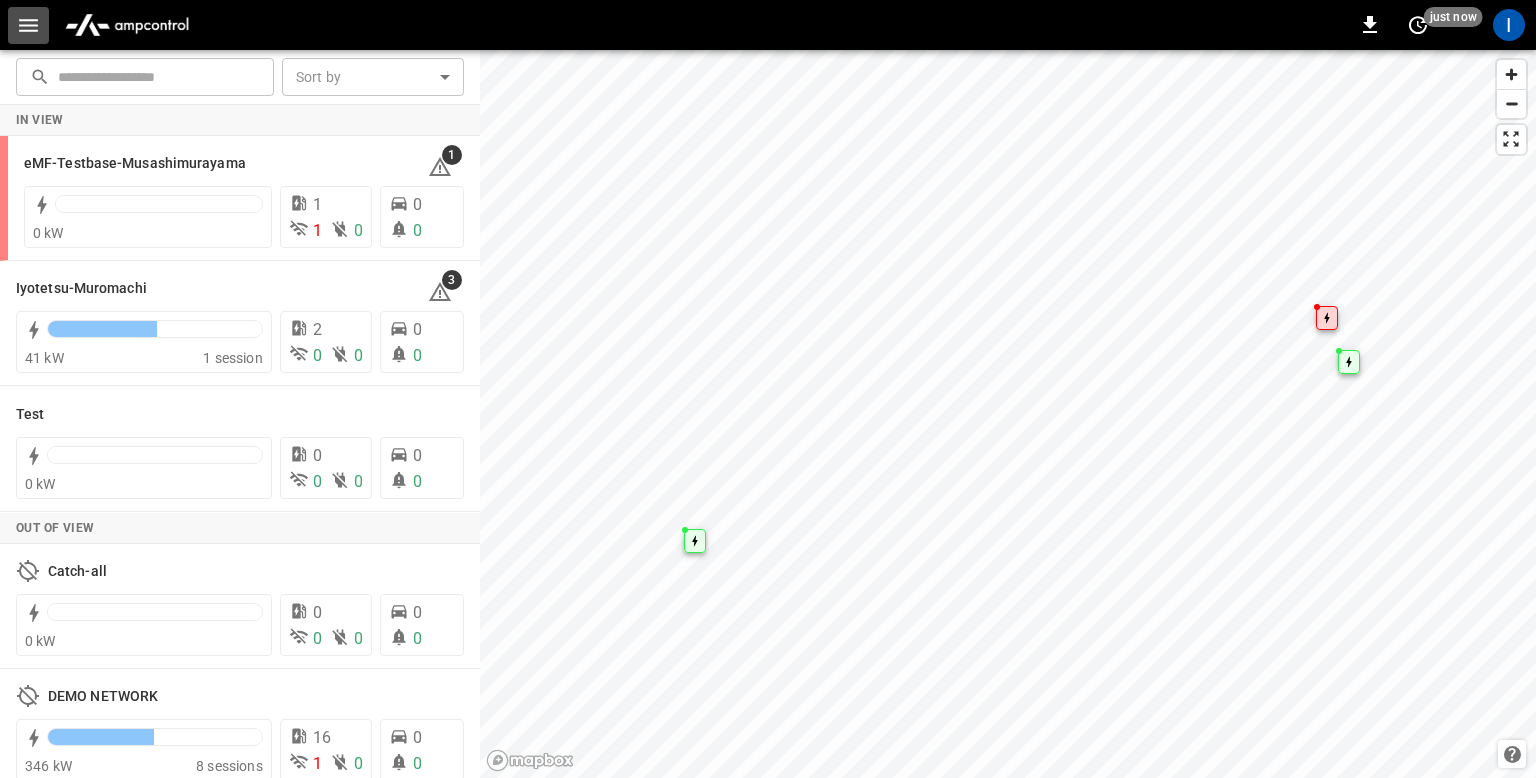 click 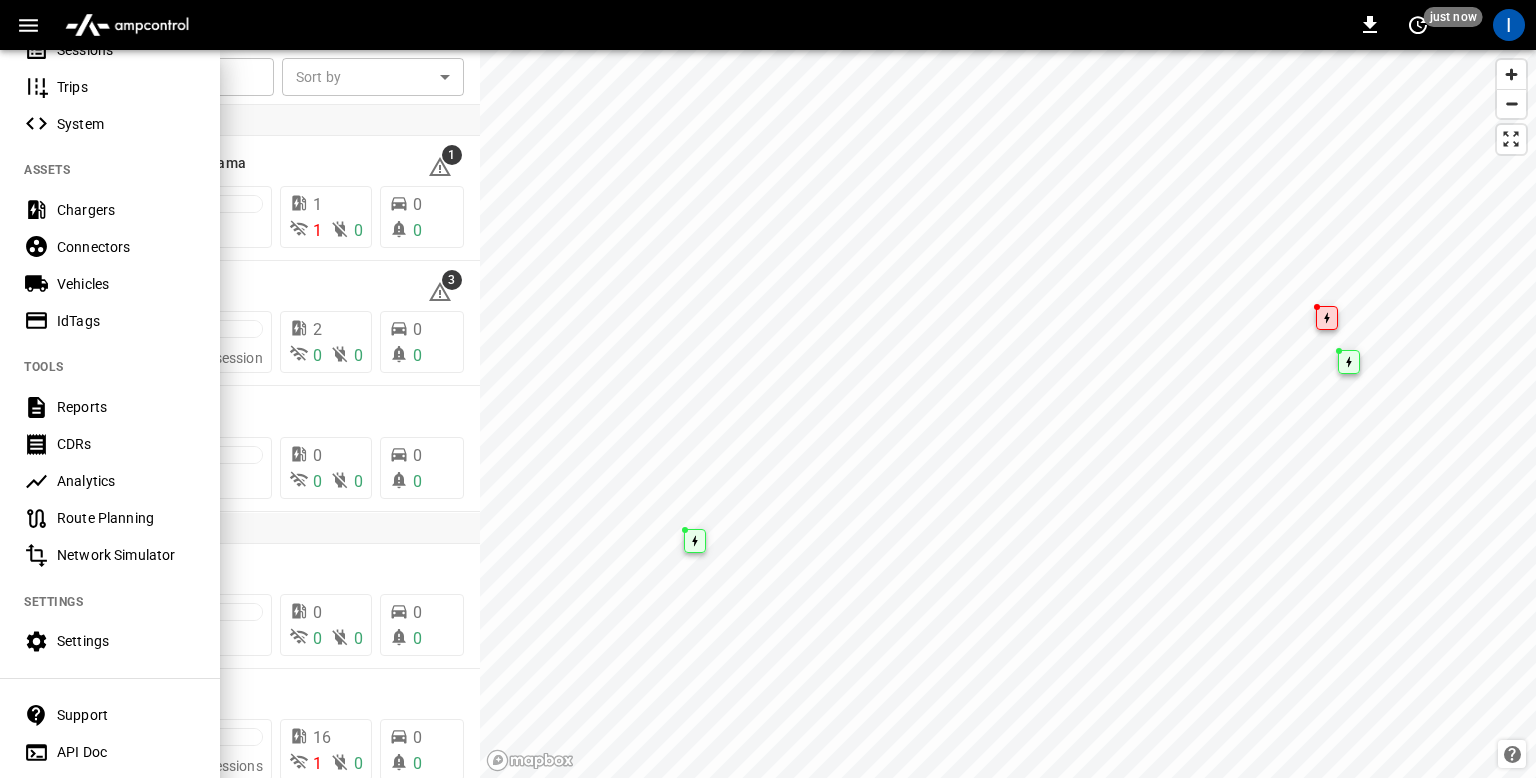scroll, scrollTop: 364, scrollLeft: 0, axis: vertical 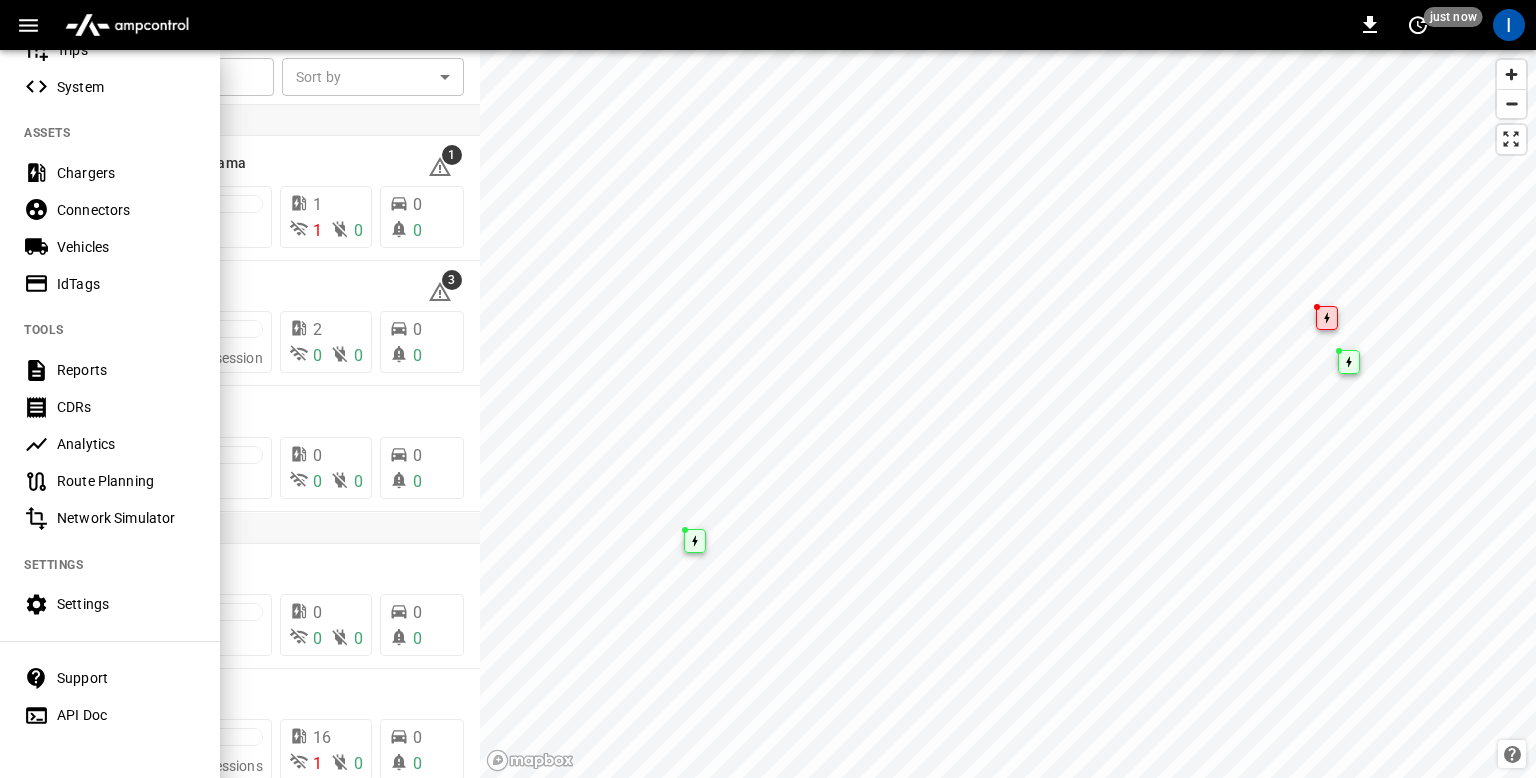 click on "Route Planning" at bounding box center [110, 481] 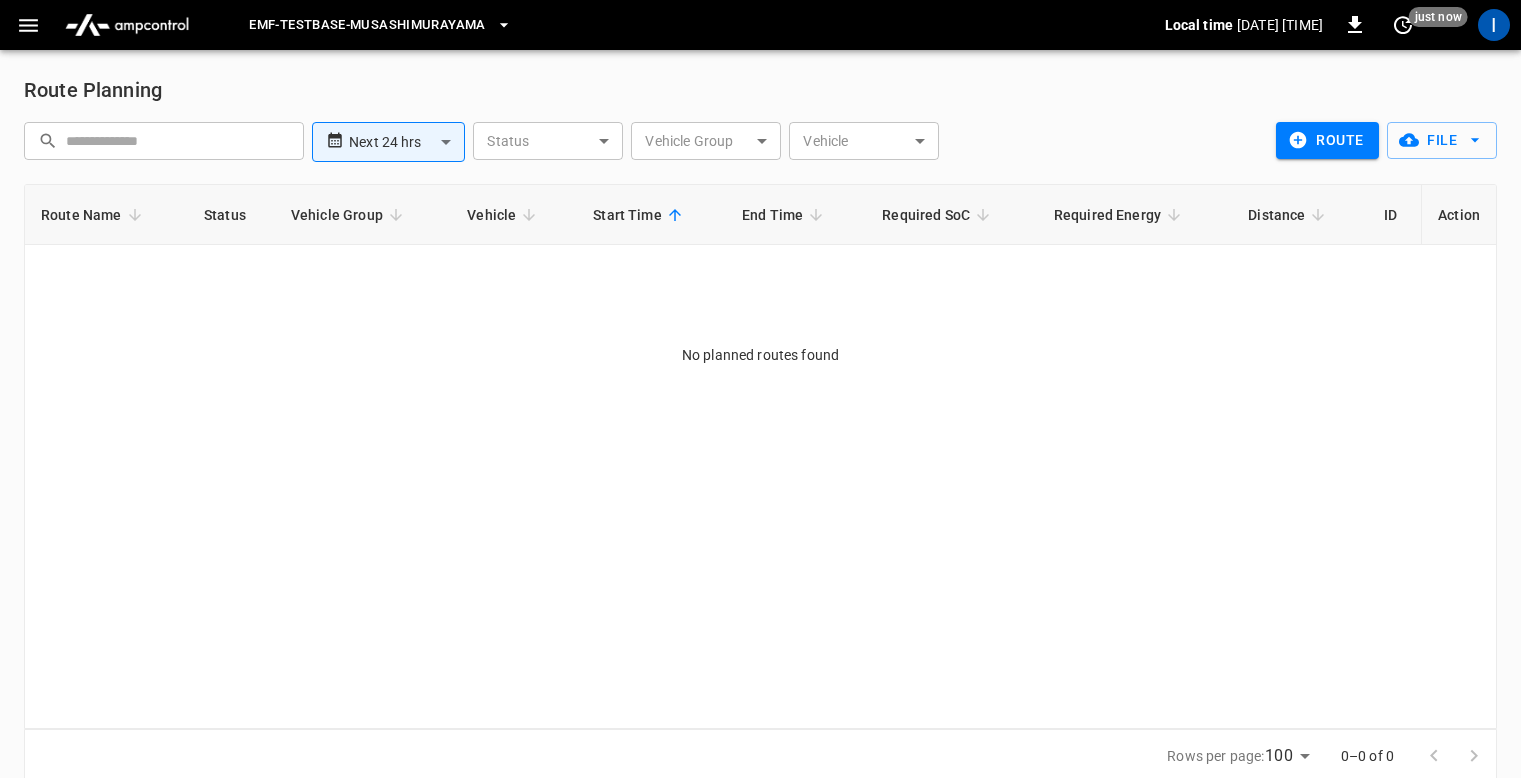 click on "**********" at bounding box center (760, 403) 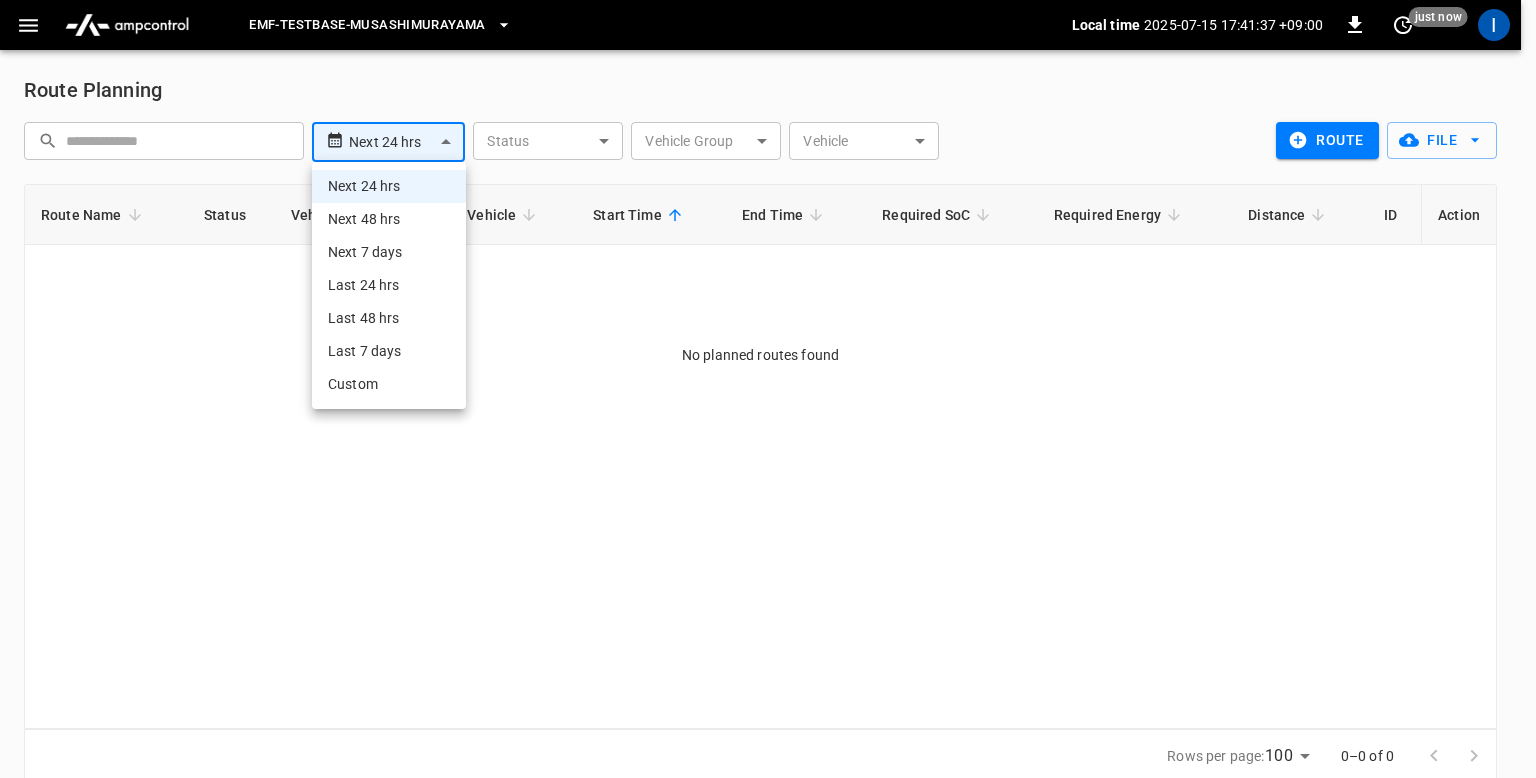 click on "Custom" at bounding box center (389, 384) 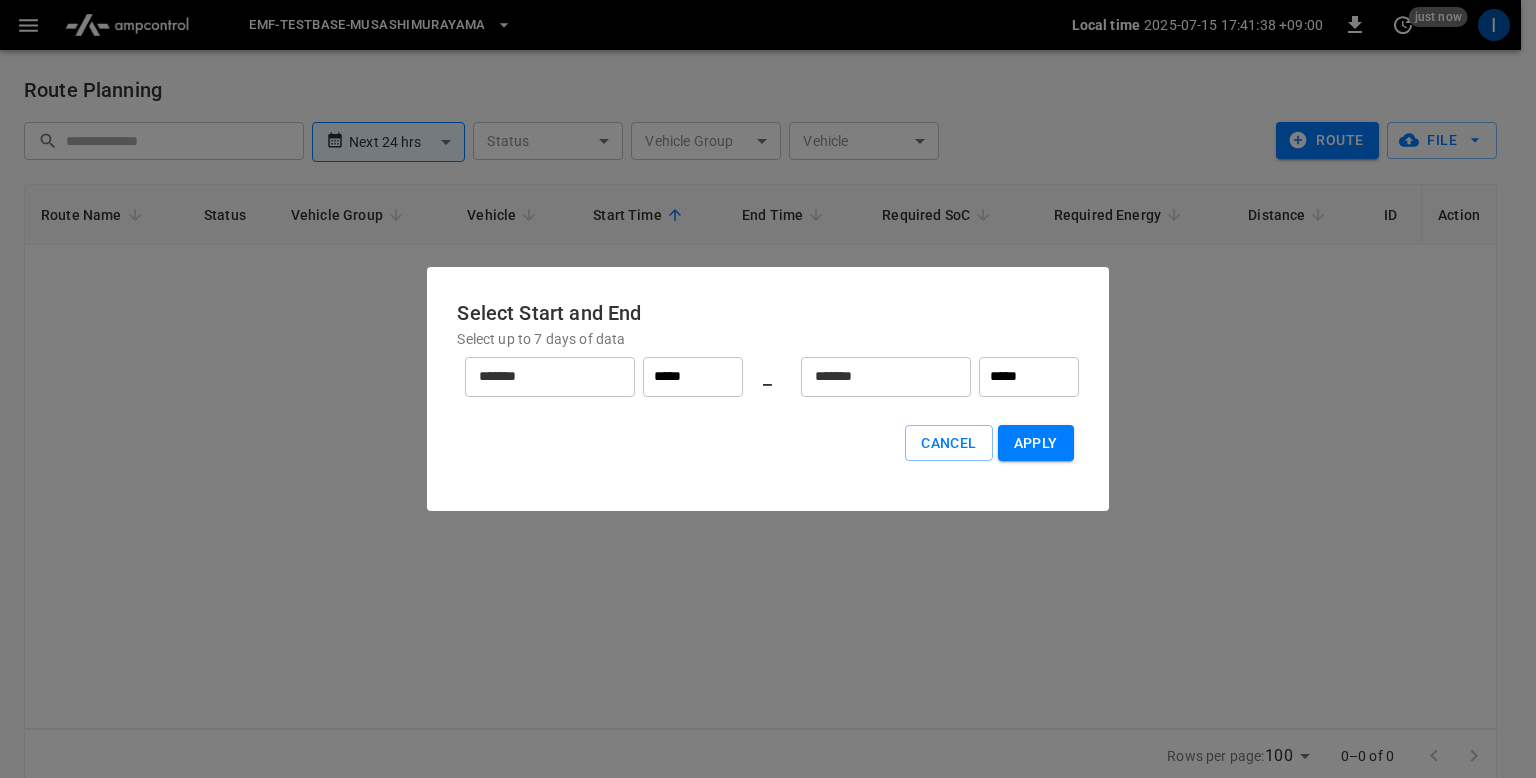 click on "*****" at bounding box center (693, 377) 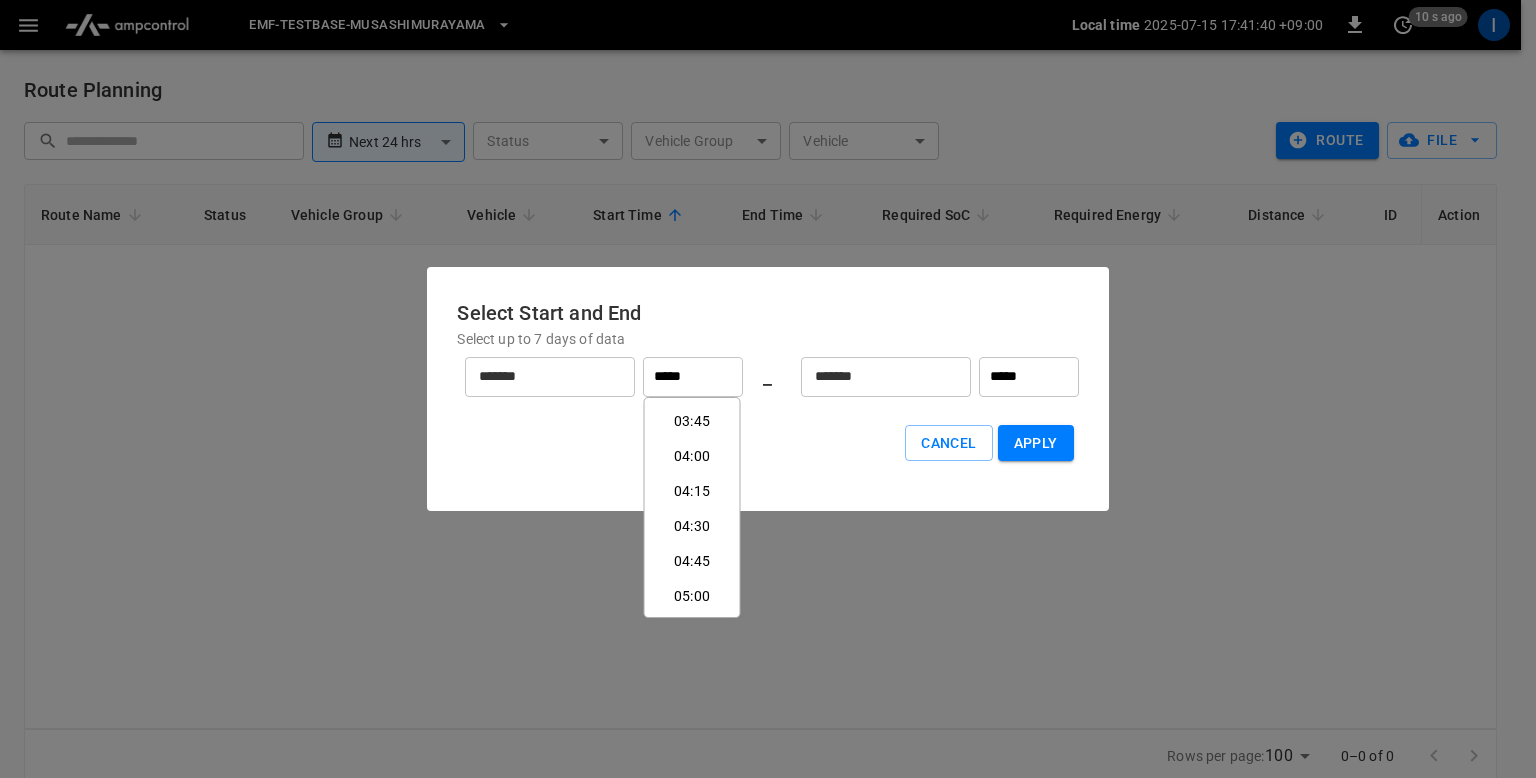 scroll, scrollTop: 0, scrollLeft: 0, axis: both 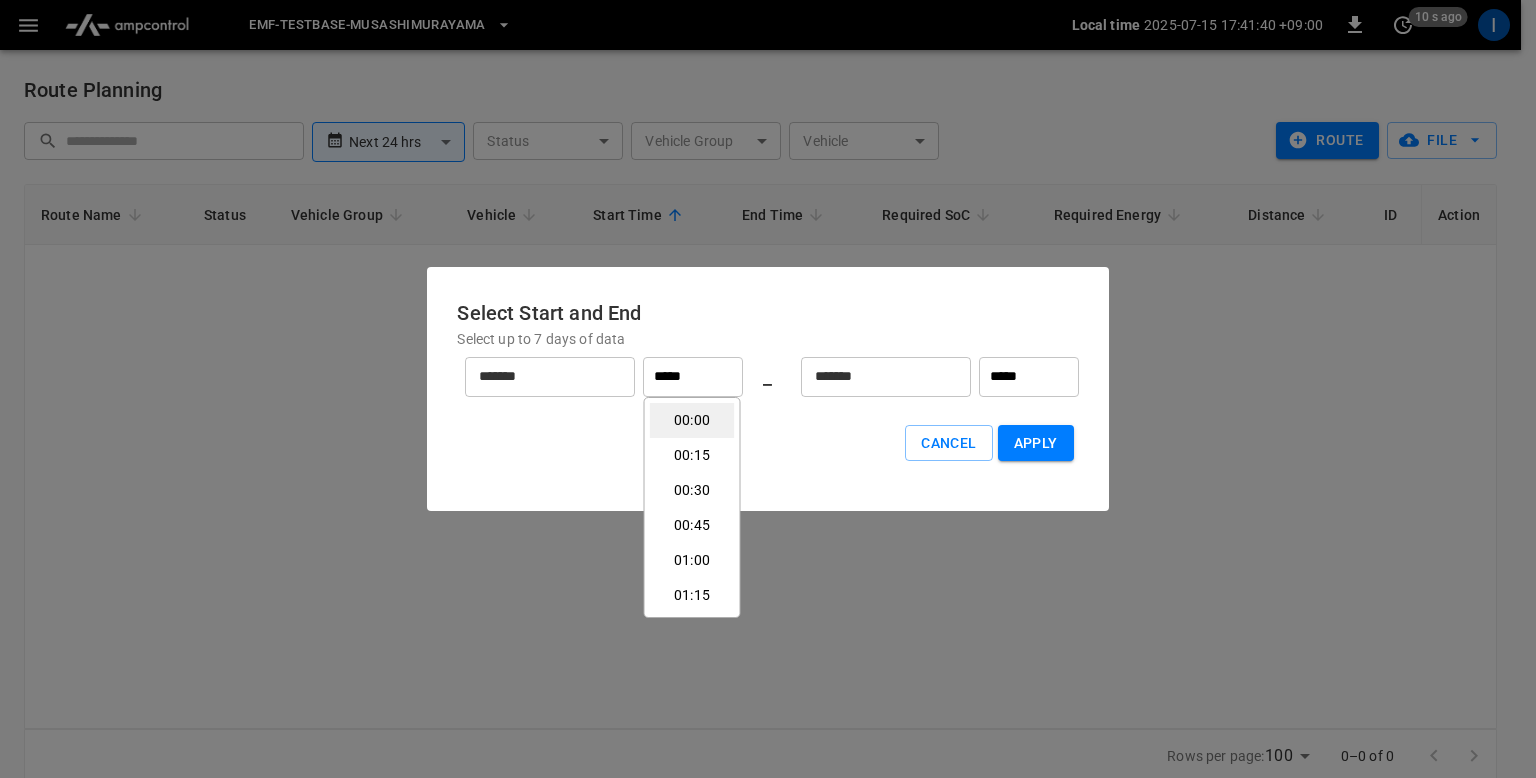 click on "00:00" at bounding box center [692, 420] 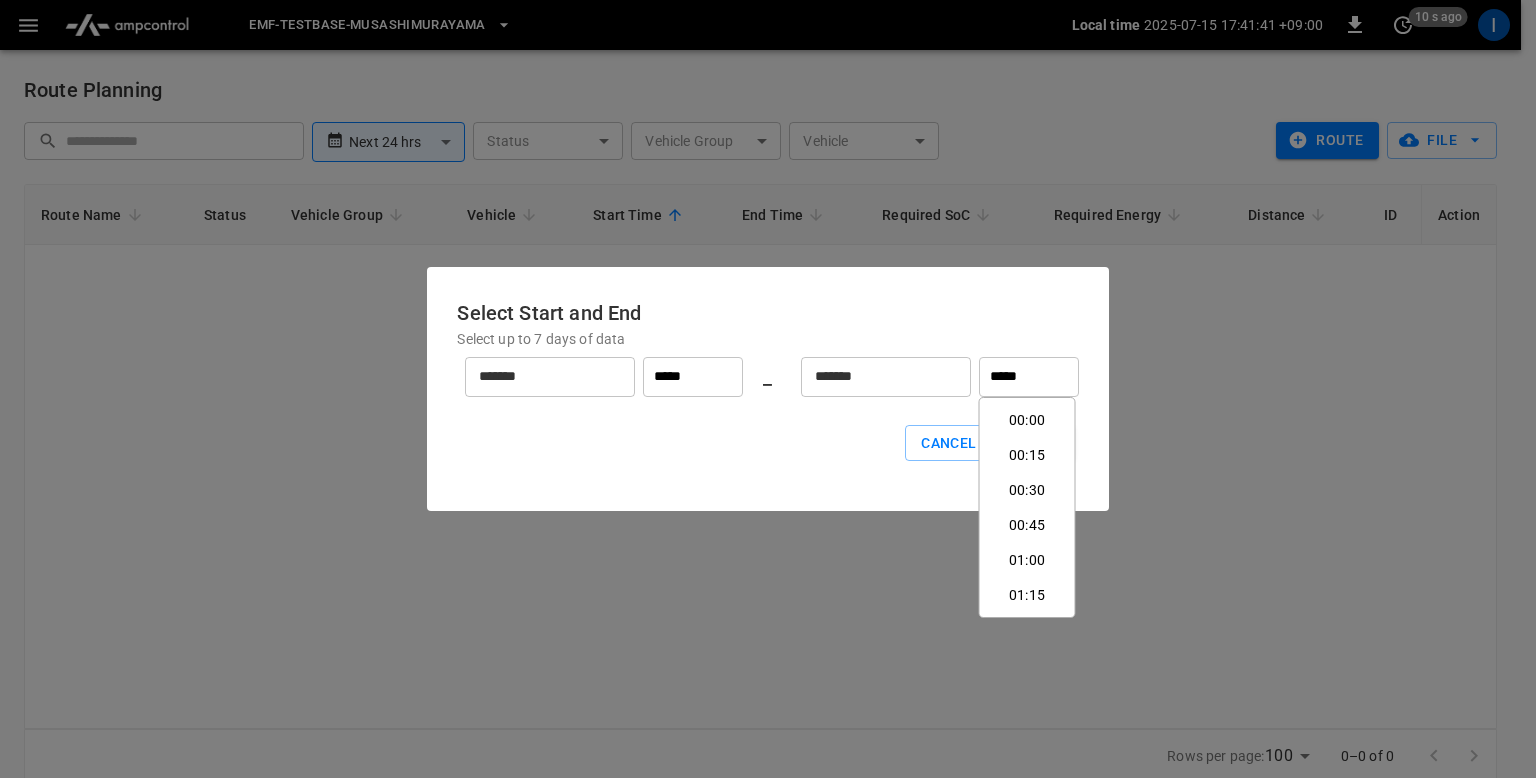 click on "*****" at bounding box center [1029, 377] 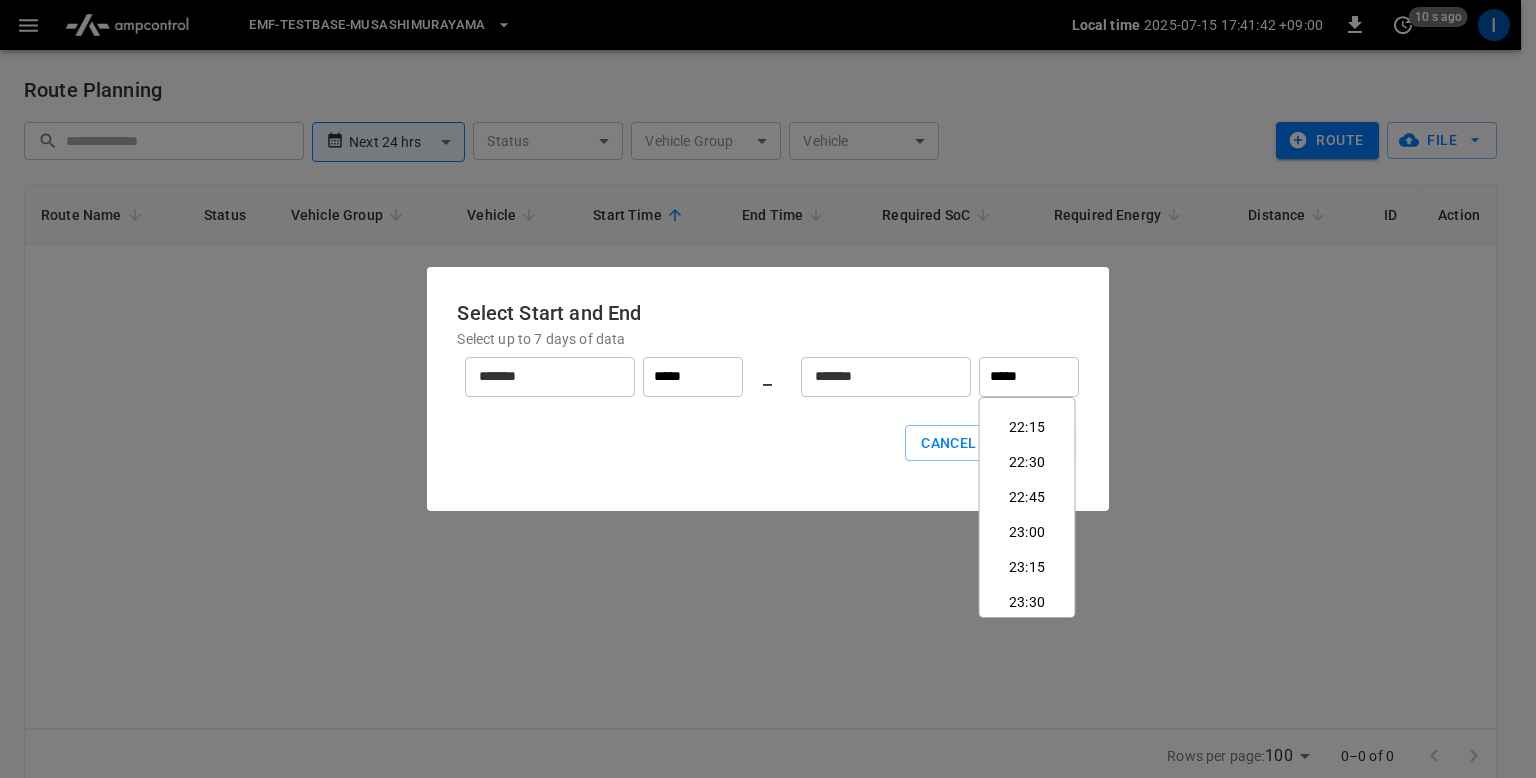 scroll, scrollTop: 3151, scrollLeft: 0, axis: vertical 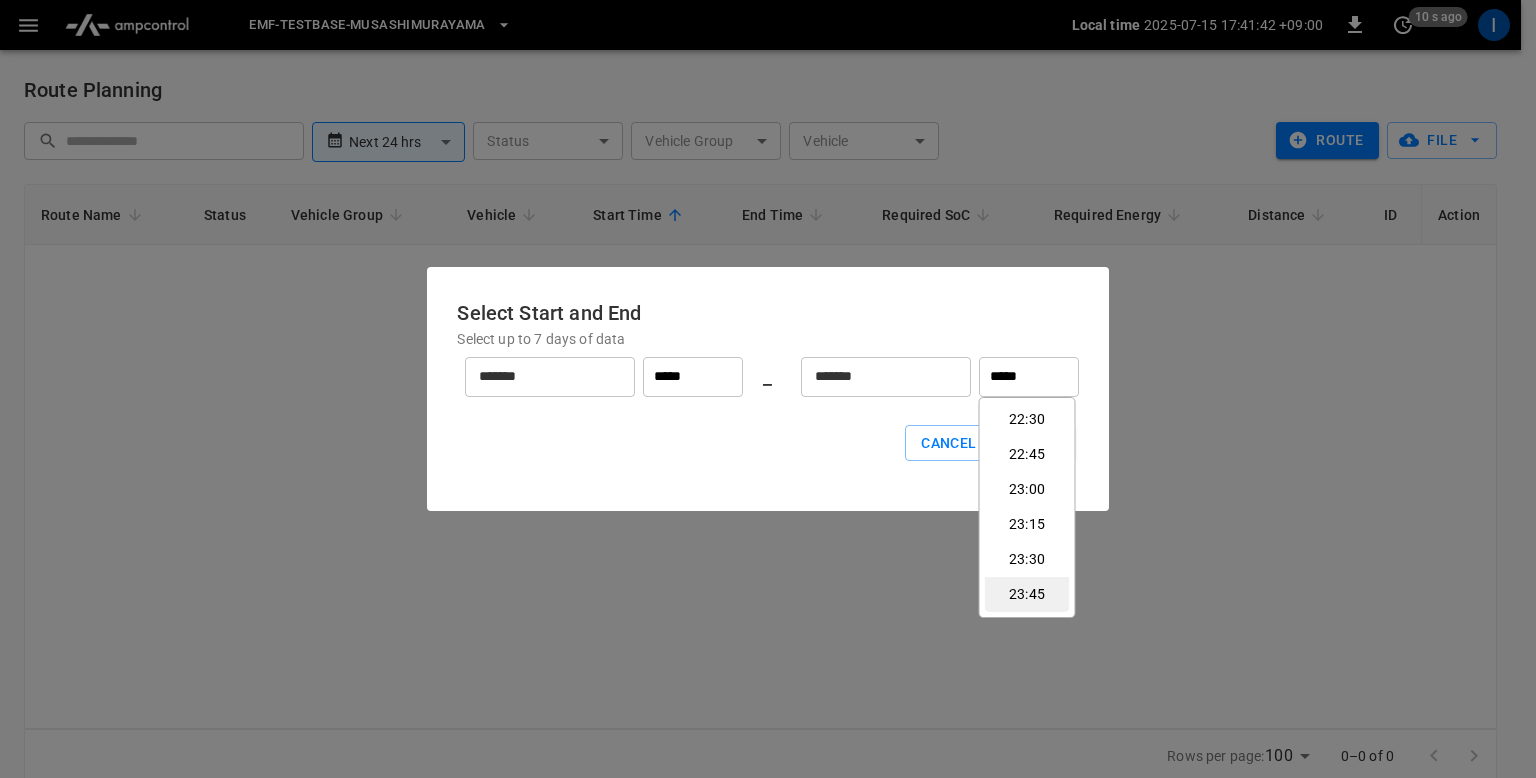 click on "23:45" at bounding box center [1027, 594] 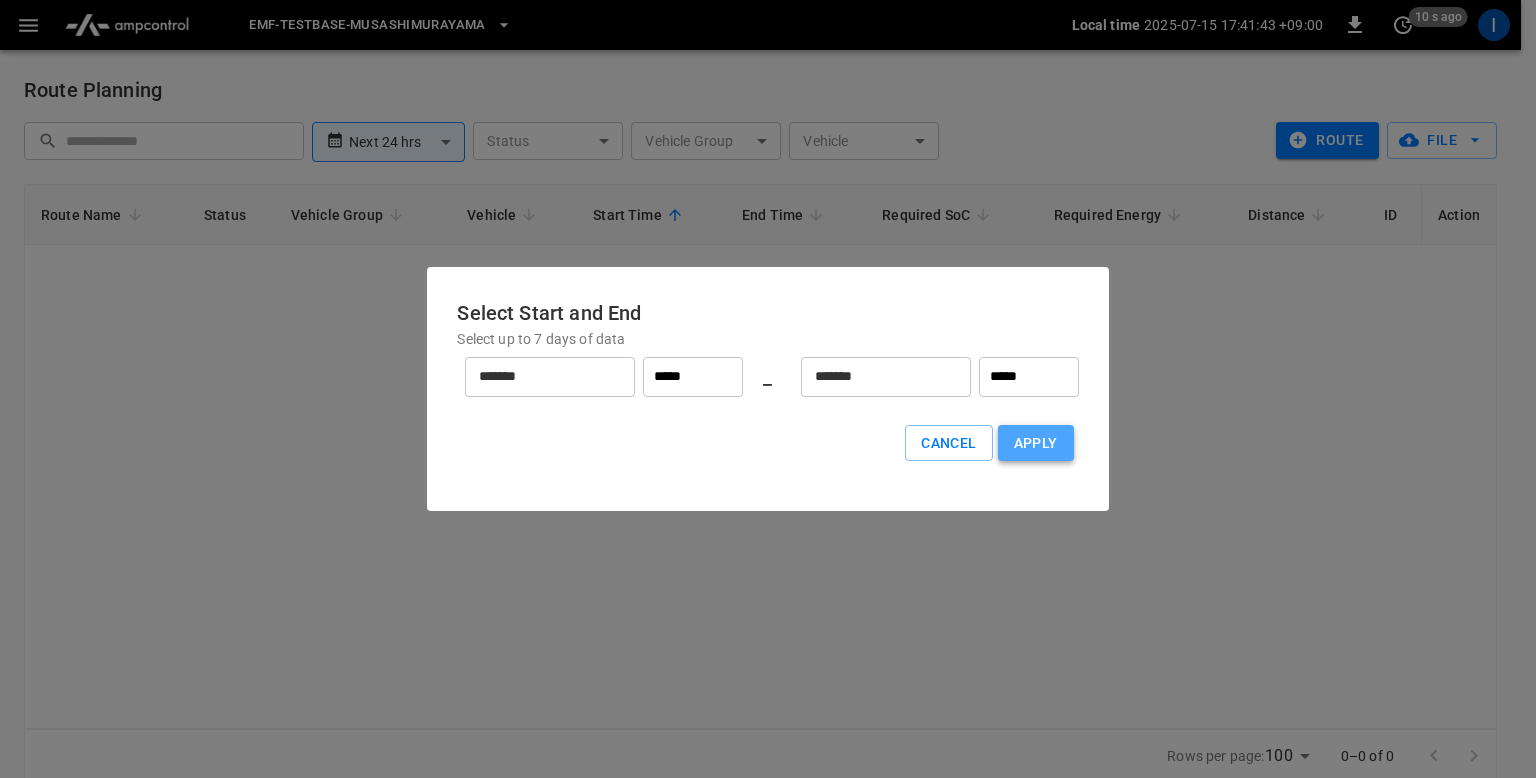 click on "Apply" at bounding box center (1036, 443) 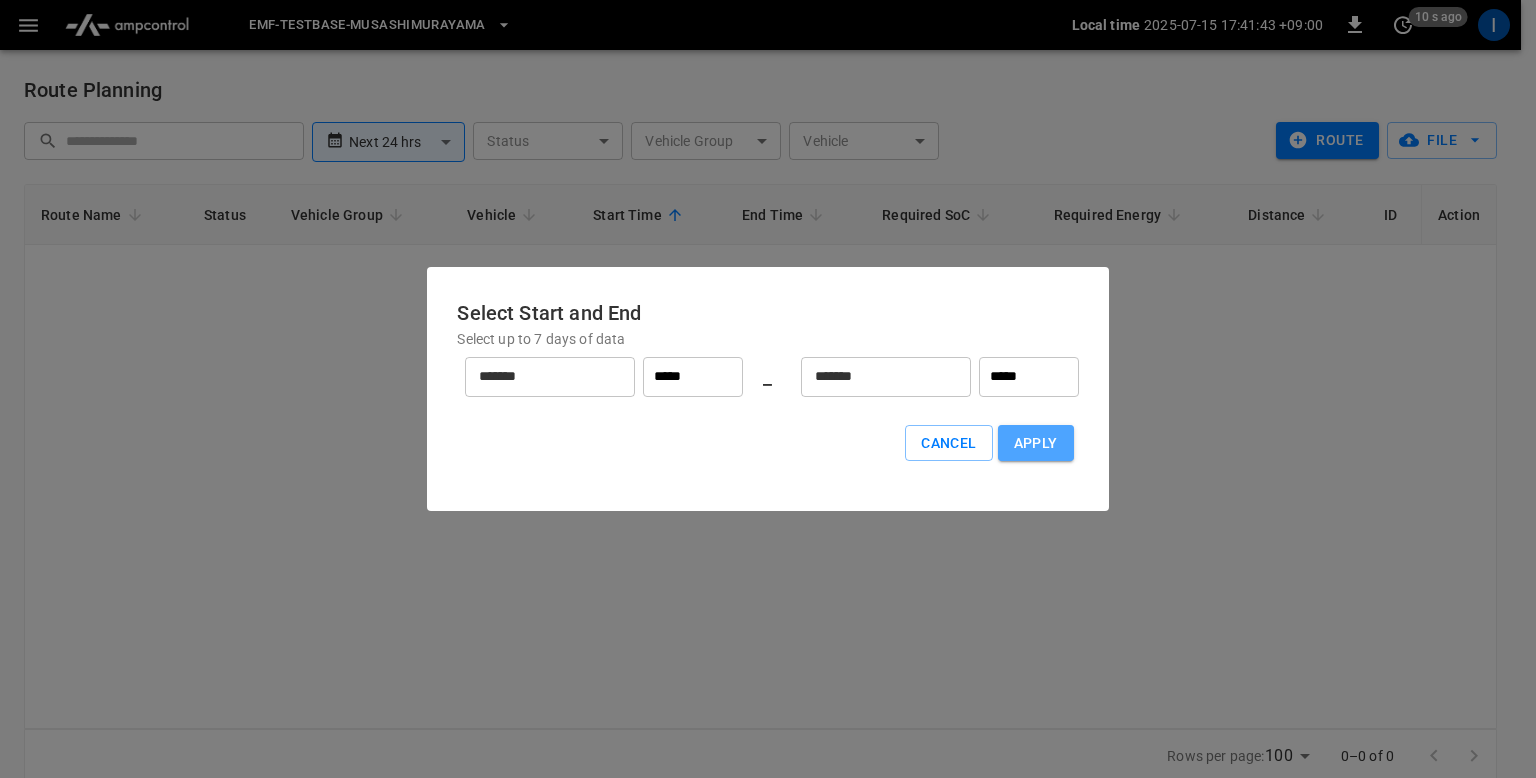 type on "******" 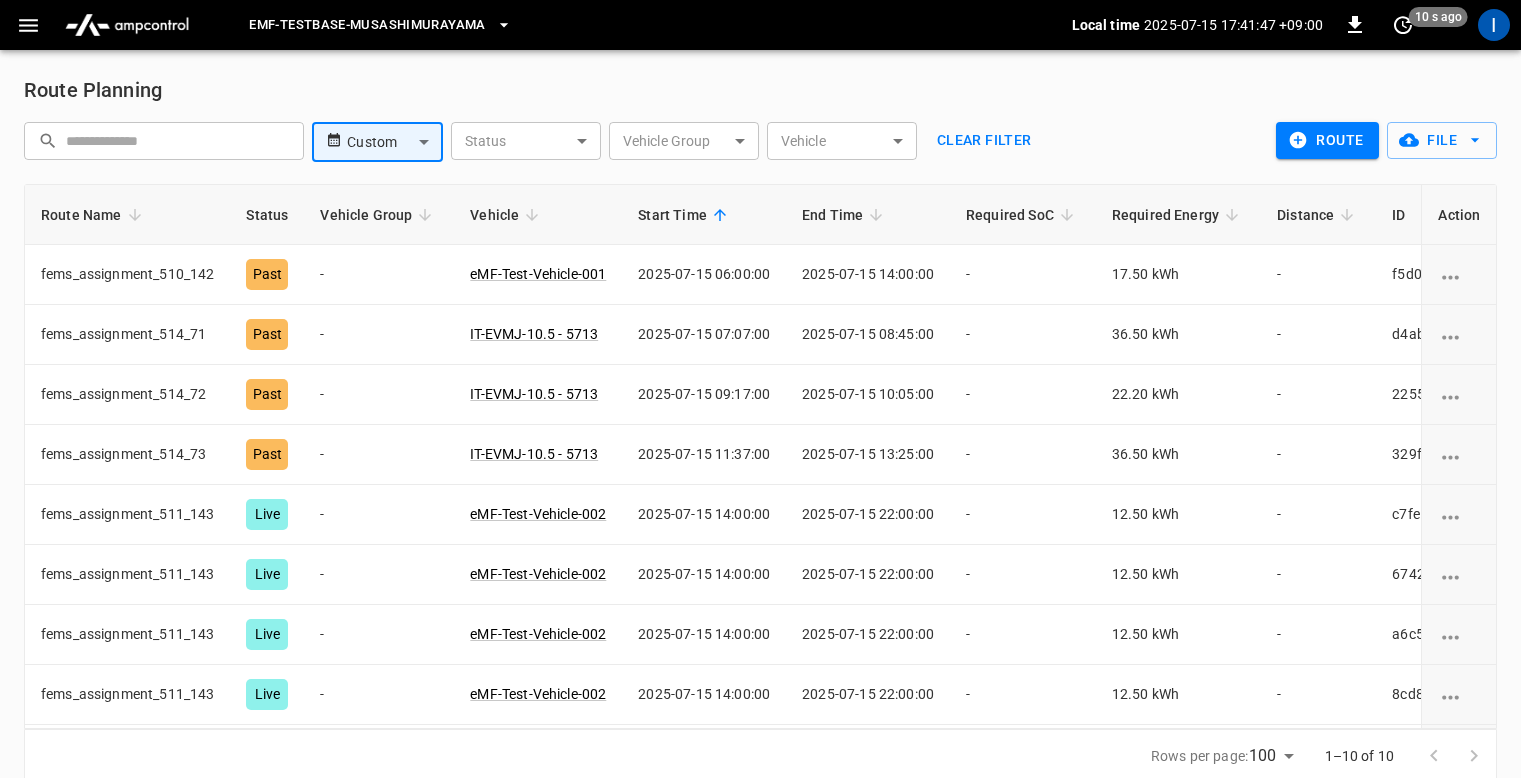click on "eMF-Testbase-Musashimurayama Local time [DATETIME] [TIMEZONE] 0 10 s ago I Route Planning ​ ​ Custom ****** ​ Status ​ Status Vehicle Group ​ Vehicle Group Vehicle ​ Vehicle Clear Filter route File Route Name Status Vehicle Group Vehicle Start Time End Time Required SoC Required Energy Distance ID Action fems_assignment_510_142 Past - eMF-Test-Vehicle-001 [DATETIME] [DATETIME] - 17.50 kWh - f5d0... Copy fems_assignment_514_71 Past - IT-EVMJ-10.5 - 5713 [DATETIME] [DATETIME] - 36.50 kWh - d4ab... Copy fems_assignment_514_72 Past - IT-EVMJ-10.5 - 5713 [DATETIME] [DATETIME] - 22.20 kWh - 2255... Copy fems_assignment_514_73 Past - IT-EVMJ-10.5 - 5713 [DATETIME] [DATETIME] - 36.50 kWh - 329f... Copy fems_assignment_511_143 Live - eMF-Test-Vehicle-002 [DATETIME] [DATETIME] - 12.50 kWh - c7fe... Copy fems_assignment_511_143 Live - eMF-Test-Vehicle-002 [DATETIME] [DATETIME] - 12.50 kWh - Copy -" at bounding box center [760, 403] 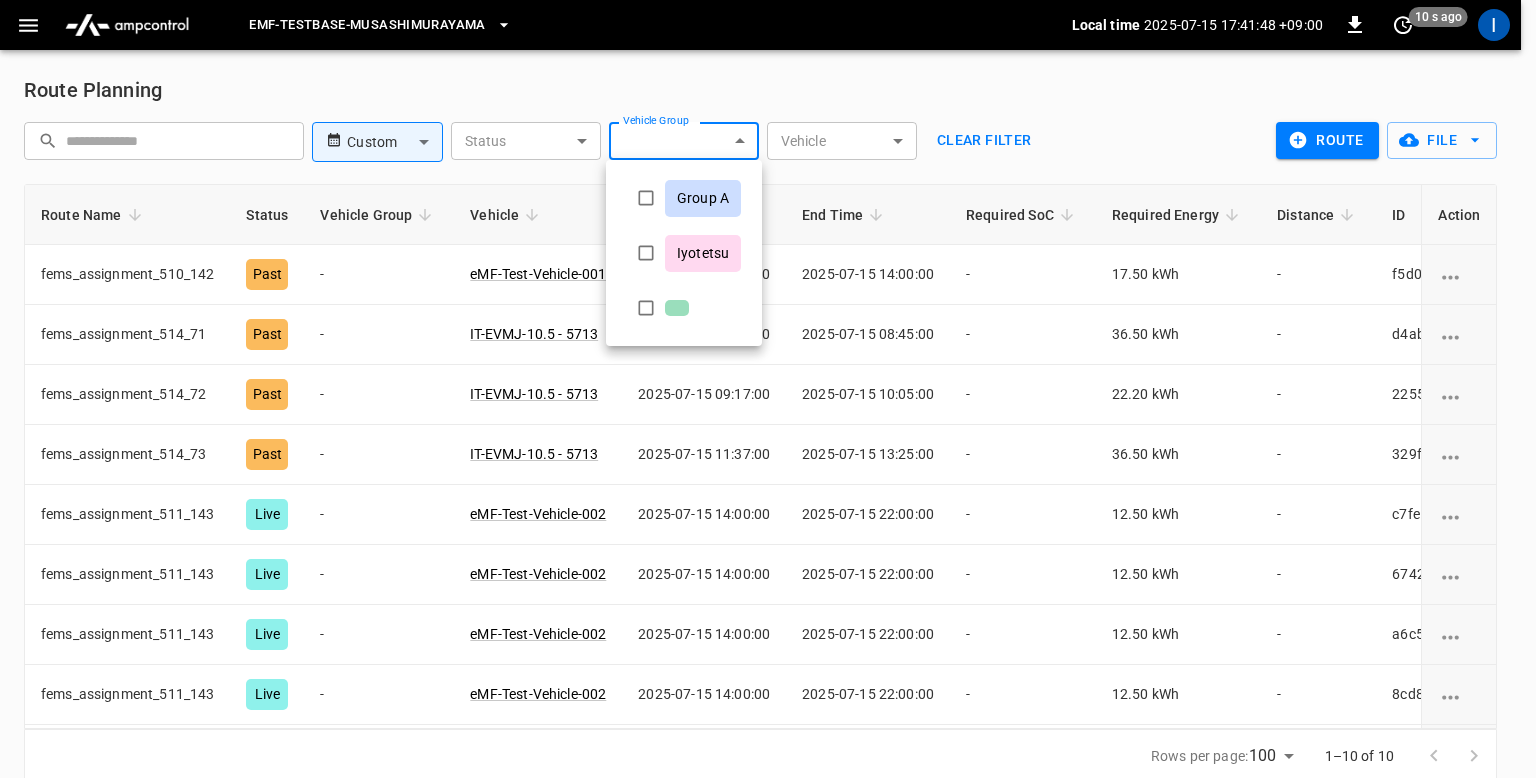 click at bounding box center (768, 389) 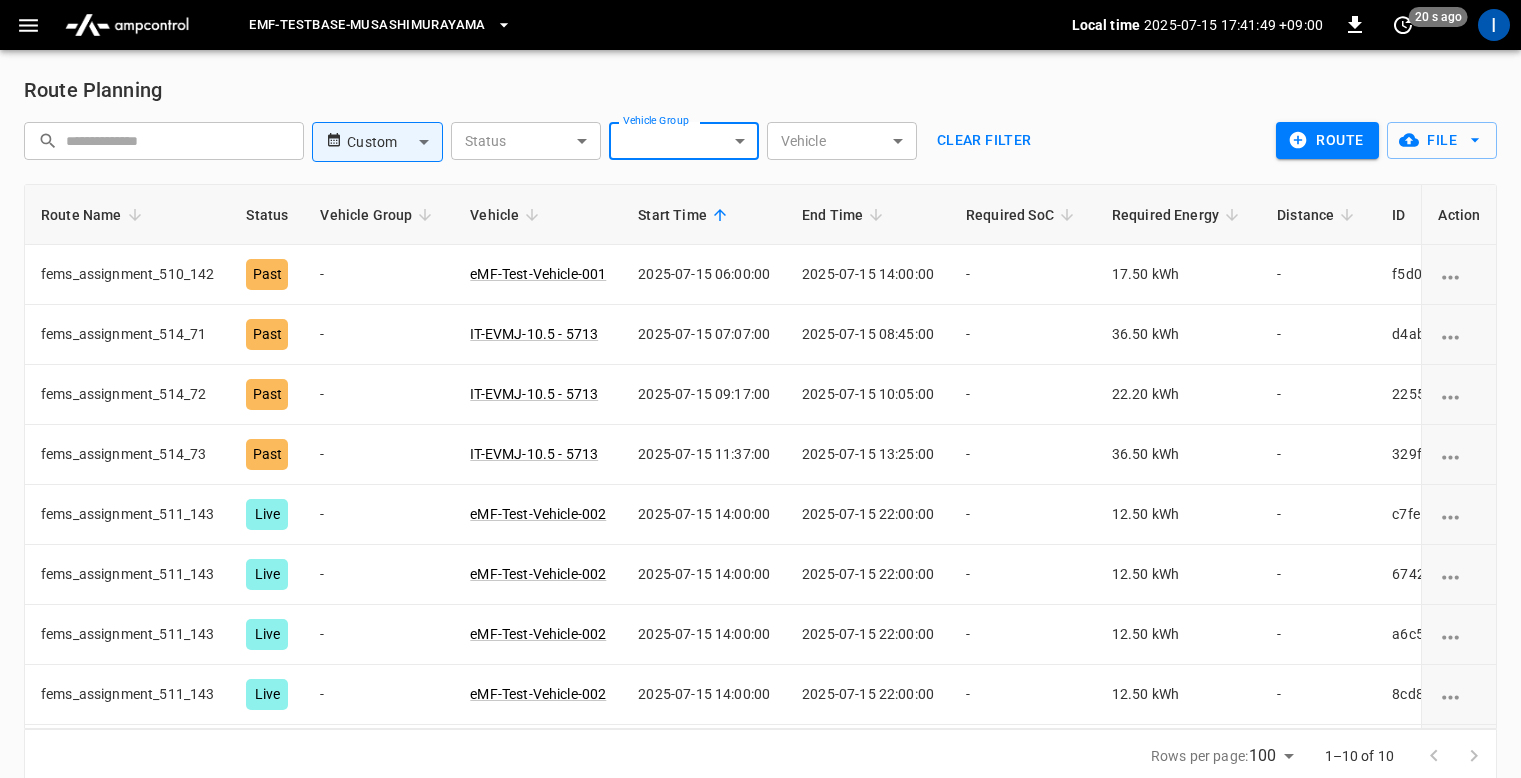 click on "eMF-Testbase-Musashimurayama Local time [DATETIME] [TIMEZONE] 0 20 s ago I Route Planning ​ ​ Custom ****** ​ Status ​ Status Vehicle Group ​ Vehicle Group Vehicle ​ Vehicle Clear Filter route File Route Name Status Vehicle Group Vehicle Start Time End Time Required SoC Required Energy Distance ID Action fems_assignment_510_142 Past - eMF-Test-Vehicle-001 [DATETIME] [DATETIME] - 17.50 kWh - f5d0... Copy fems_assignment_514_71 Past - IT-EVMJ-10.5 - 5713 [DATETIME] [DATETIME] - 36.50 kWh - d4ab... Copy fems_assignment_514_72 Past - IT-EVMJ-10.5 - 5713 [DATETIME] [DATETIME] - 22.20 kWh - 2255... Copy fems_assignment_514_73 Past - IT-EVMJ-10.5 - 5713 [DATETIME] [DATETIME] - 36.50 kWh - 329f... Copy fems_assignment_511_143 Live - eMF-Test-Vehicle-002 [DATETIME] [DATETIME] - 12.50 kWh - c7fe... Copy fems_assignment_511_143 Live - eMF-Test-Vehicle-002 [DATETIME] [DATETIME] - 12.50 kWh - Copy -" at bounding box center [760, 403] 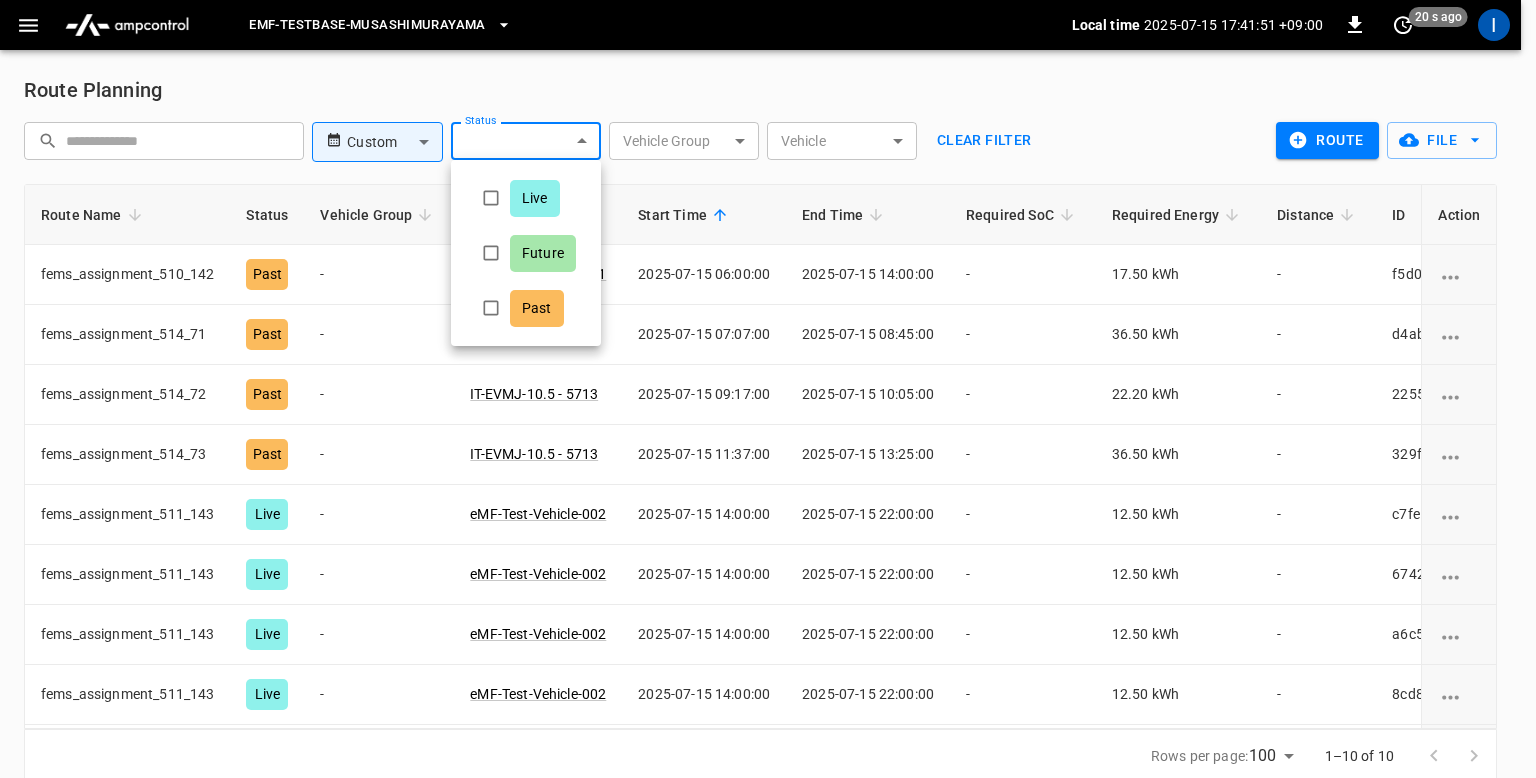 click on "Live" at bounding box center (535, 198) 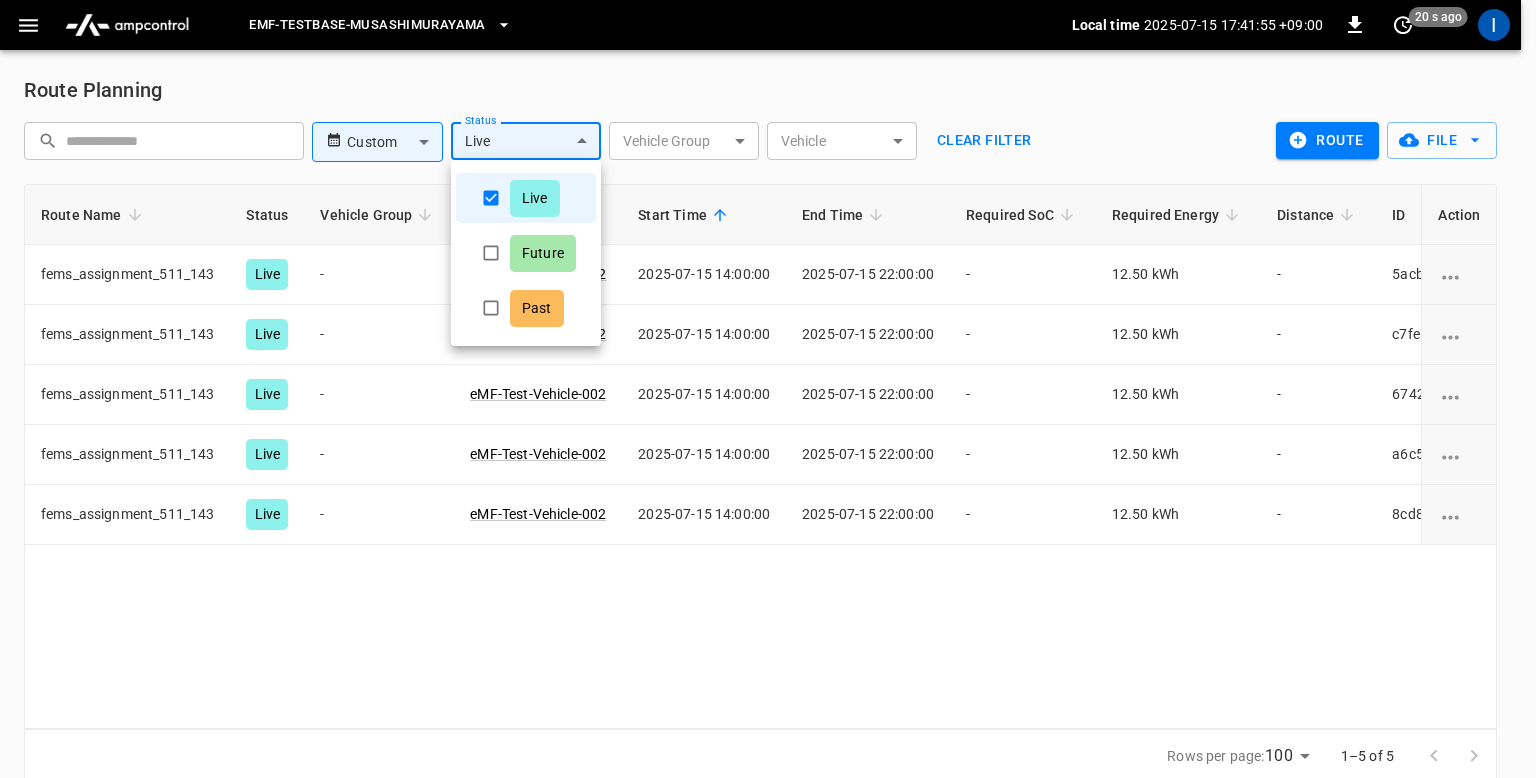 click at bounding box center (768, 389) 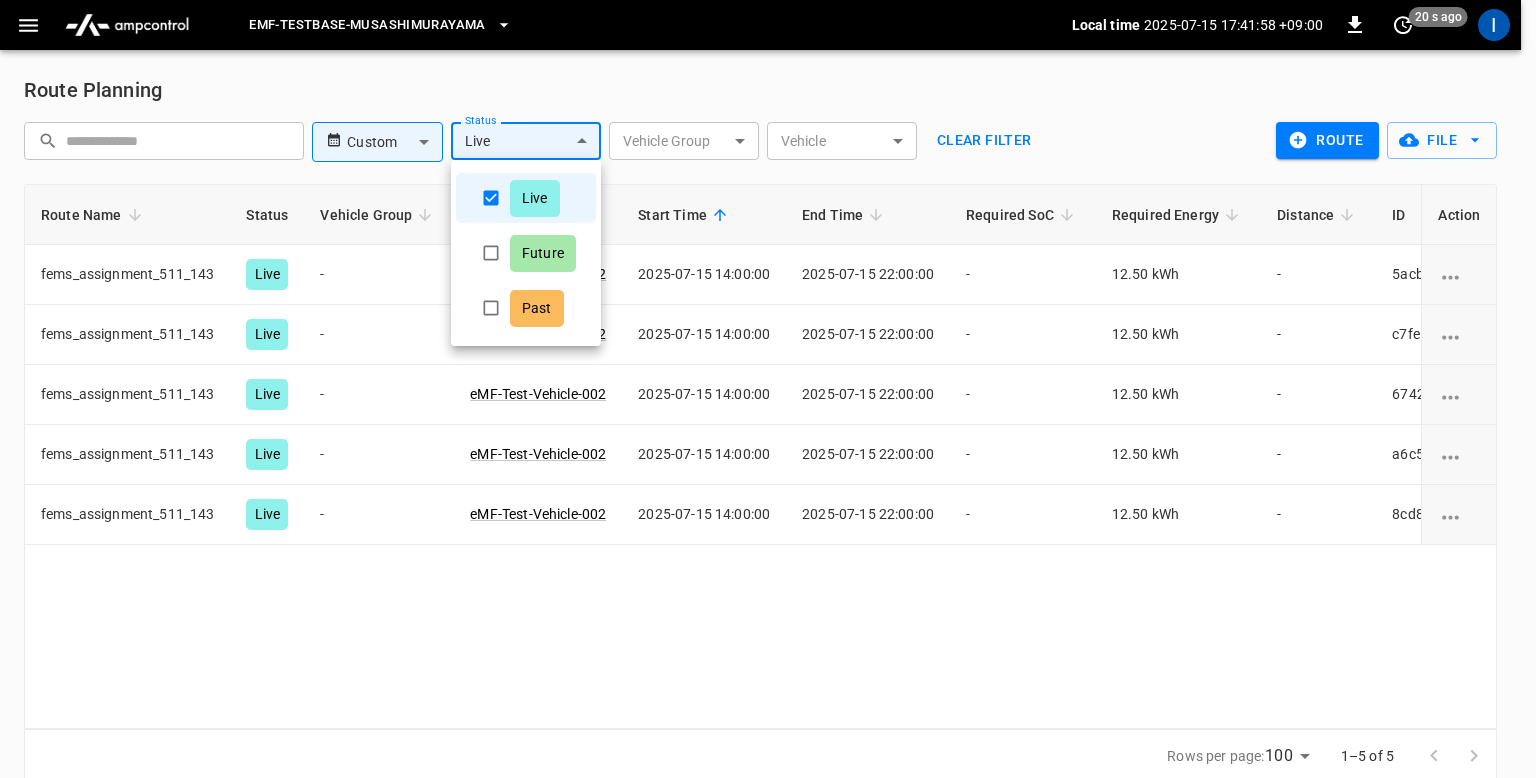 click on "eMF-Testbase-Musashimurayama Local time [DATE] [TIME] +09:00 0 20 s ago I Route Planning ​ ​ Custom ****** ​ Status Live **** Status Vehicle Group ​ Vehicle Group Vehicle ​ Vehicle Clear Filter route File Route Name Status Vehicle Group Vehicle Start Time End Time Required SoC Required Energy Distance ID Action fems_assignment_511_143 Live - eMF-Test-Vehicle-002 [DATE] [TIME] [DATE] [TIME] - 12.50 kWh - 5acb... Copy fems_assignment_511_143 Live - eMF-Test-Vehicle-002 [DATE] [TIME] [DATE] [TIME] - 12.50 kWh - c7fe... Copy fems_assignment_511_143 Live - eMF-Test-Vehicle-002 [DATE] [TIME] [DATE] [TIME] - 12.50 kWh - 6742... Copy fems_assignment_511_143 Live - eMF-Test-Vehicle-002 [DATE] [TIME] [DATE] [TIME] - 12.50 kWh - a6c5... Copy fems_assignment_511_143 Live - eMF-Test-Vehicle-002 [DATE] [TIME] [DATE] [TIME] - 12.50 kWh - 8cd8... Copy Rows per page: 100 *** 1–5 of 5 Refresh now Update every 5 sec Update every 30 sec Off admin Edit" at bounding box center (768, 403) 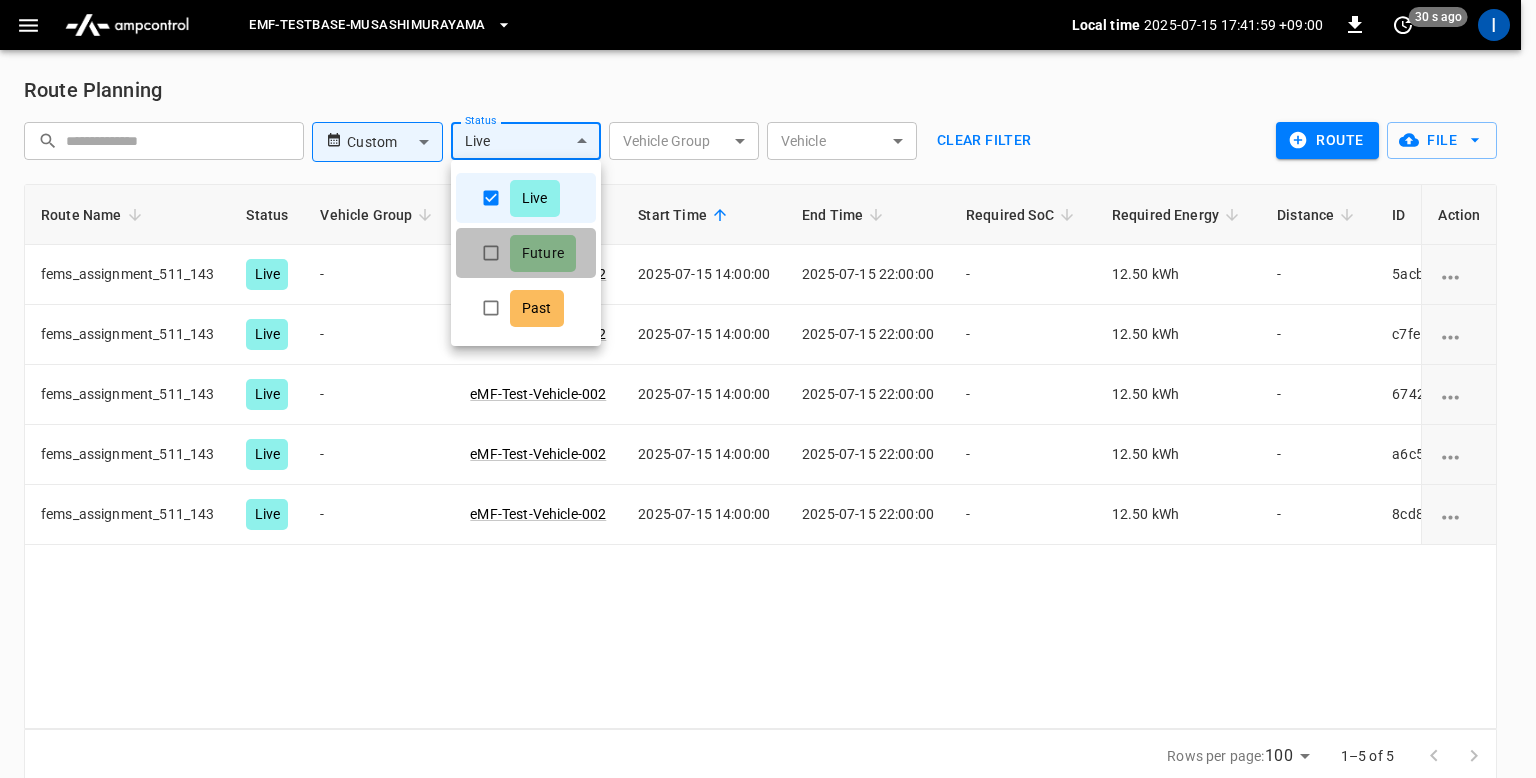 click on "Future" at bounding box center [543, 253] 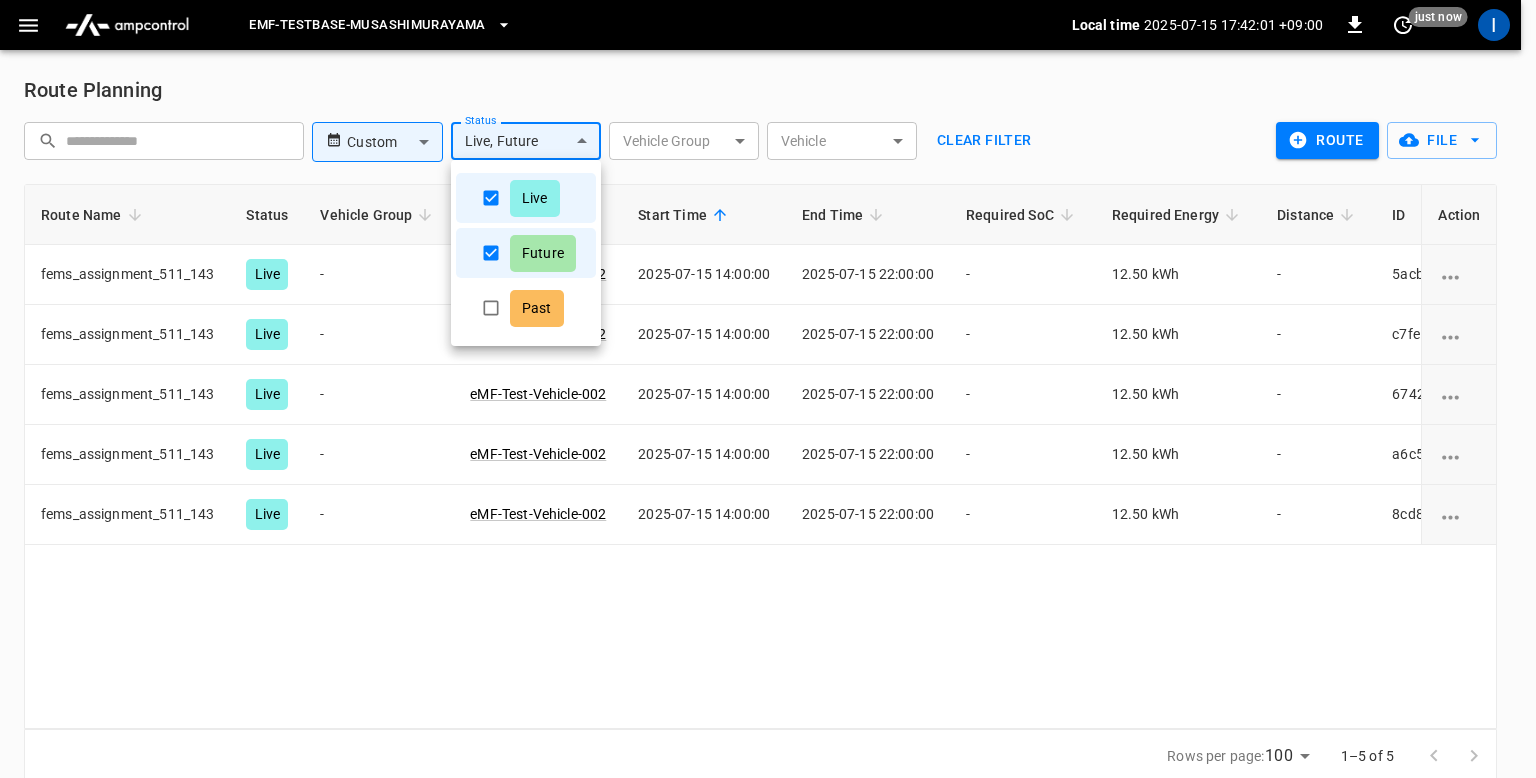 click at bounding box center [768, 389] 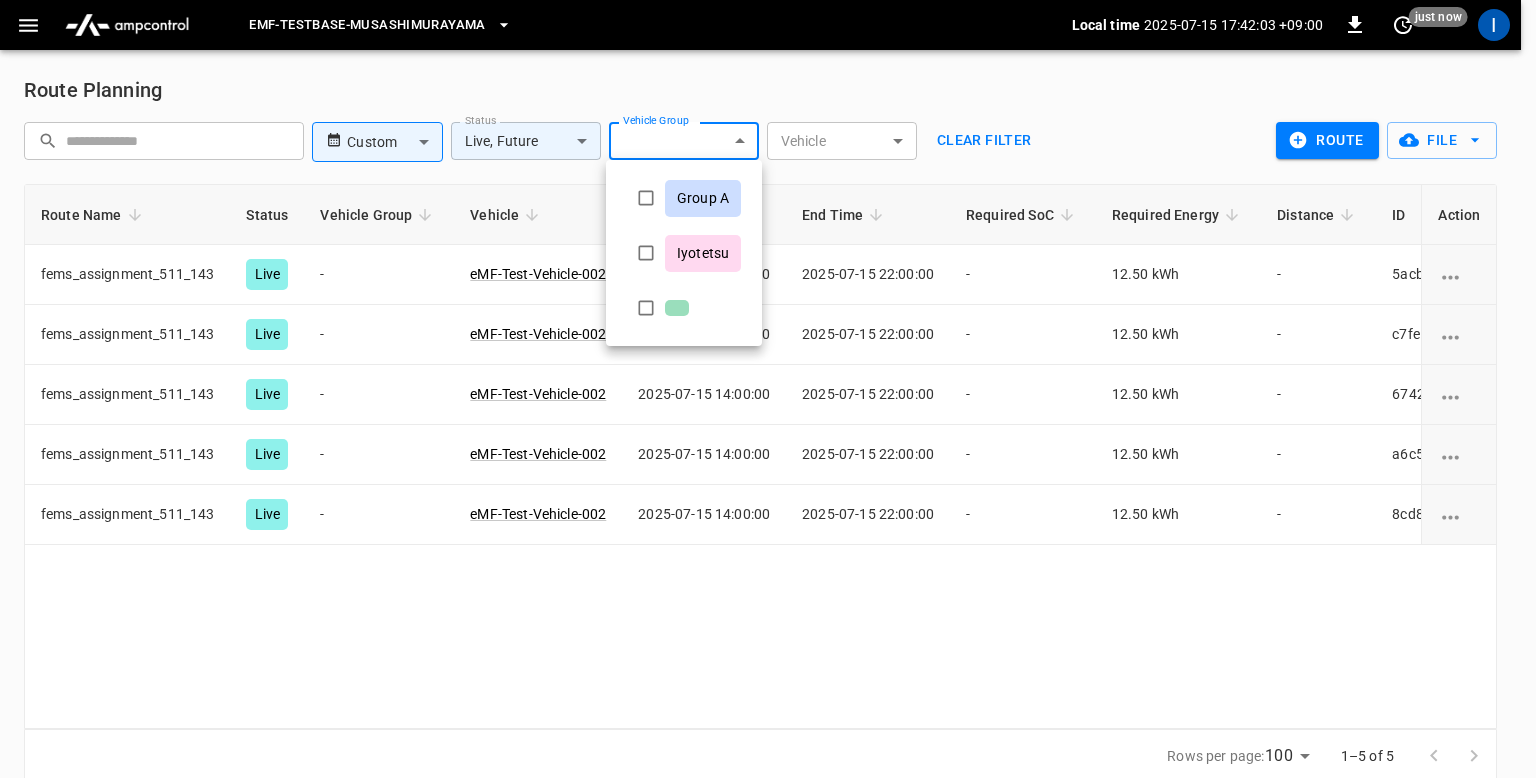 click on "**********" at bounding box center (768, 403) 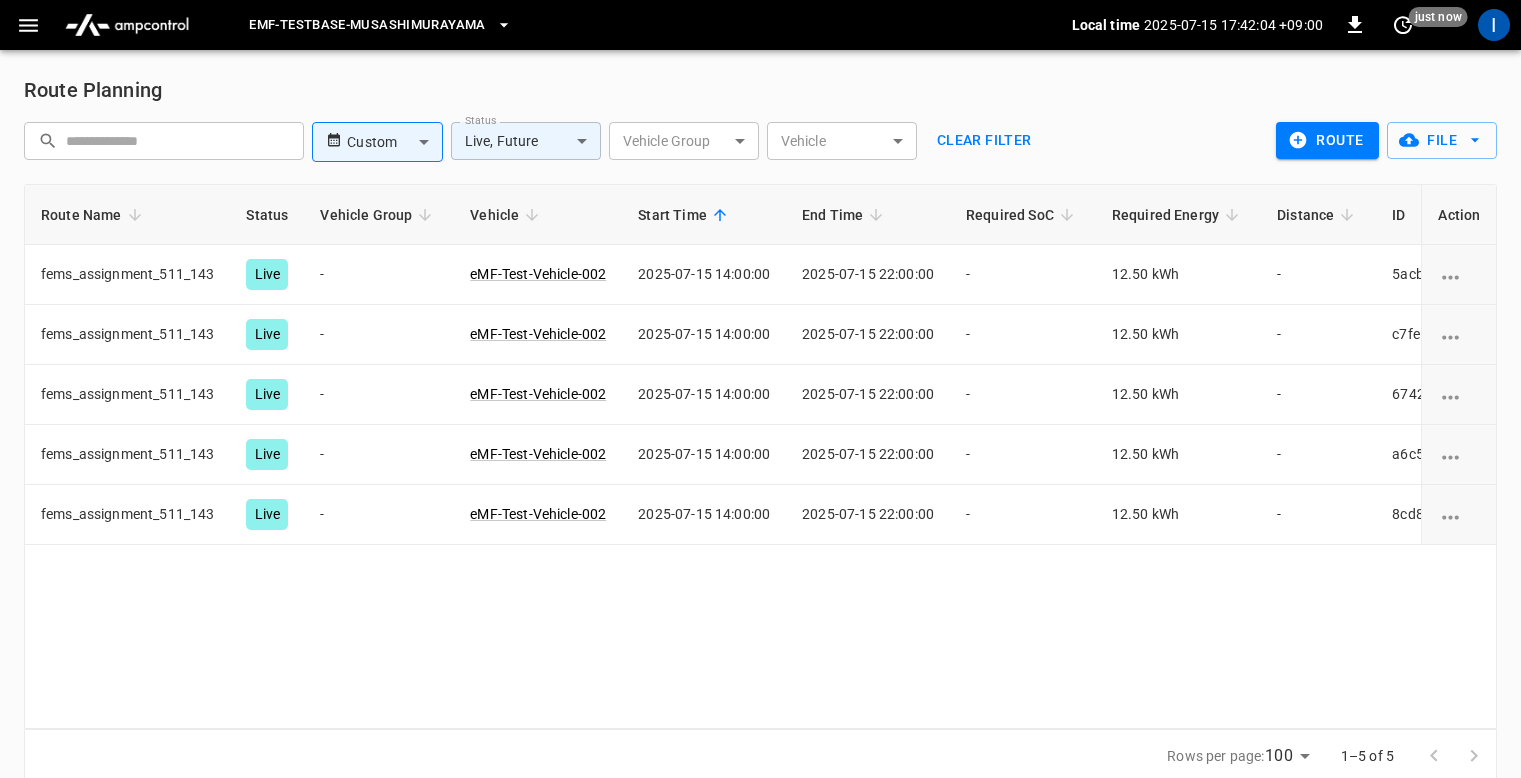 click on "Vehicle ​ Vehicle" at bounding box center [840, 141] 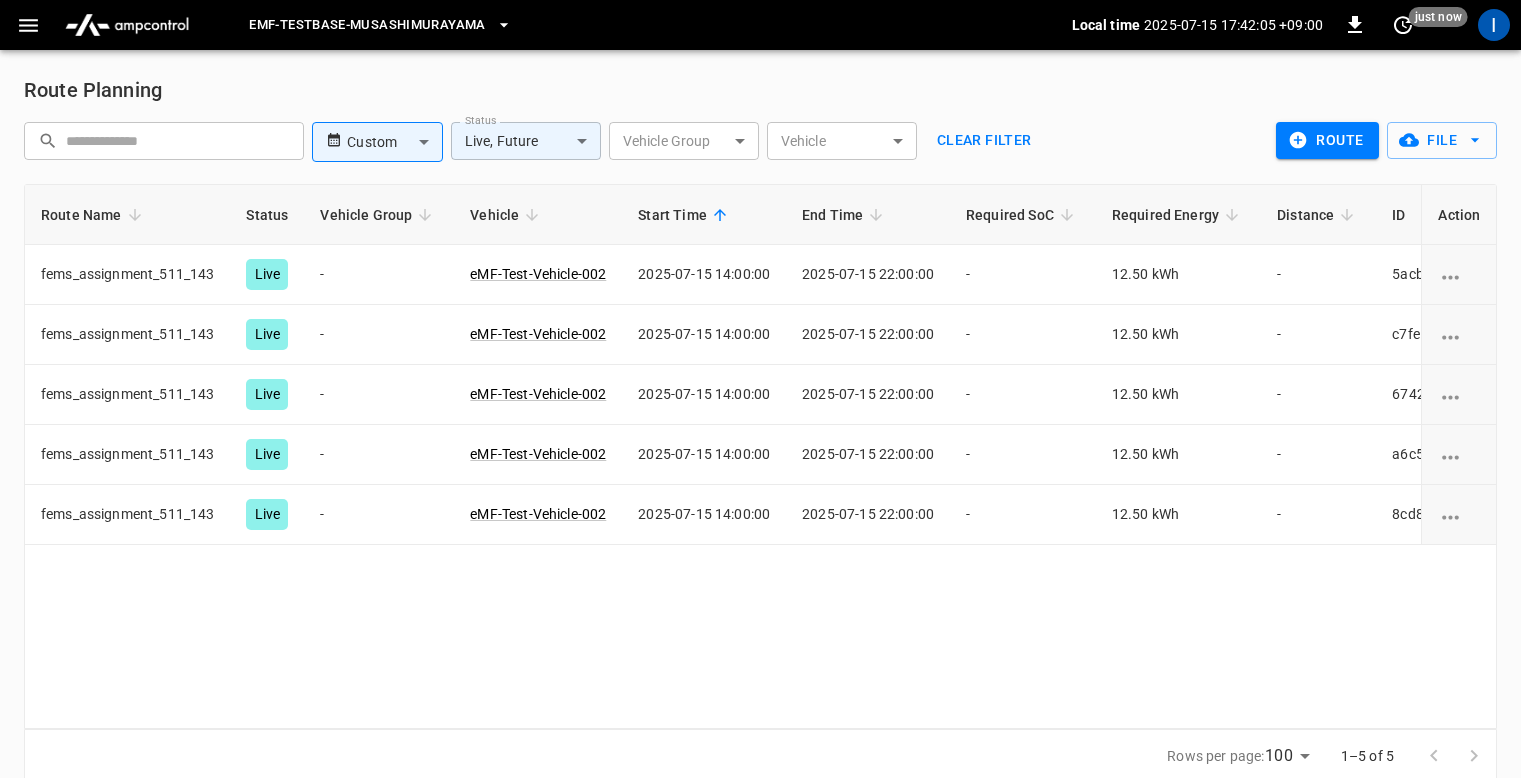 click on "**********" at bounding box center (760, 403) 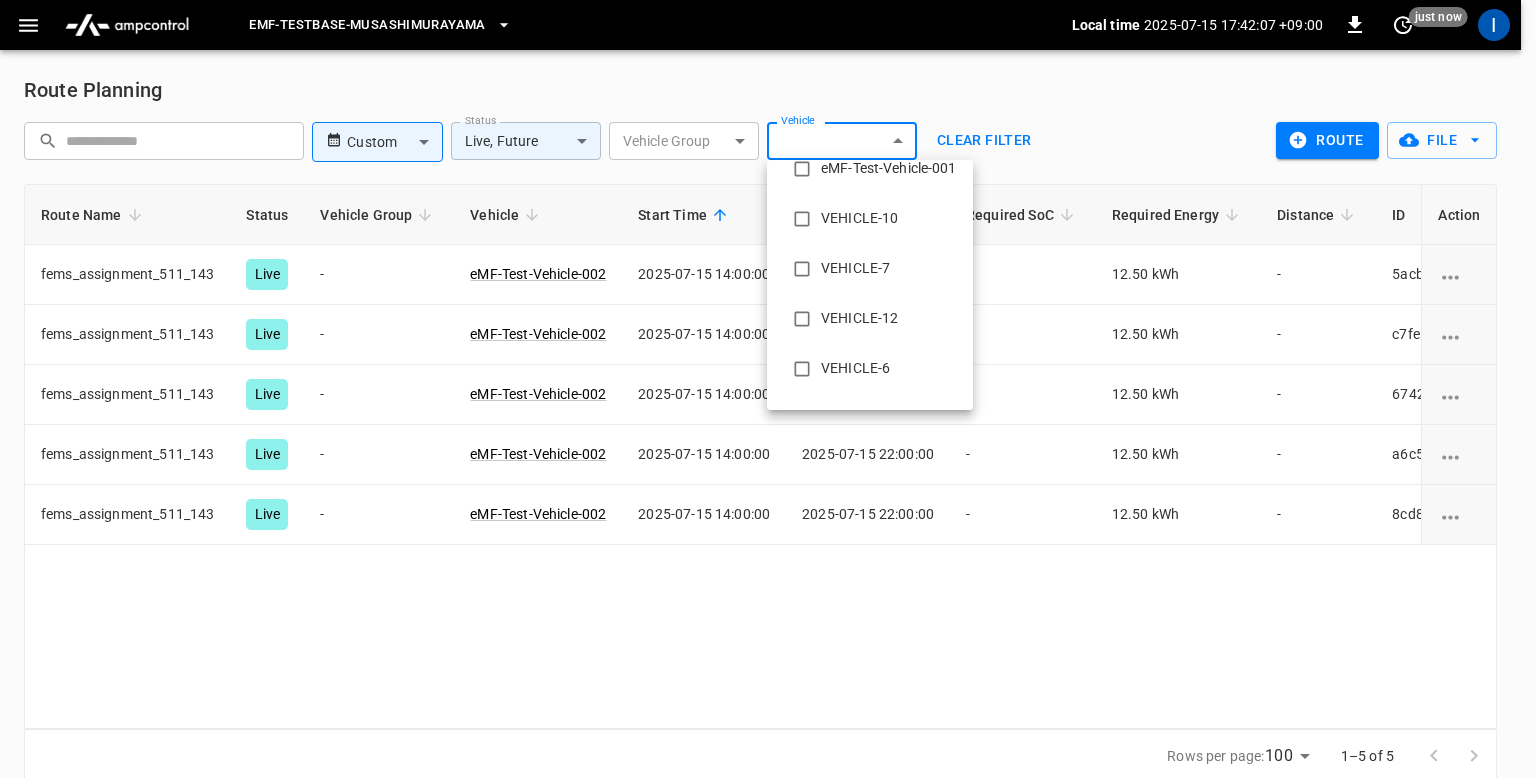scroll, scrollTop: 948, scrollLeft: 0, axis: vertical 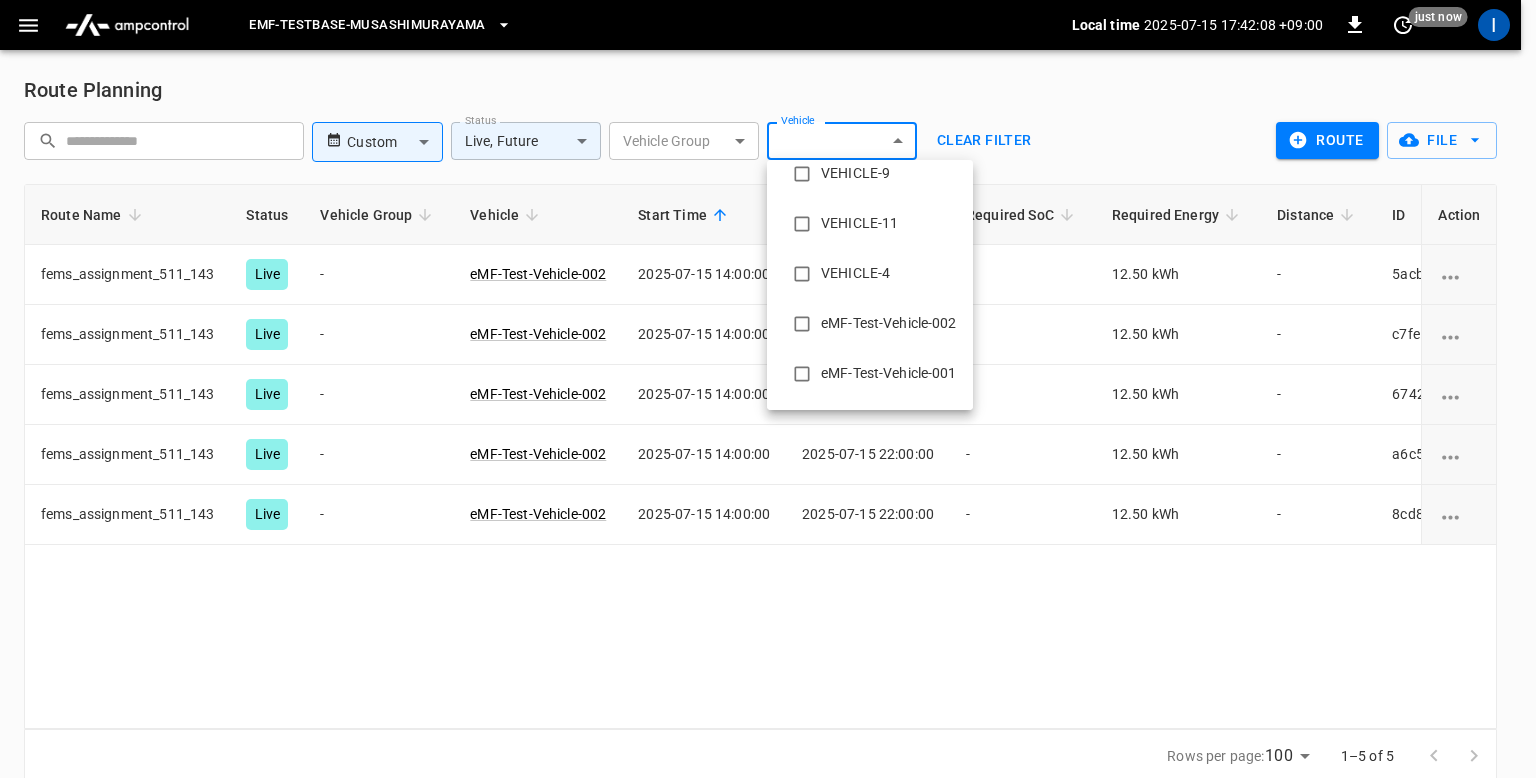 click on "eMF-Test-Vehicle-001" at bounding box center [870, 374] 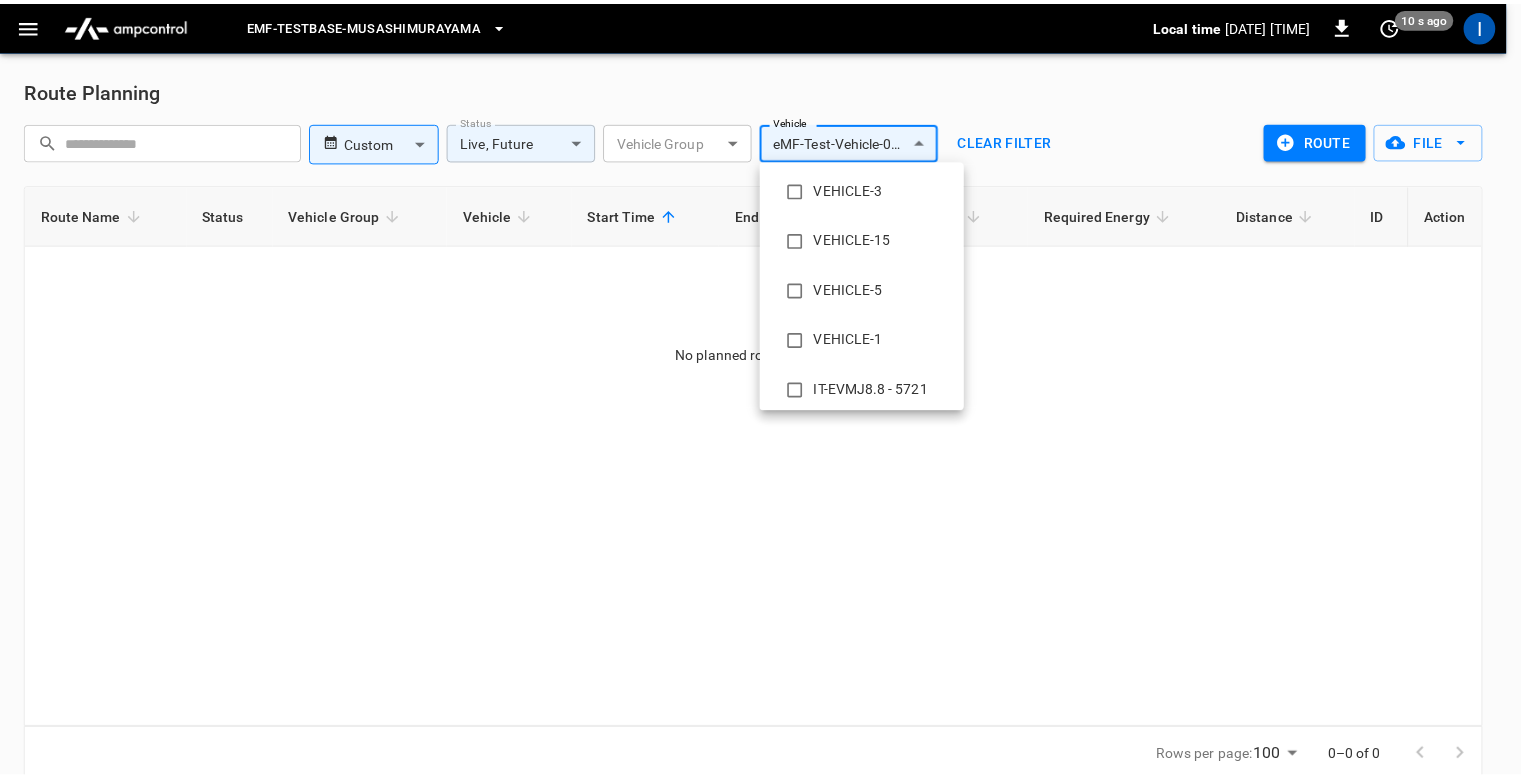 scroll, scrollTop: 0, scrollLeft: 0, axis: both 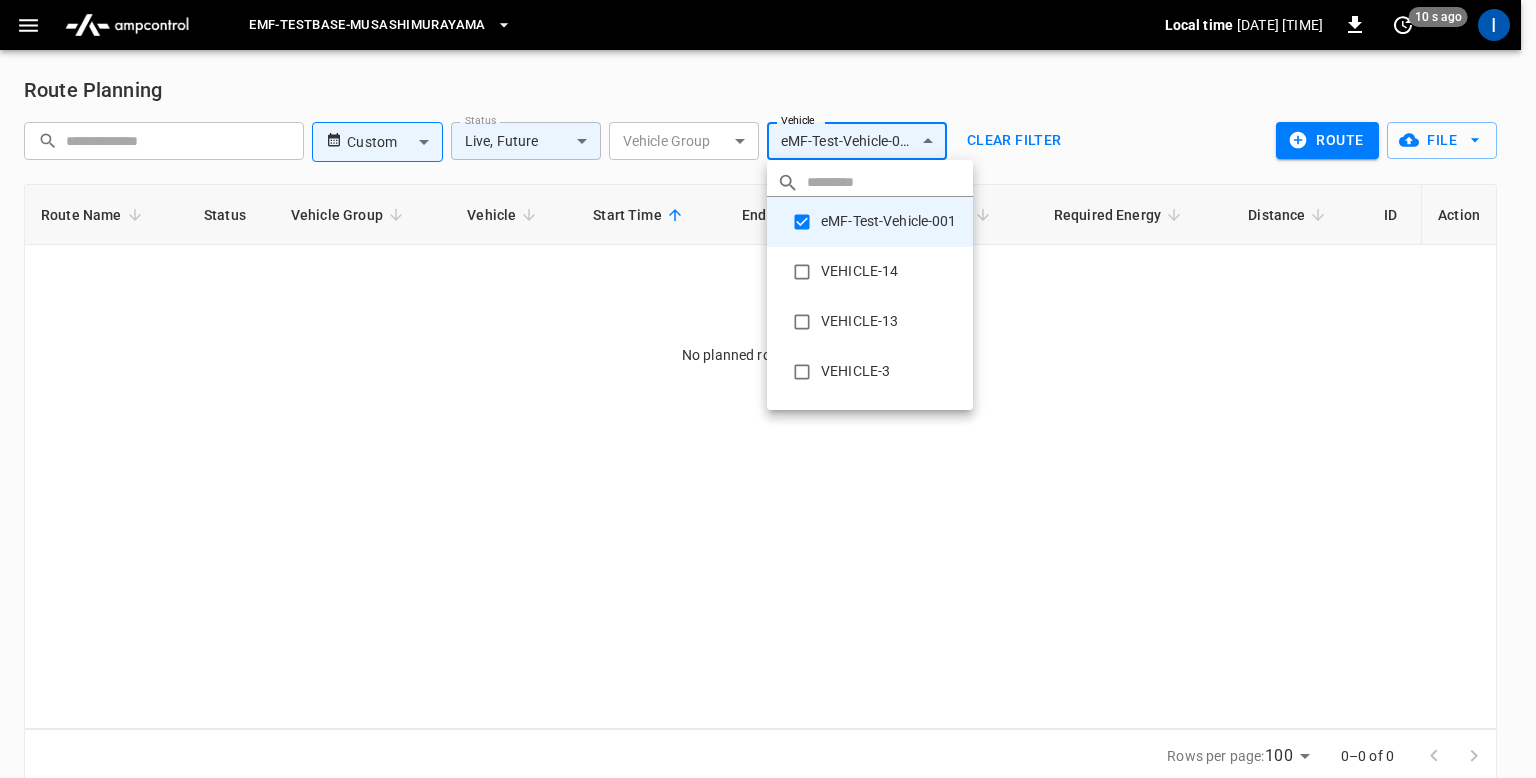 click at bounding box center (890, 182) 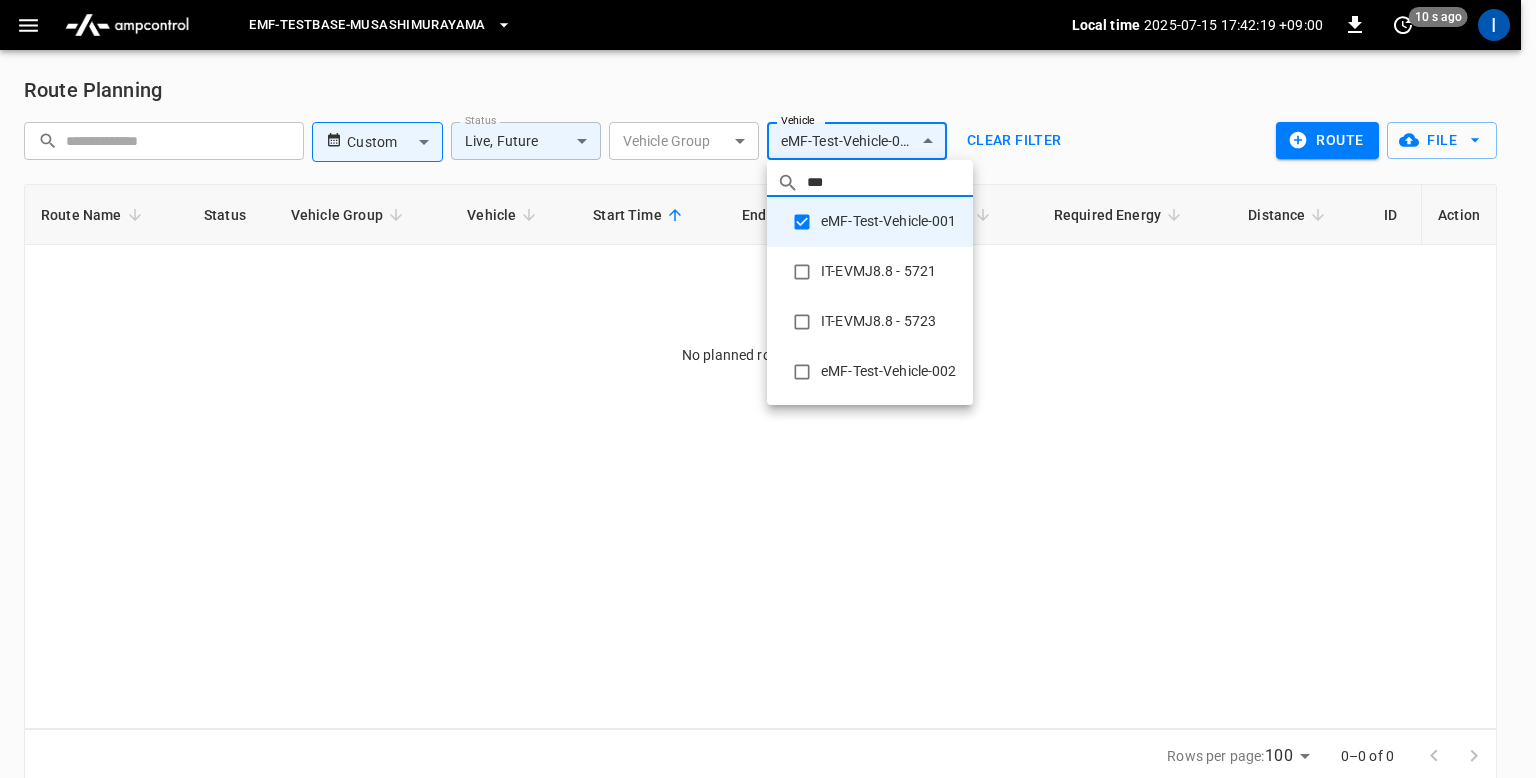 type on "***" 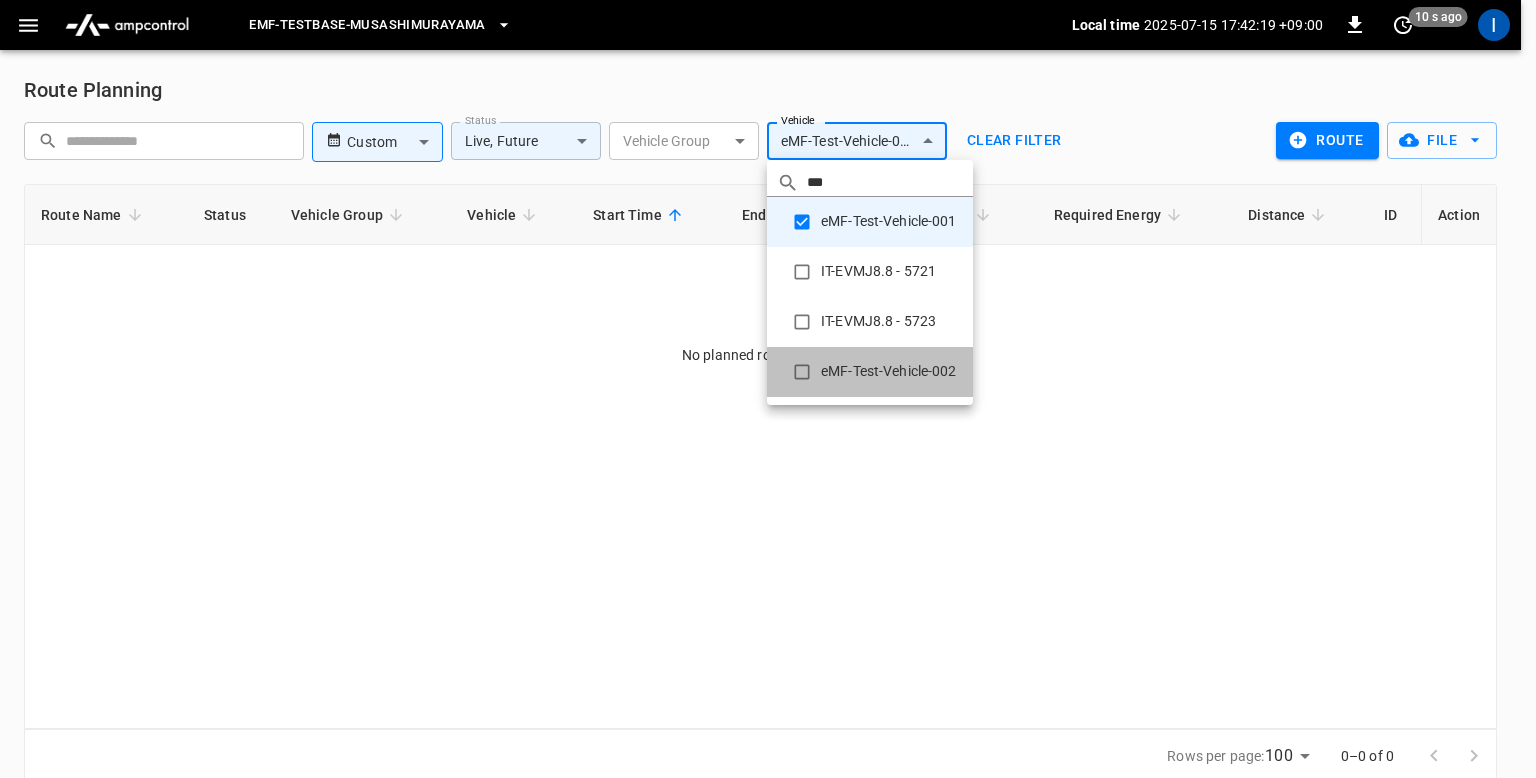 click on "eMF-Test-Vehicle-002" at bounding box center (870, 372) 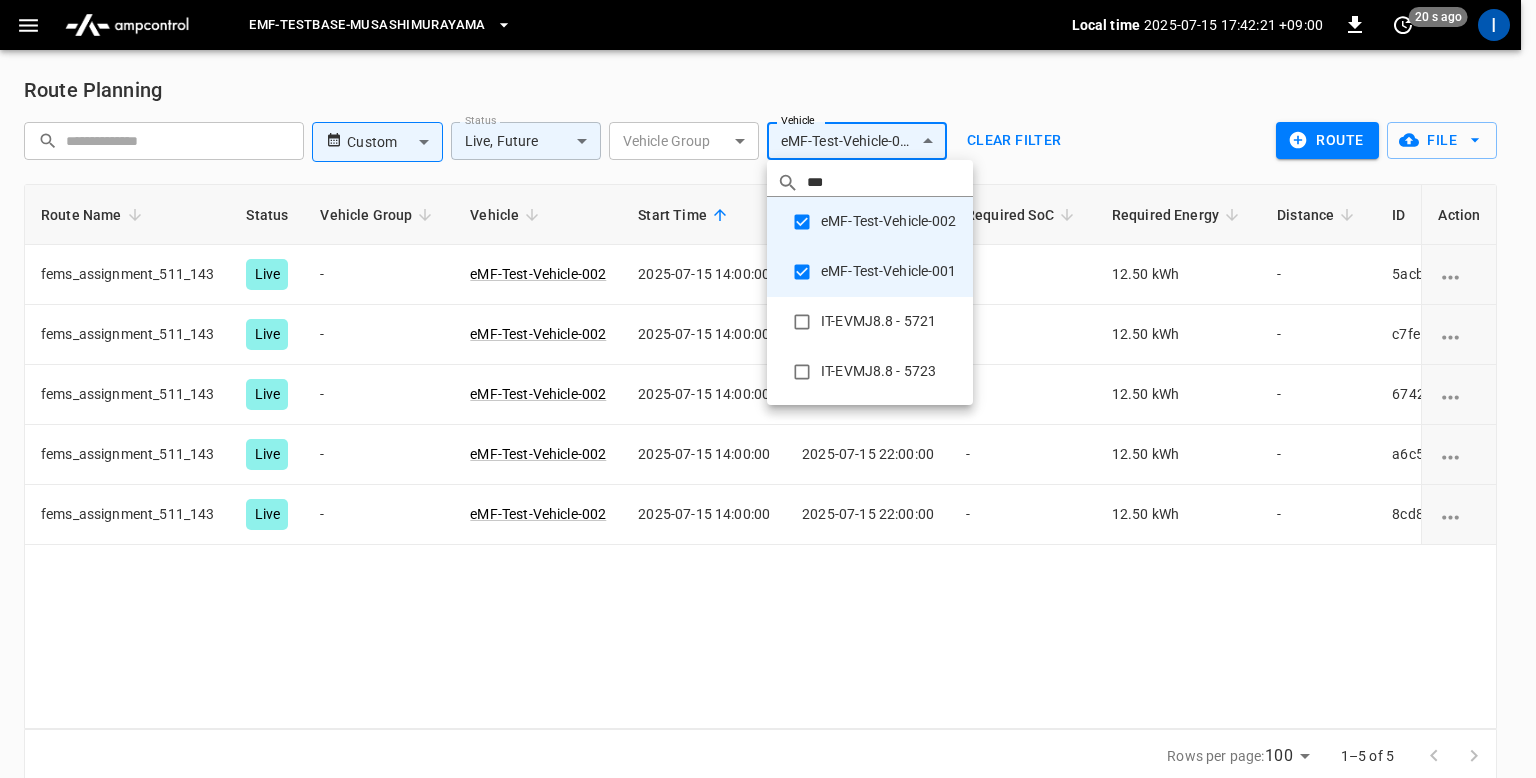 click at bounding box center (768, 389) 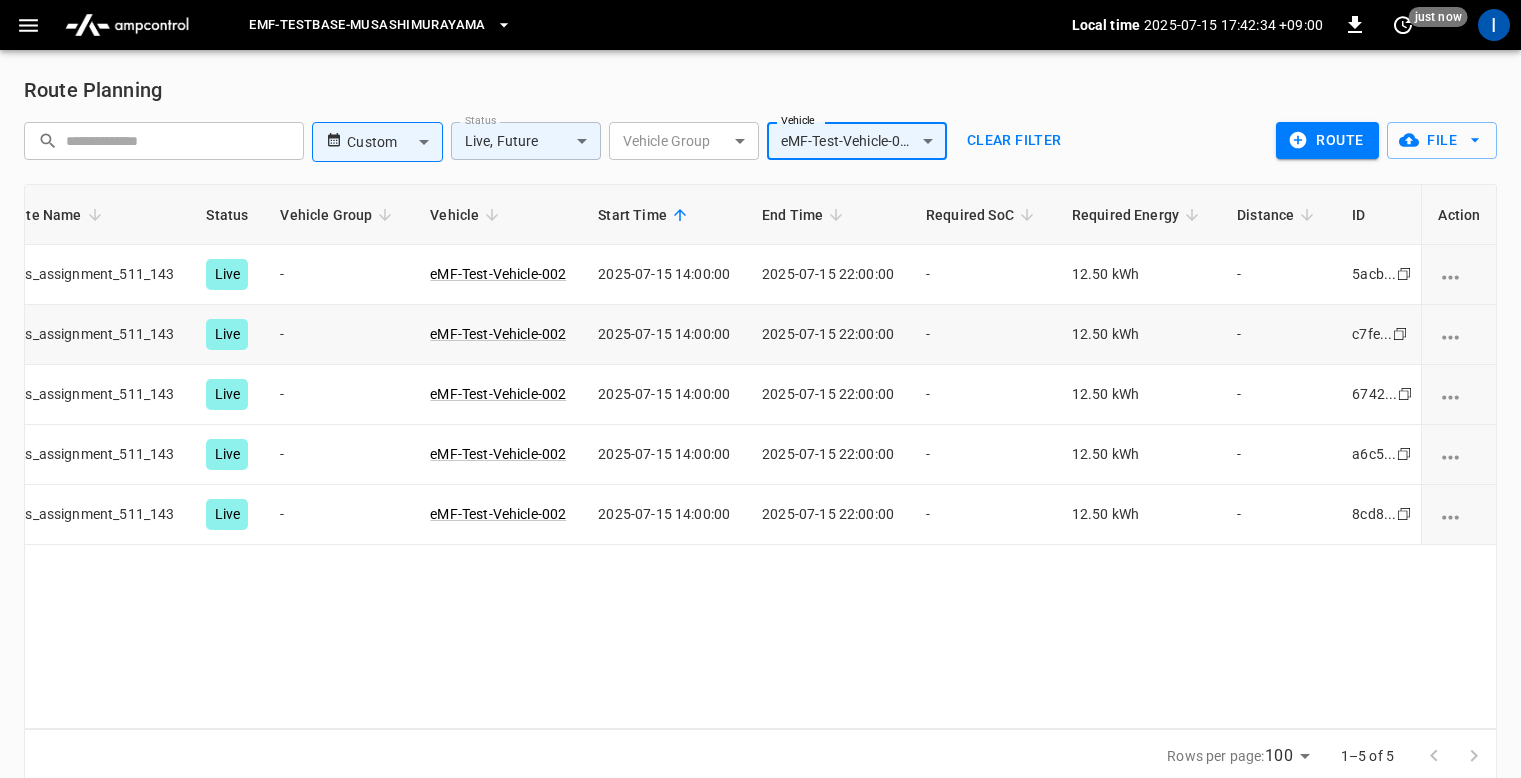 scroll, scrollTop: 0, scrollLeft: 0, axis: both 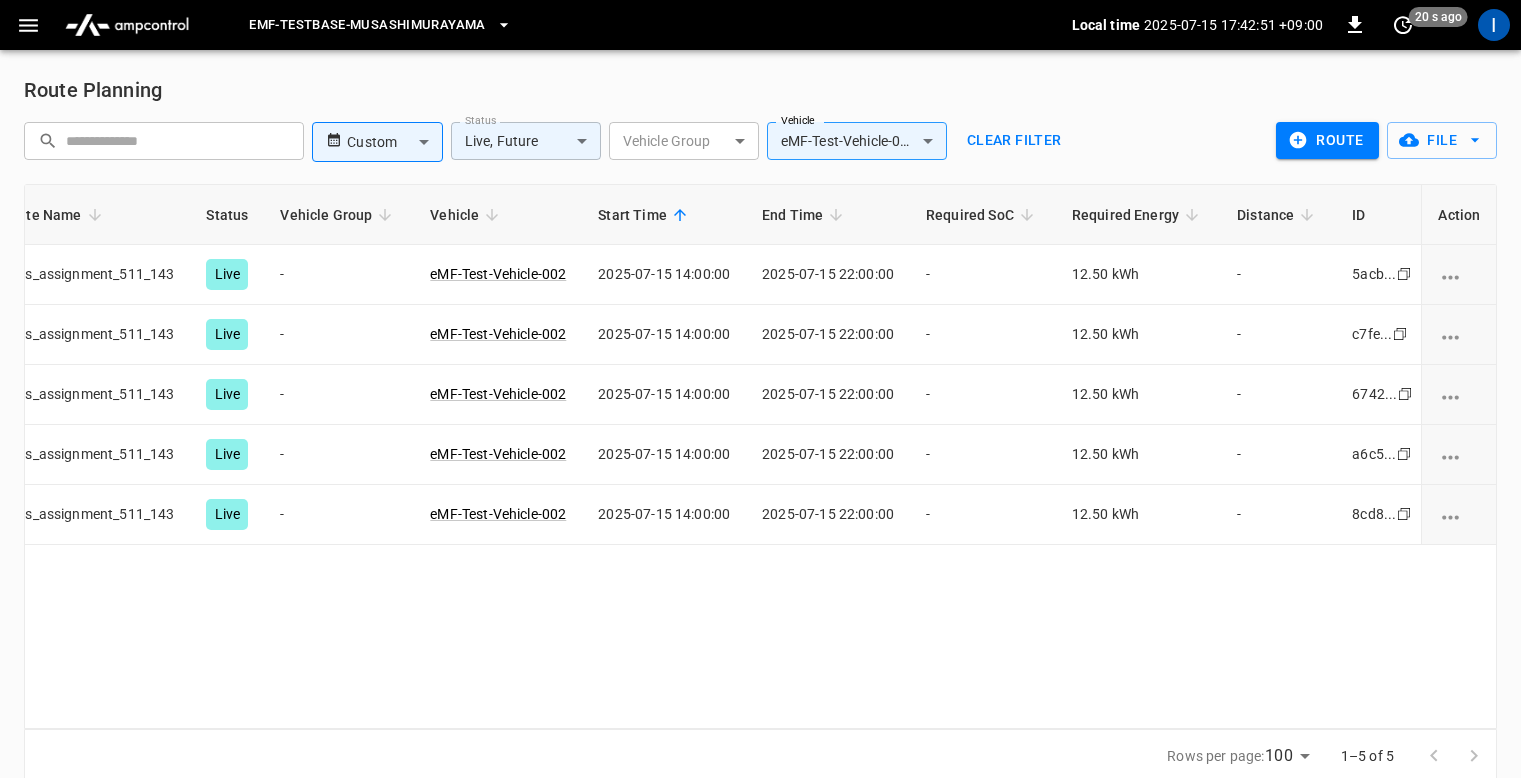 click on "Route Name Status Vehicle Group Vehicle Start Time End Time Required SoC Required Energy Distance ID Action fems_assignment_511_143 Live - eMF-Test-Vehicle-002 [DATE] [TIME] [DATE] [TIME] - 12.50 kWh - 5acb... Copy fems_assignment_511_143 Live - eMF-Test-Vehicle-002 [DATE] [TIME] [DATE] [TIME] - 12.50 kWh - c7fe... Copy fems_assignment_511_143 Live - eMF-Test-Vehicle-002 [DATE] [TIME] [DATE] [TIME] - 12.50 kWh - 6742... Copy fems_assignment_511_143 Live - eMF-Test-Vehicle-002 [DATE] [TIME] [DATE] [TIME] - 12.50 kWh - a6c5... Copy fems_assignment_511_143 Live - eMF-Test-Vehicle-002 [DATE] [TIME] [DATE] [TIME] - 12.50 kWh - 8cd8... Copy" at bounding box center (760, 456) 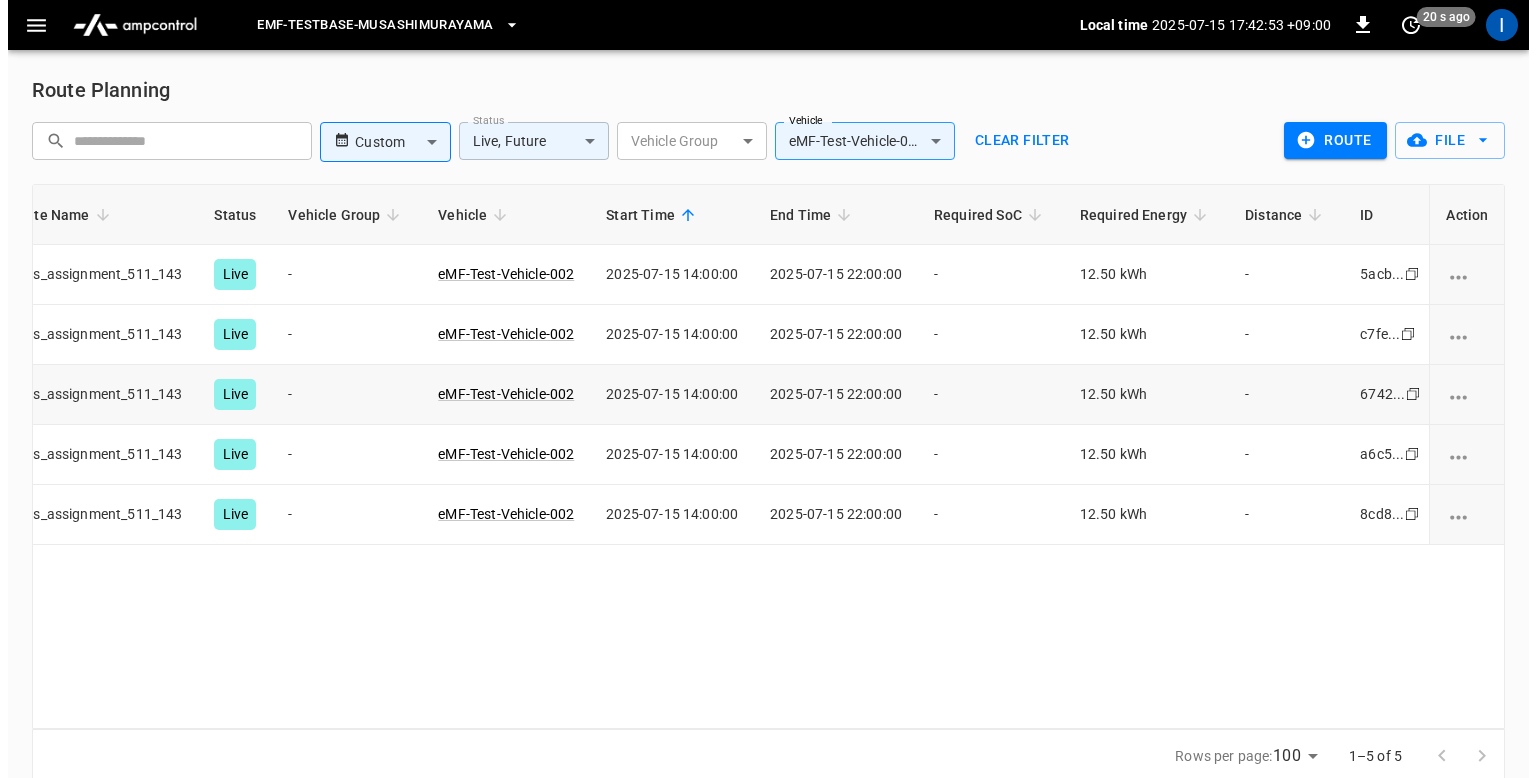 scroll, scrollTop: 0, scrollLeft: 0, axis: both 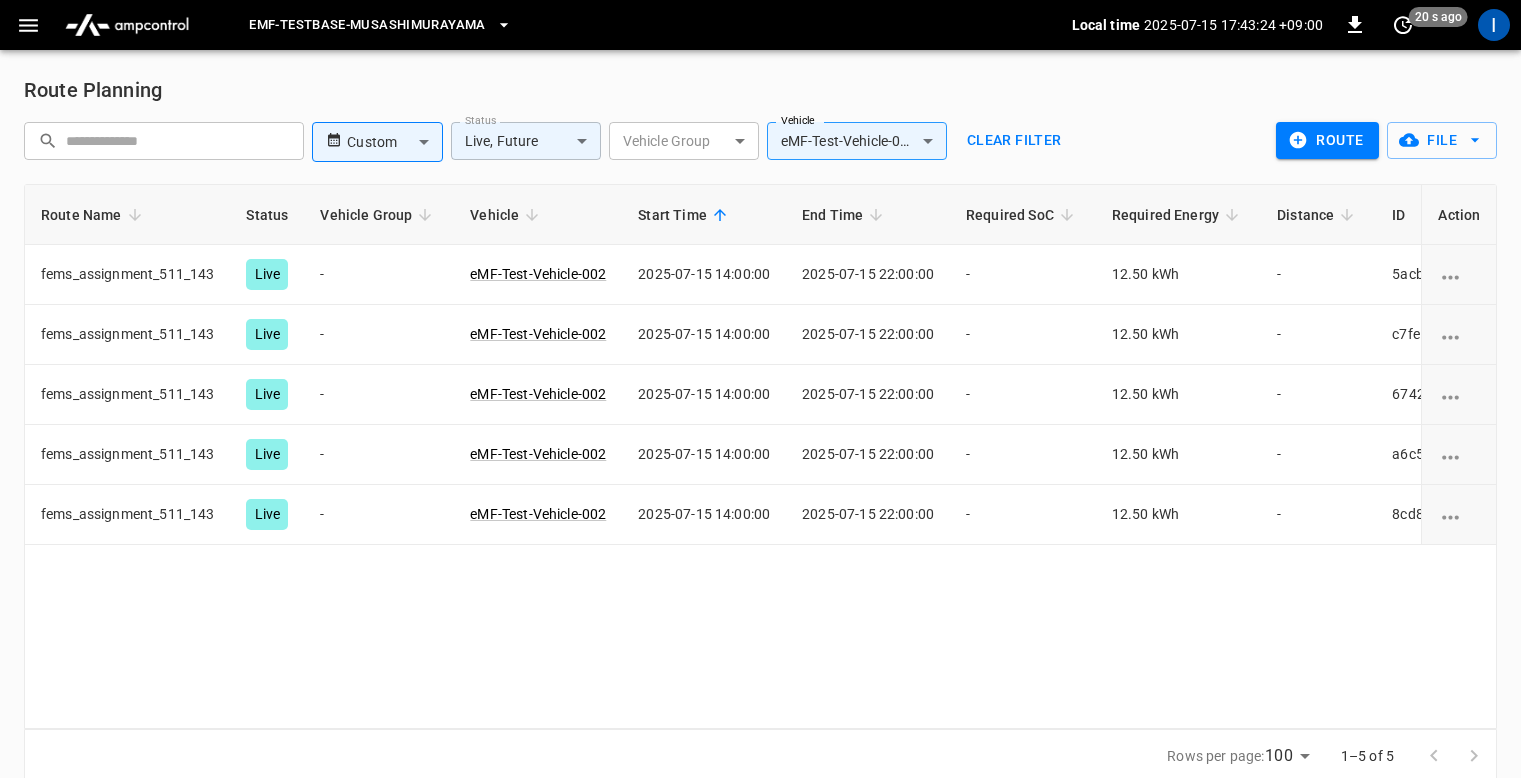 click on "eMF-Testbase-Musashimurayama Local time [DATETIME] [TIMEZONE] 0 20 s ago I" at bounding box center [760, 25] 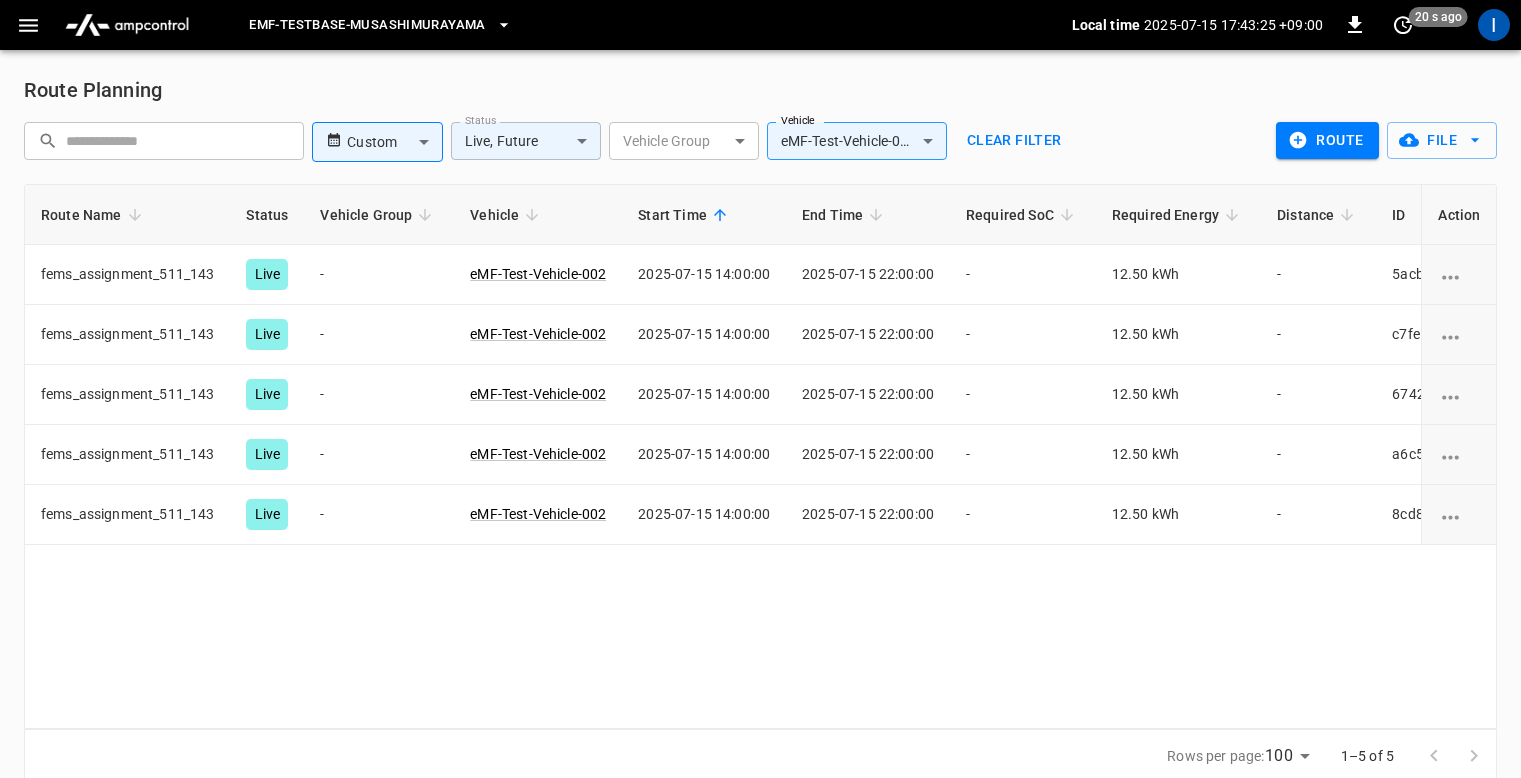 click 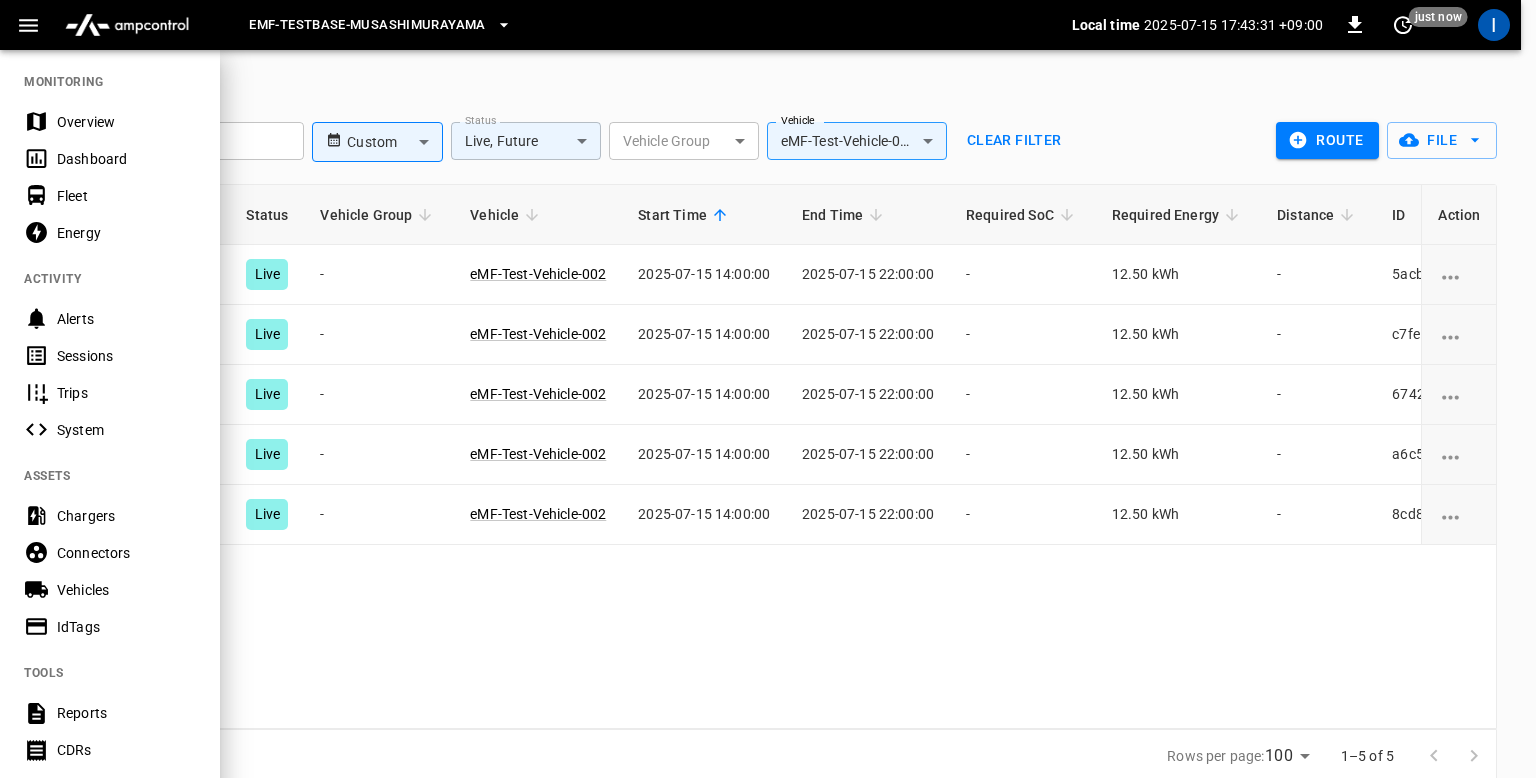scroll, scrollTop: 0, scrollLeft: 0, axis: both 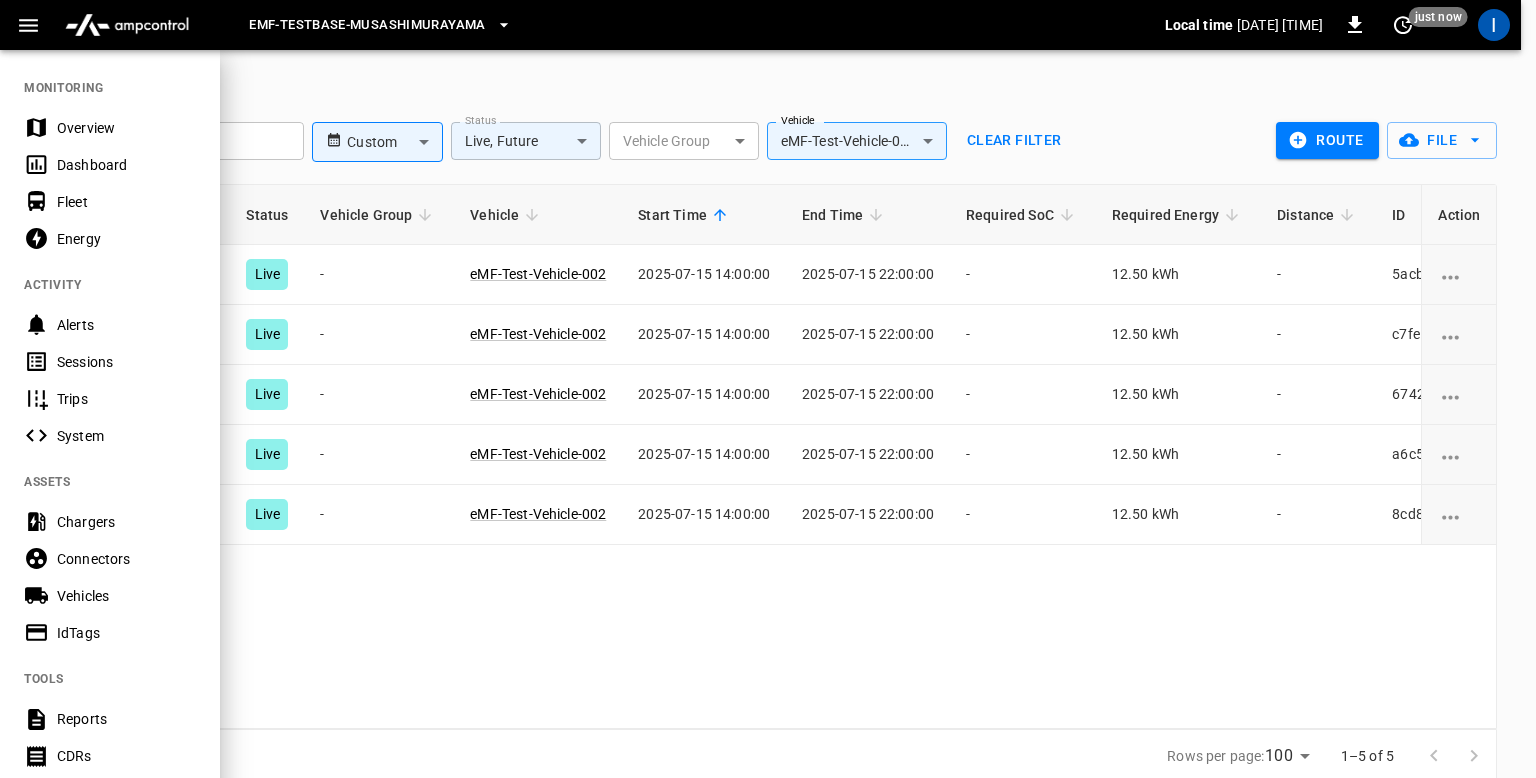 click on "Trips" at bounding box center (126, 399) 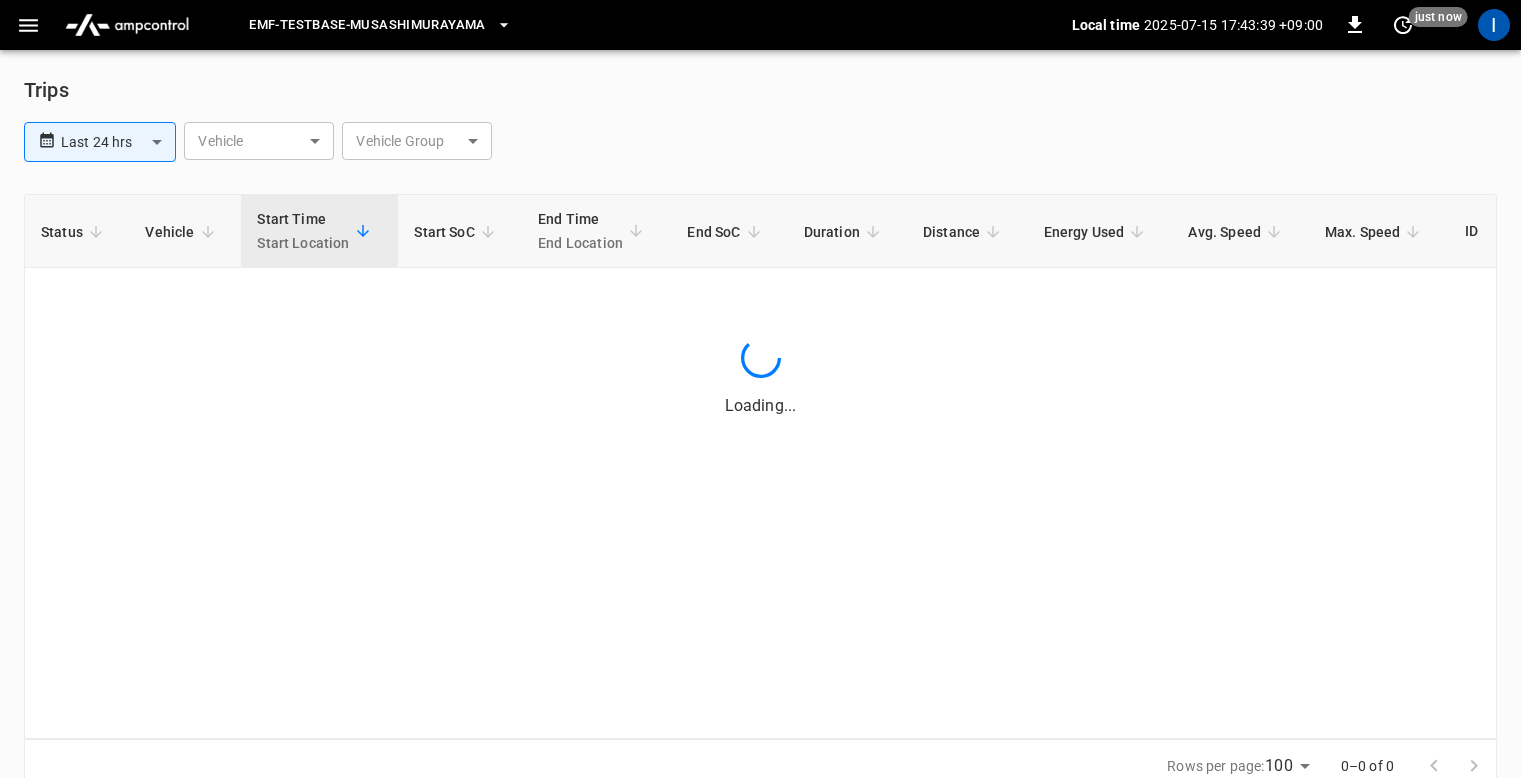 click on "Status Vehicle Start Time Start Location Start SoC End Time End Location End SoC Duration Distance Energy Used Avg. Speed Max. Speed ID Loading..." at bounding box center (760, 466) 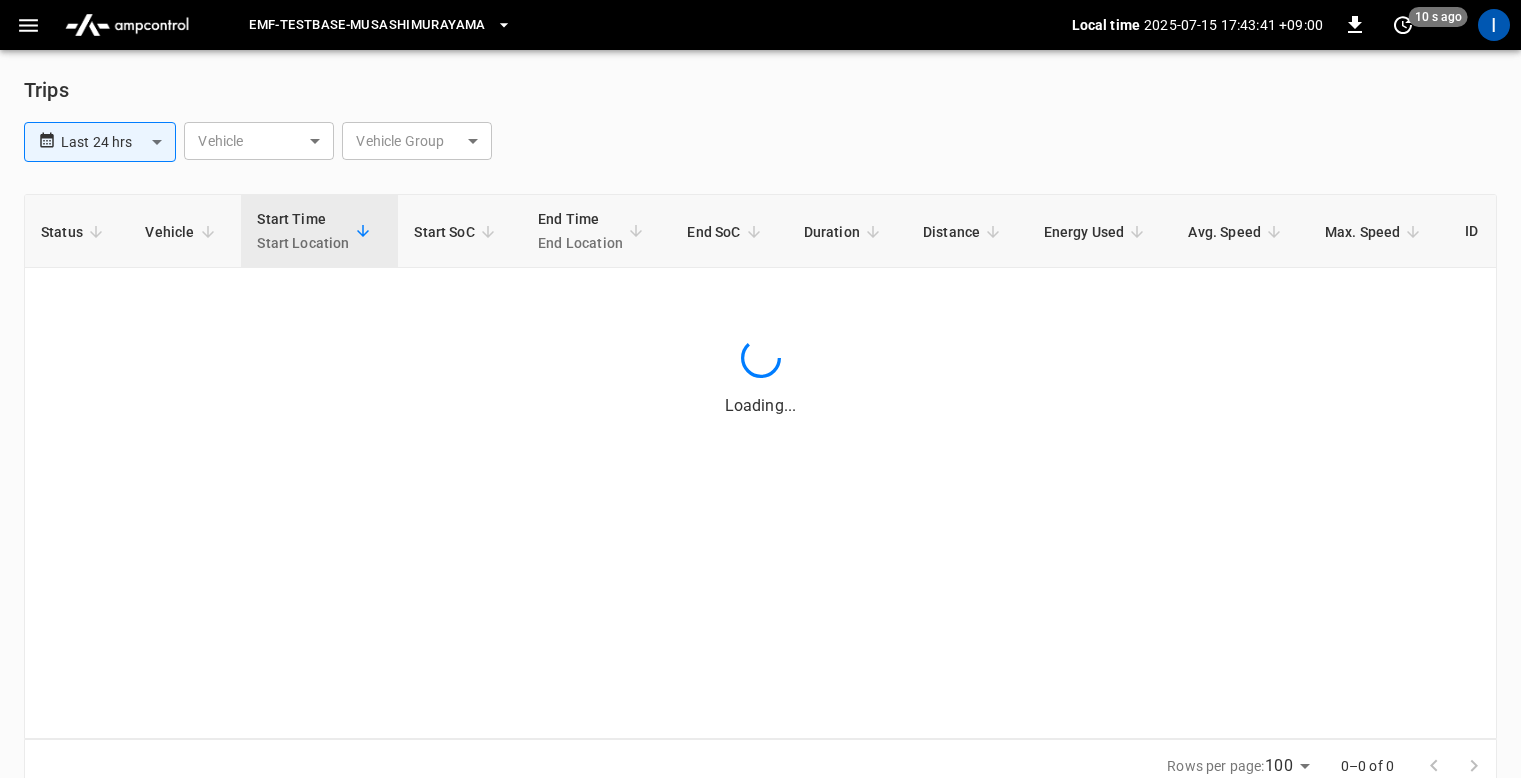 click on "**********" at bounding box center (760, 408) 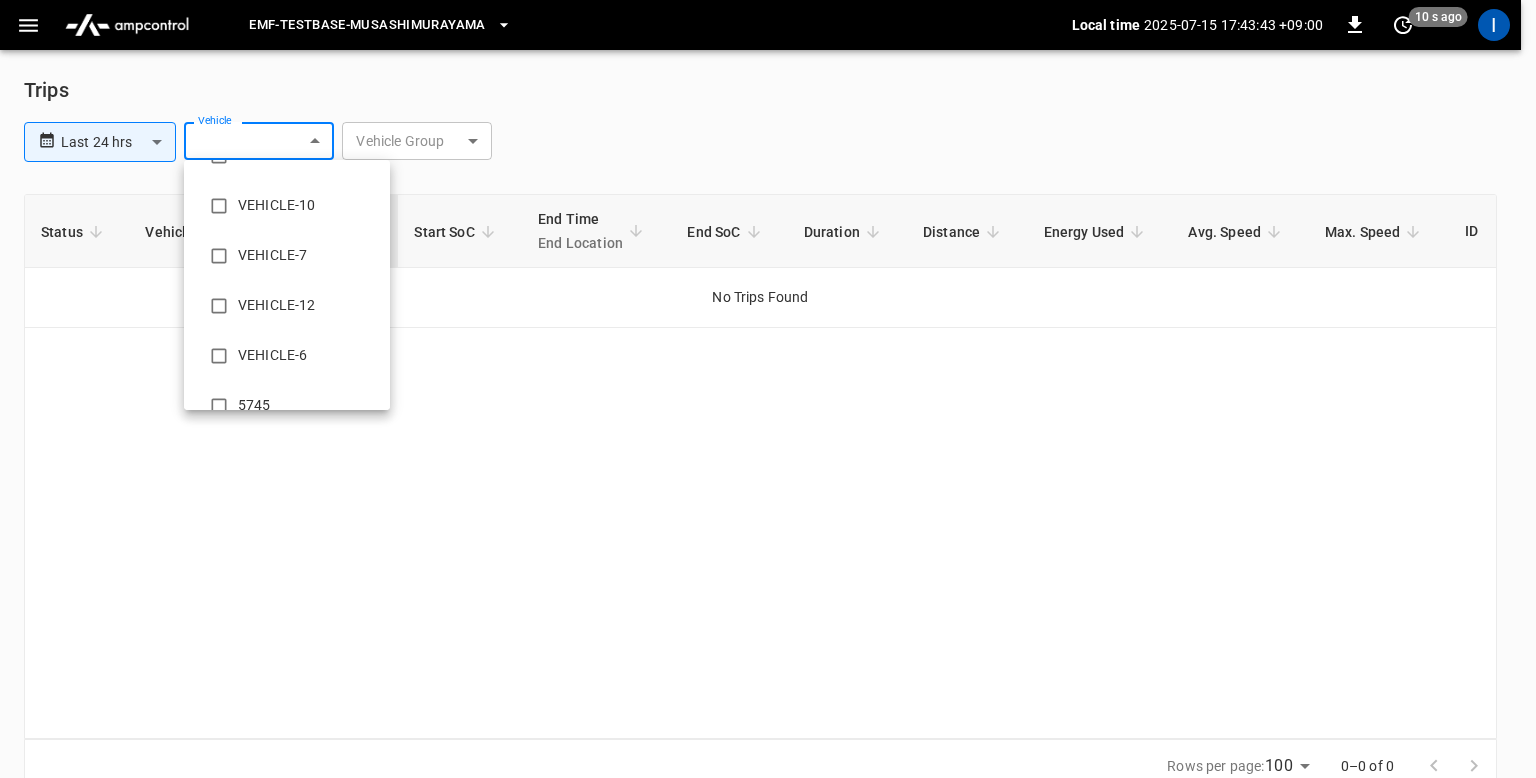 scroll, scrollTop: 1245, scrollLeft: 0, axis: vertical 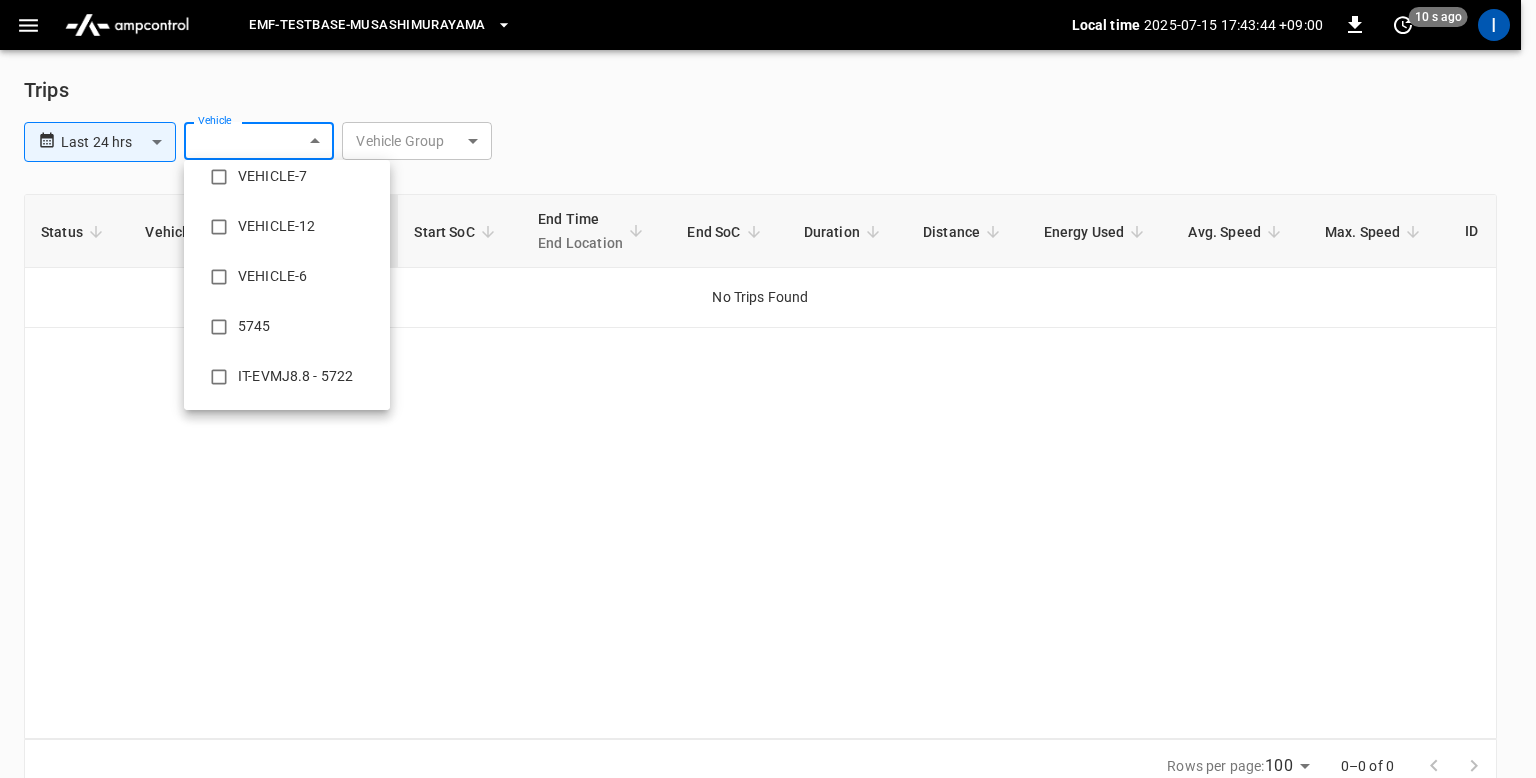 click at bounding box center (768, 389) 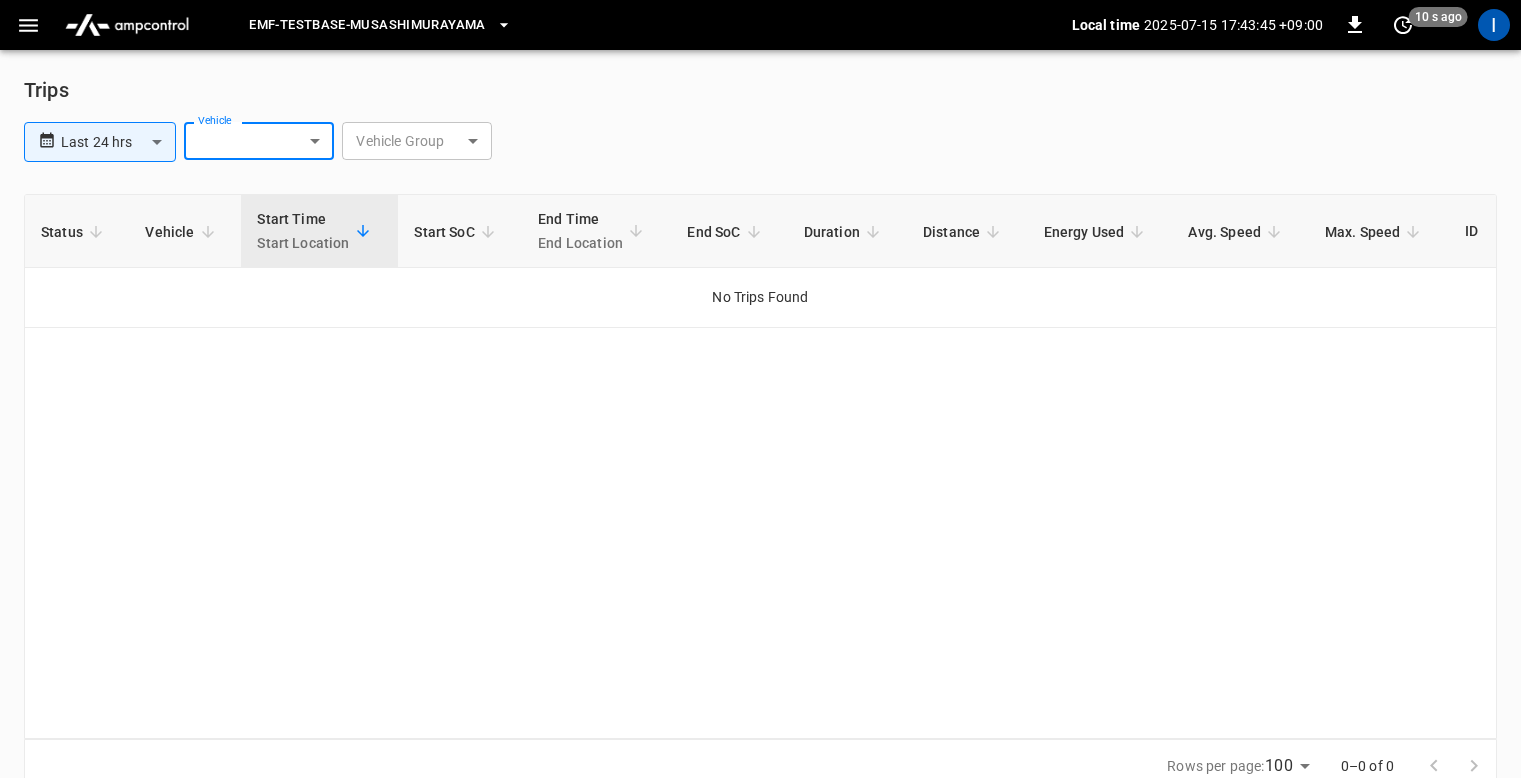click on "**********" at bounding box center (760, 433) 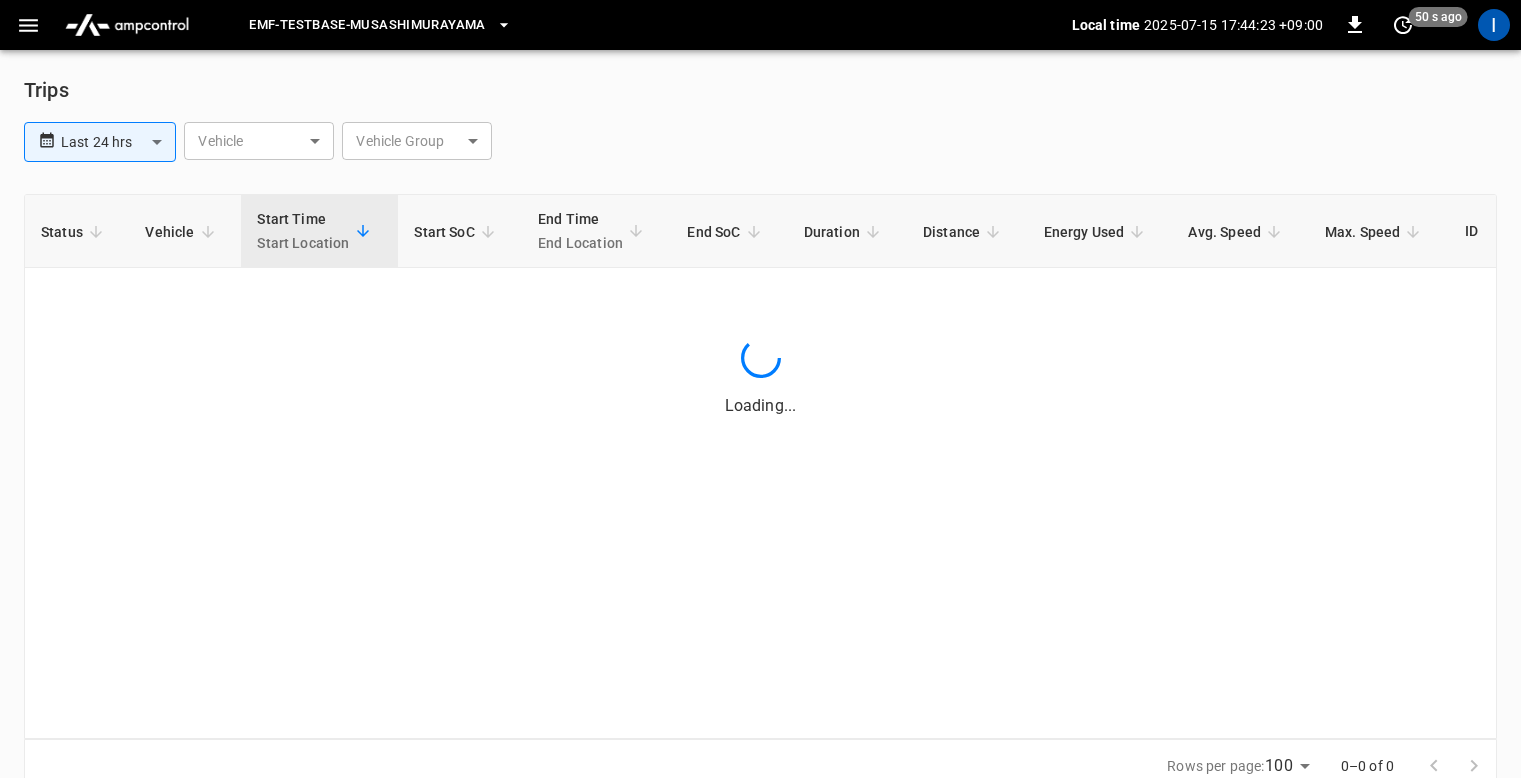 click on "**********" at bounding box center (760, 150) 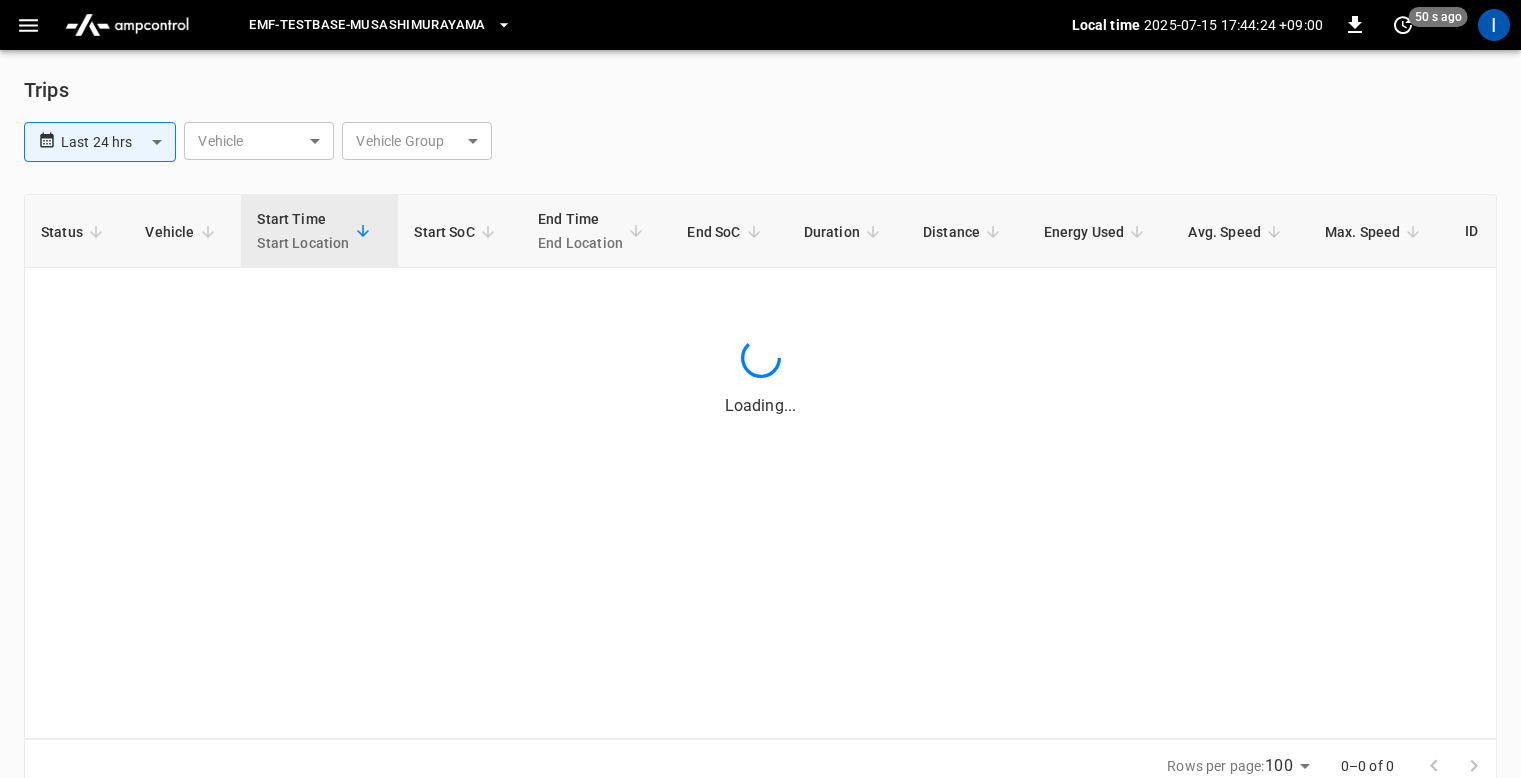 click 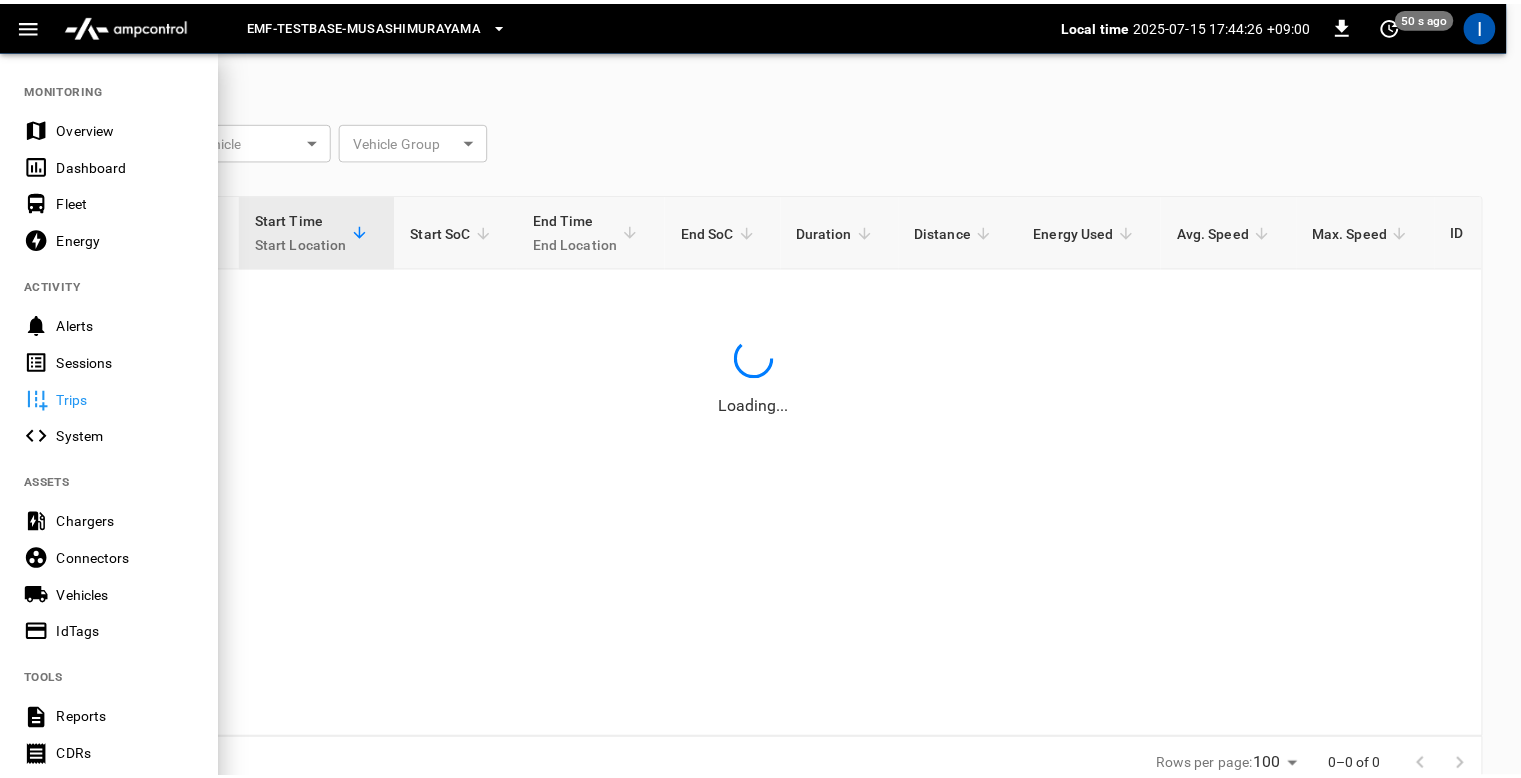 scroll, scrollTop: 364, scrollLeft: 0, axis: vertical 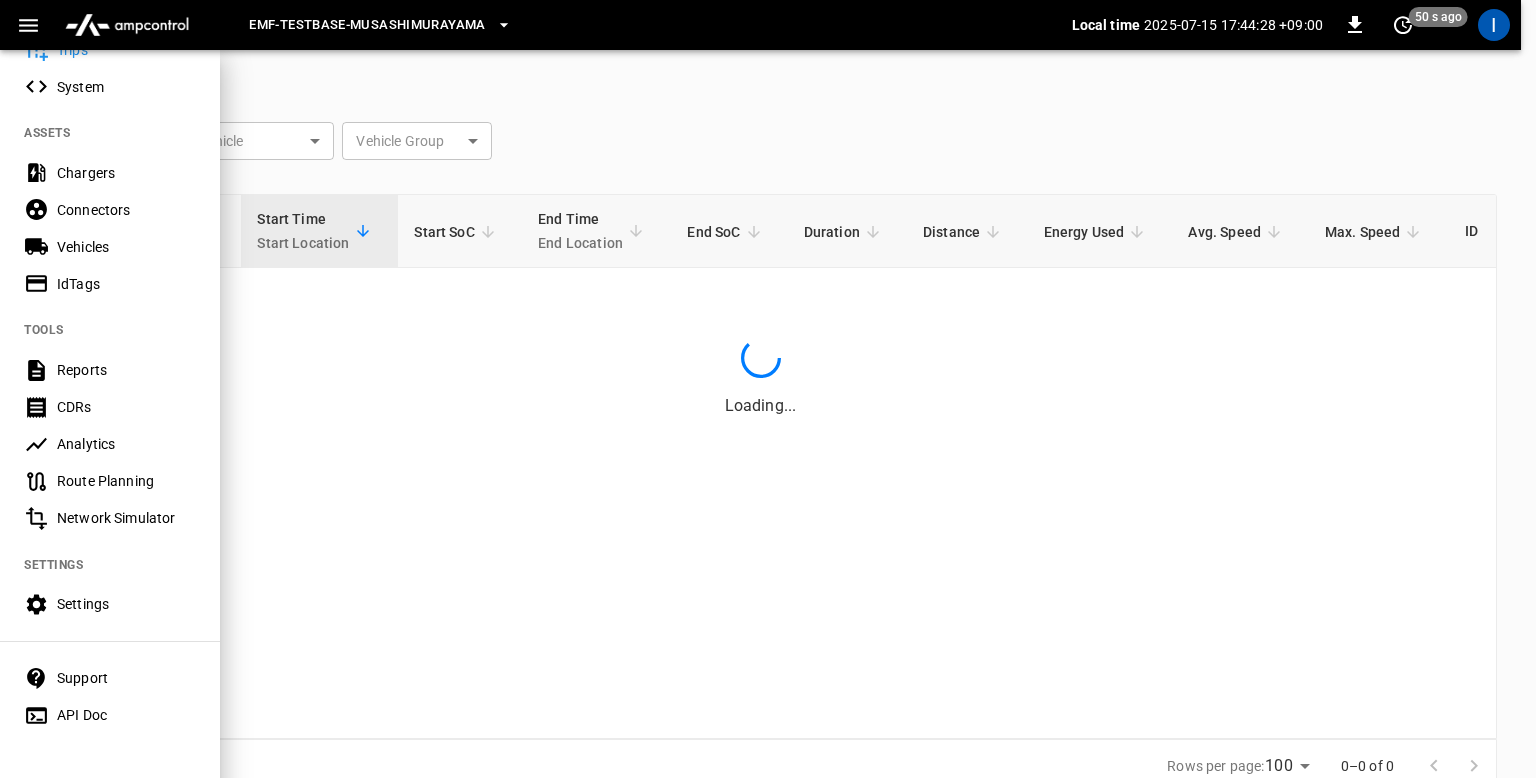 click on "Route Planning" at bounding box center [126, 481] 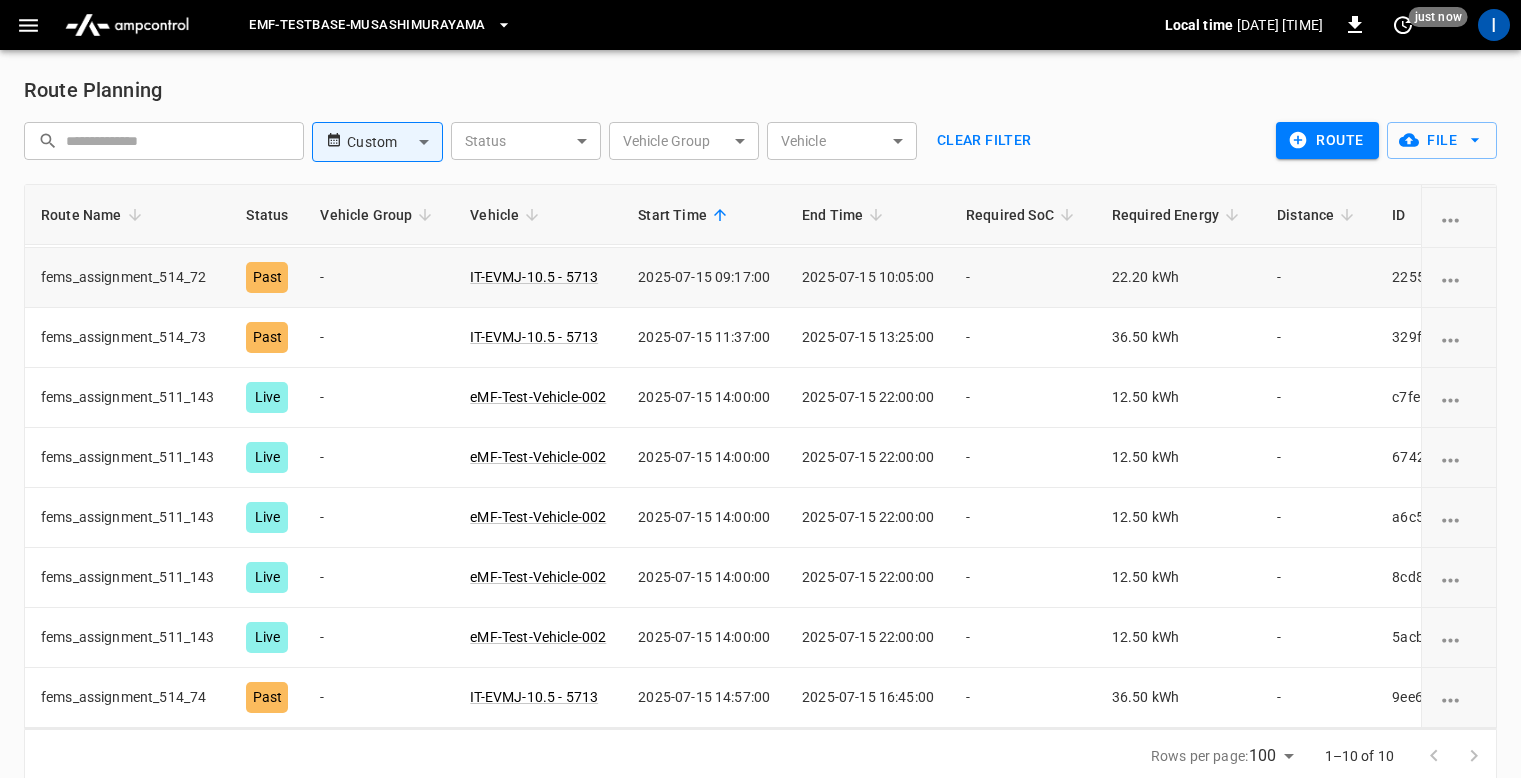scroll, scrollTop: 132, scrollLeft: 0, axis: vertical 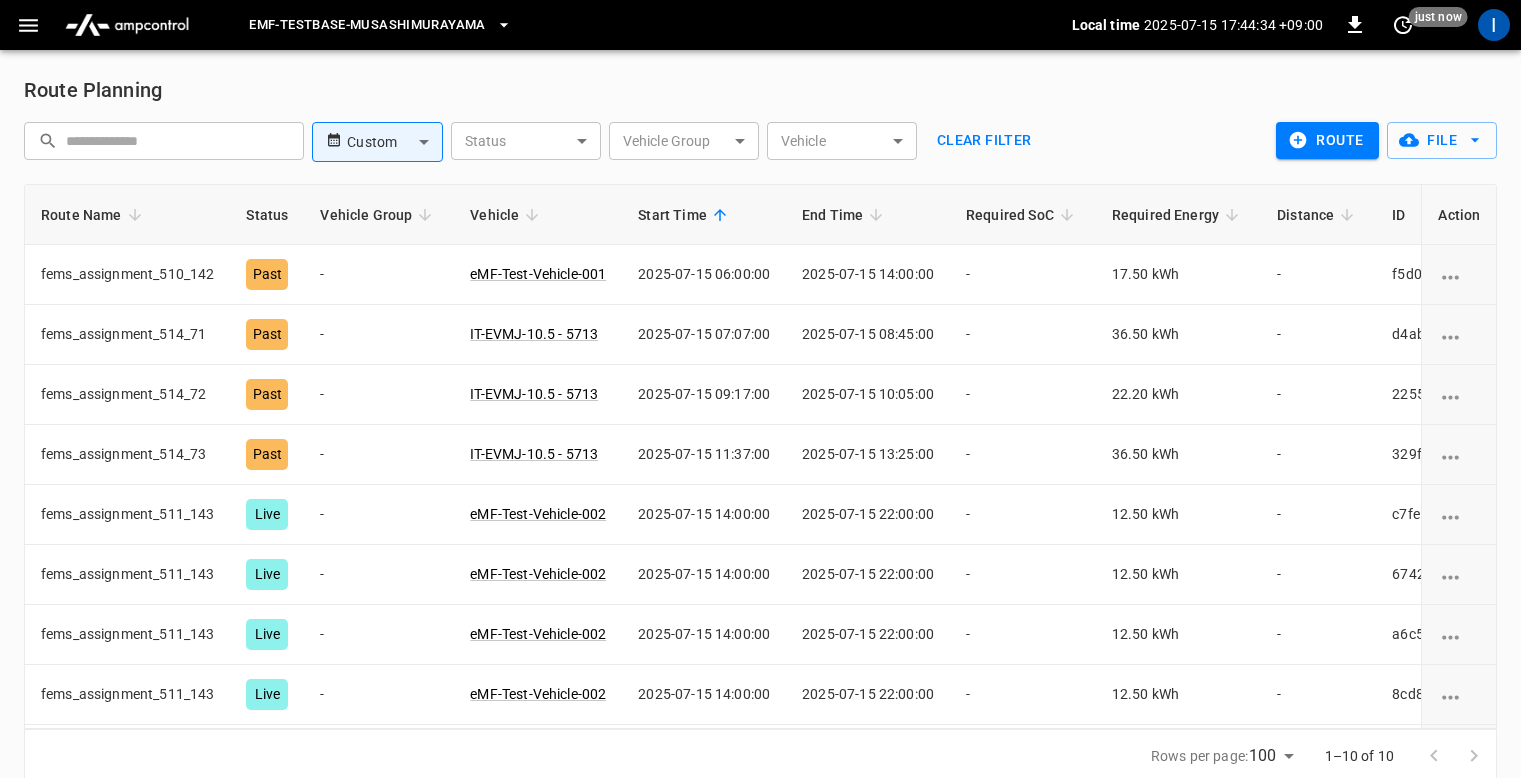 click 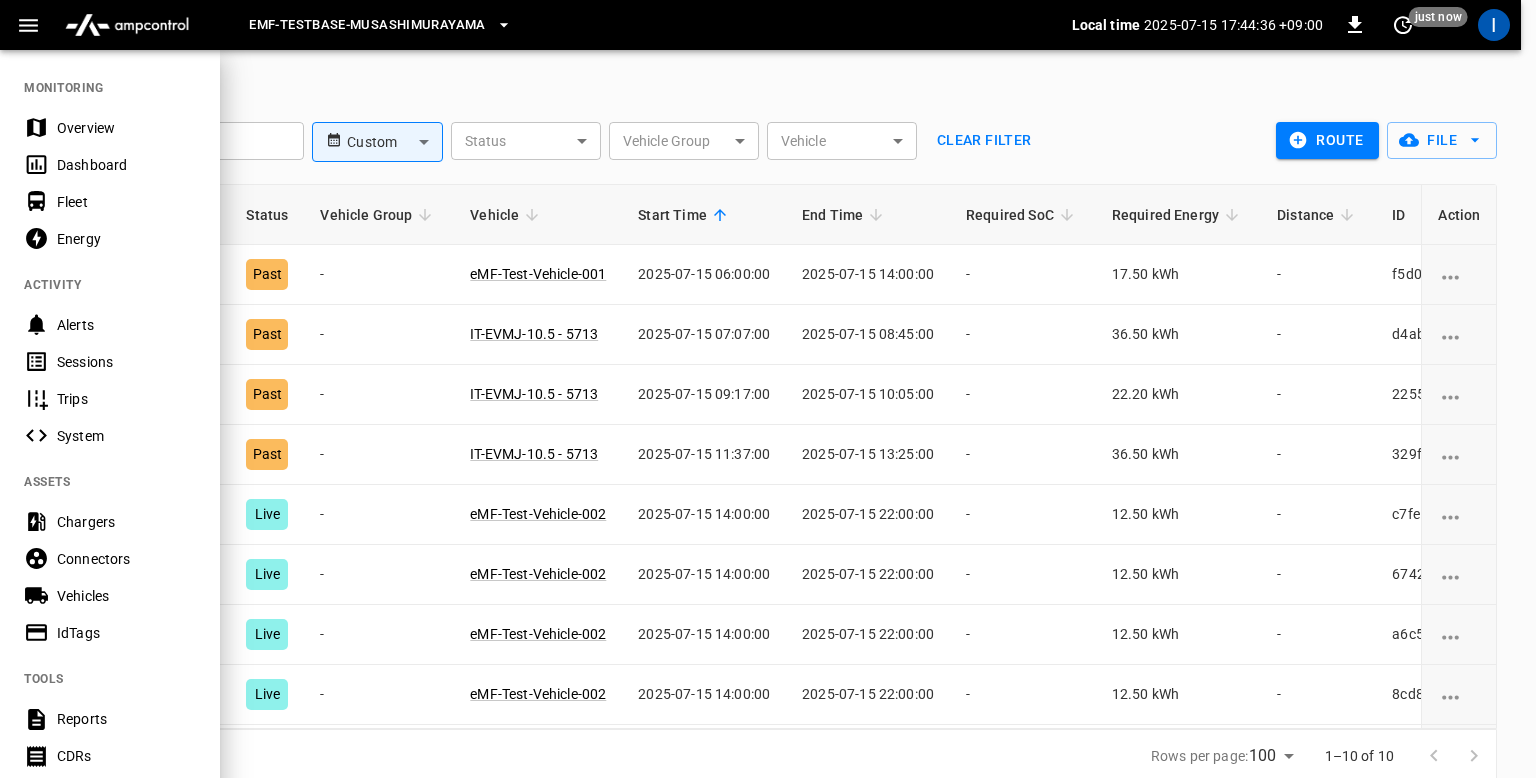 click on "Trips" at bounding box center [126, 399] 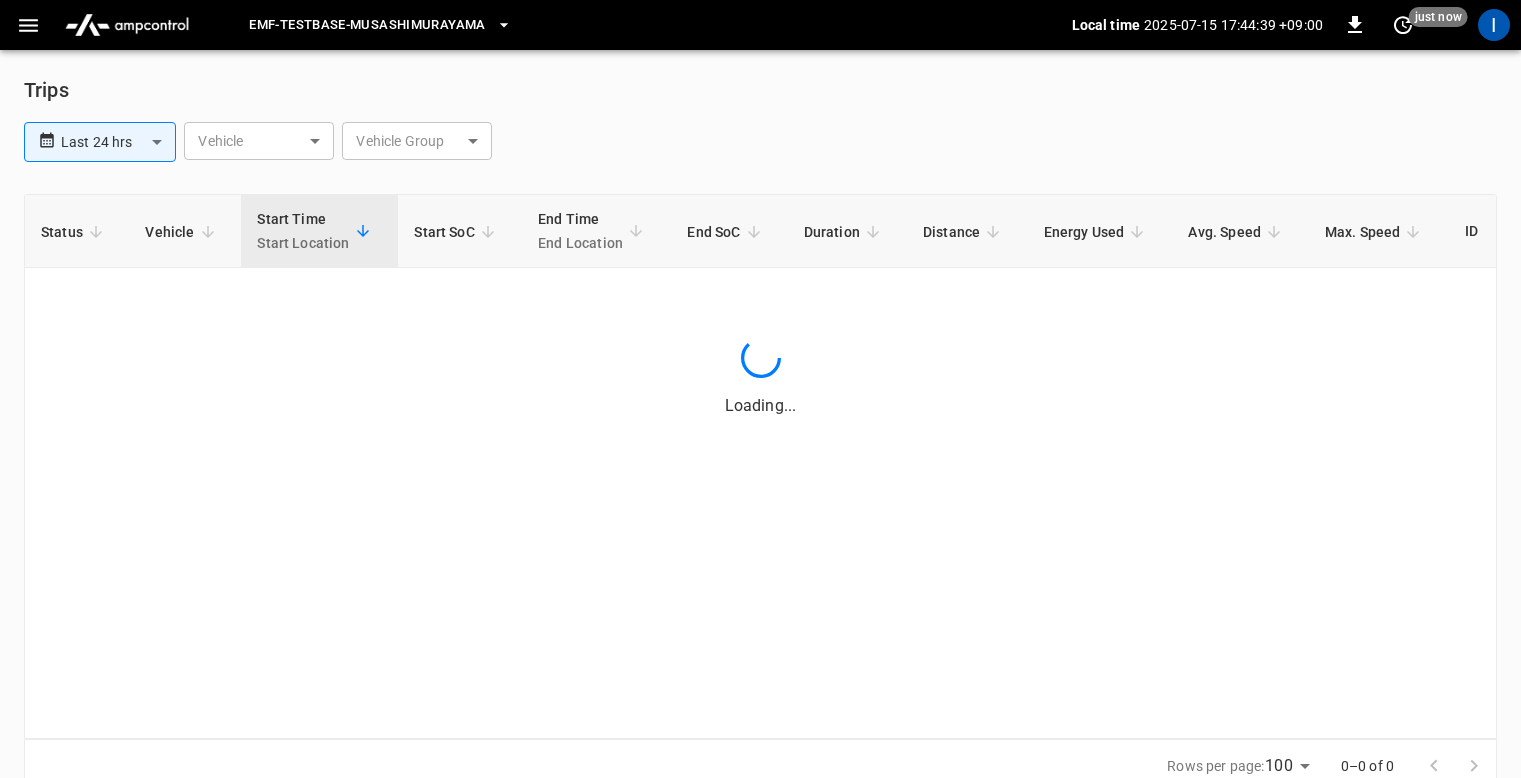 click on "Status Vehicle Start Time Start Location Start SoC End Time End Location End SoC Duration Distance Energy Used Avg. Speed Max. Speed ID Loading..." at bounding box center (760, 466) 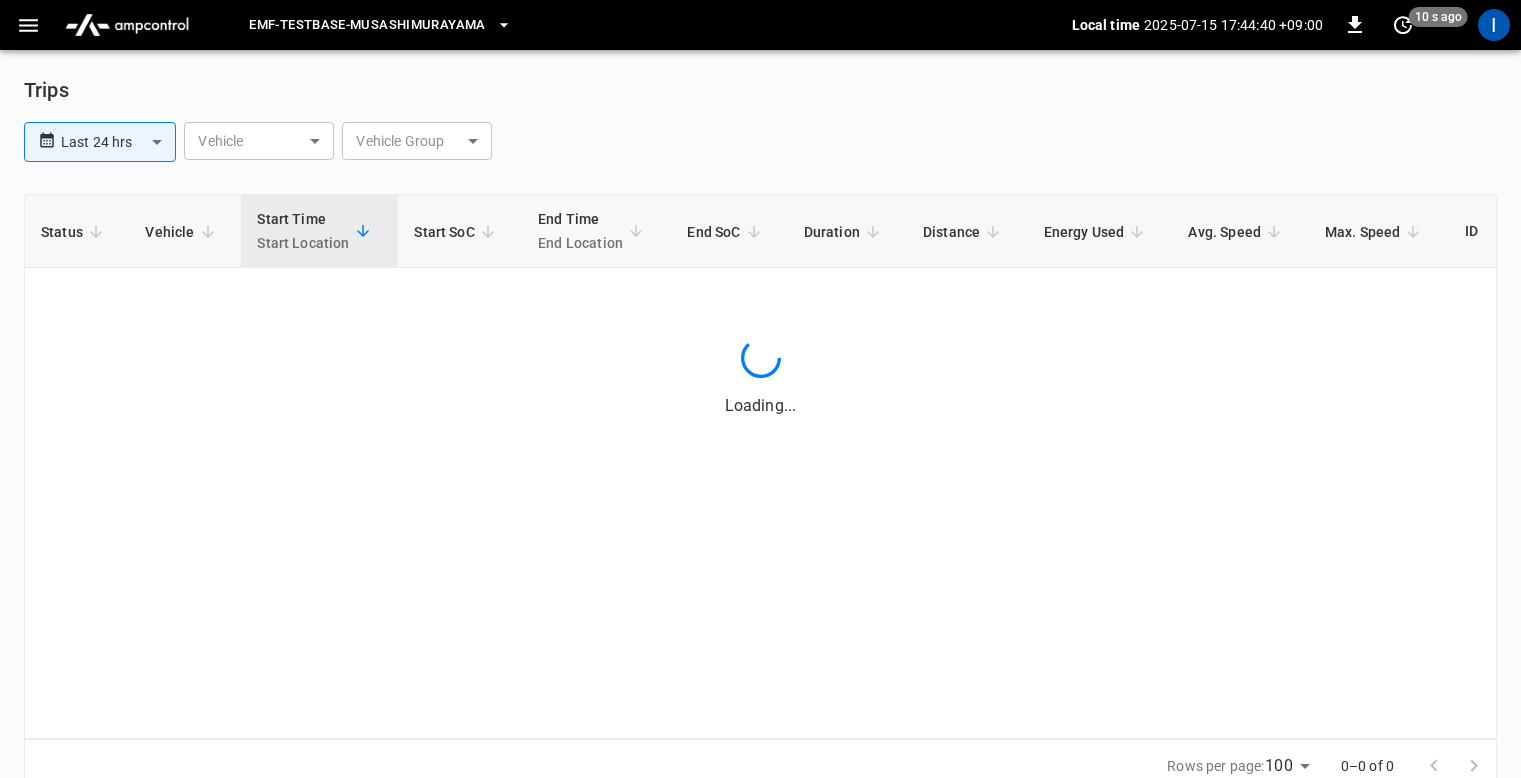 click on "**********" at bounding box center [756, 146] 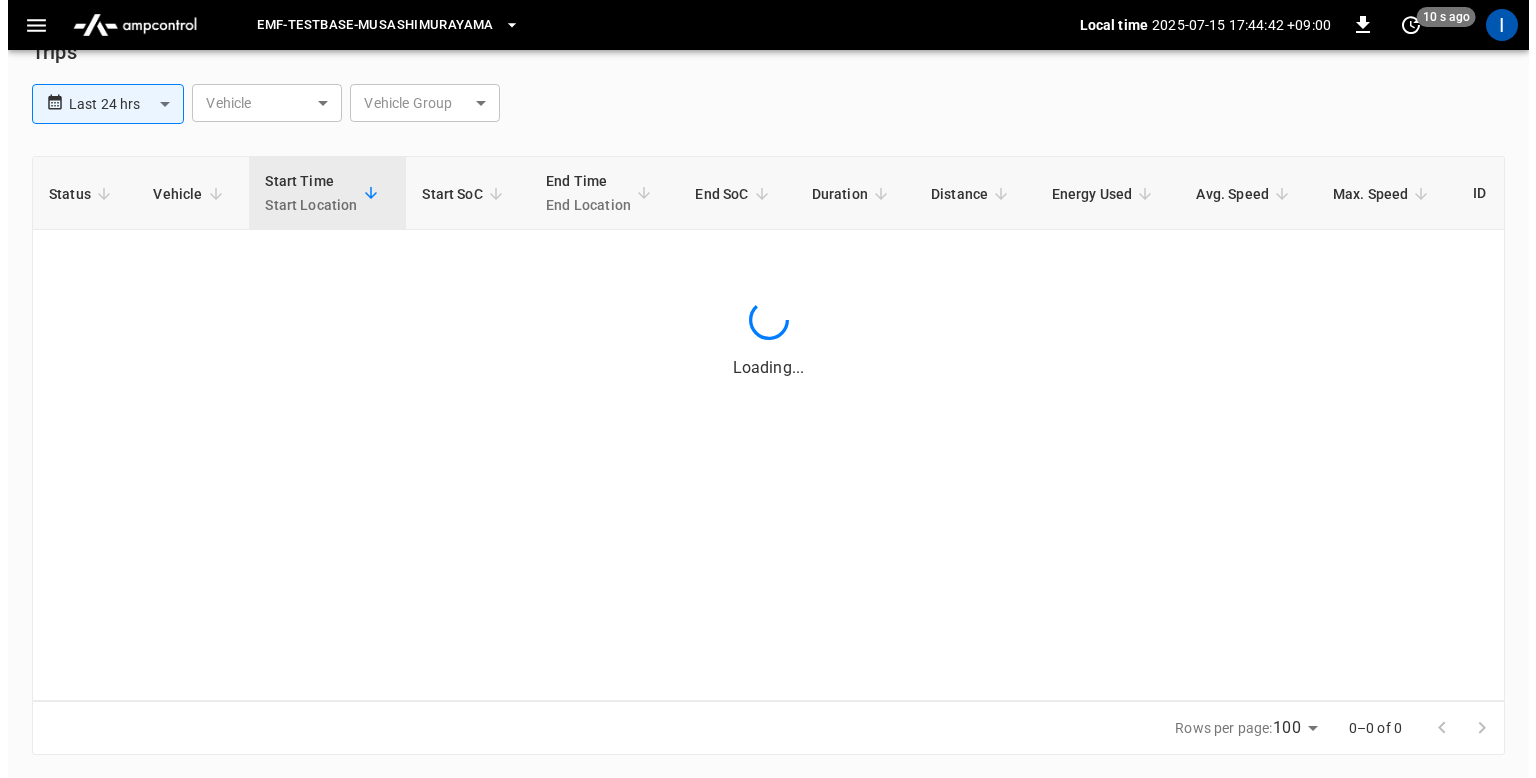 scroll, scrollTop: 0, scrollLeft: 0, axis: both 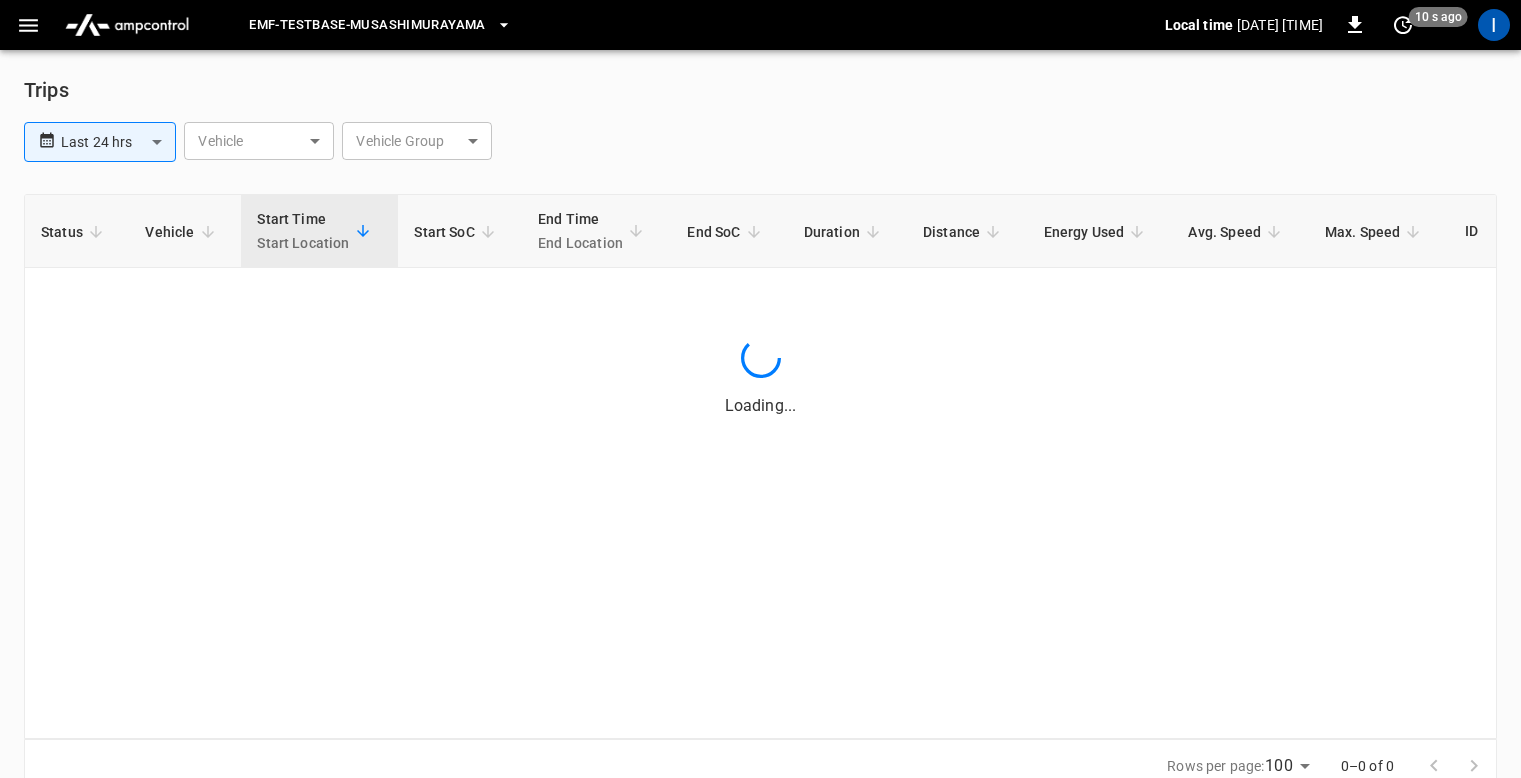 click on "**********" at bounding box center (756, 146) 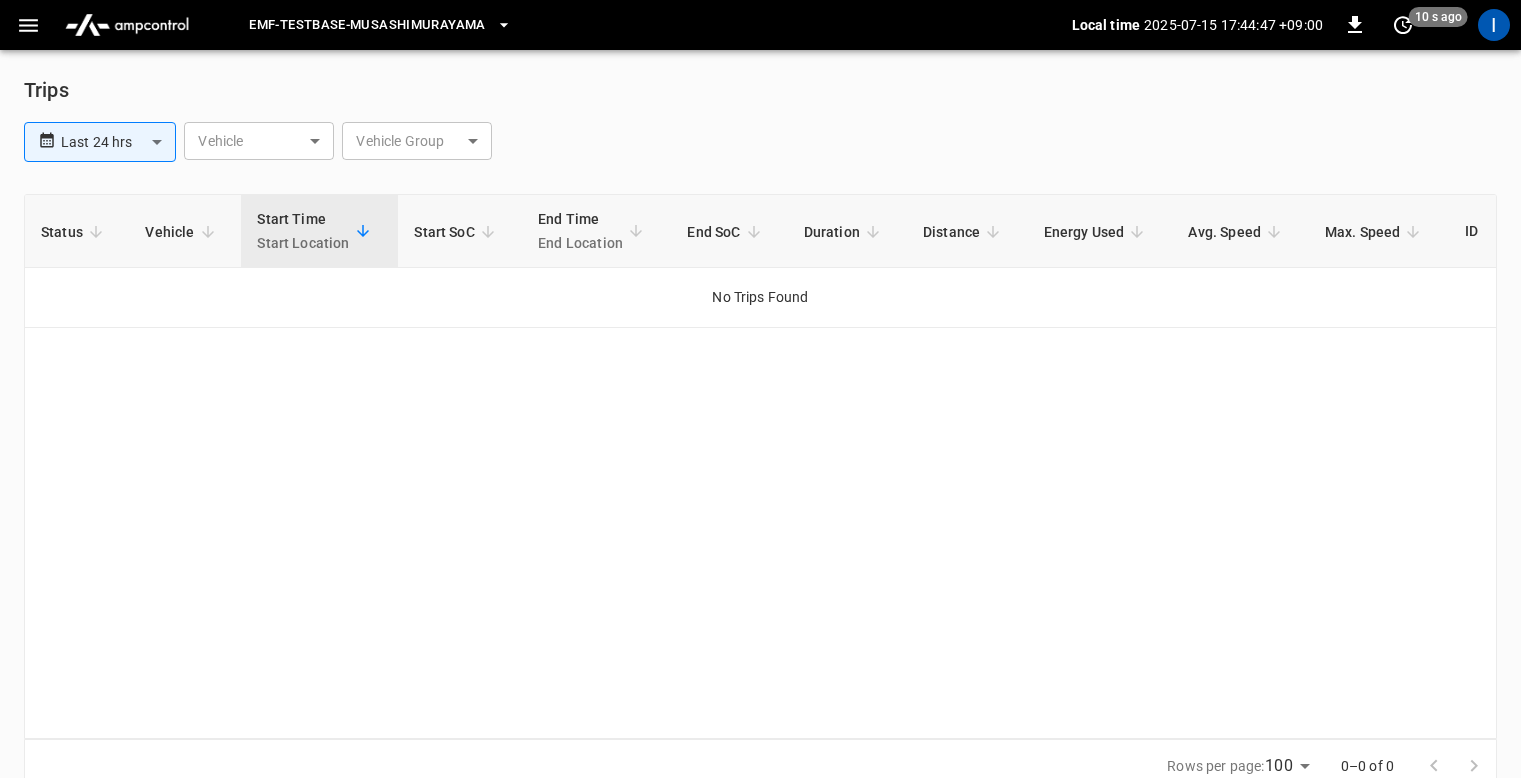 click on "**********" at bounding box center (760, 408) 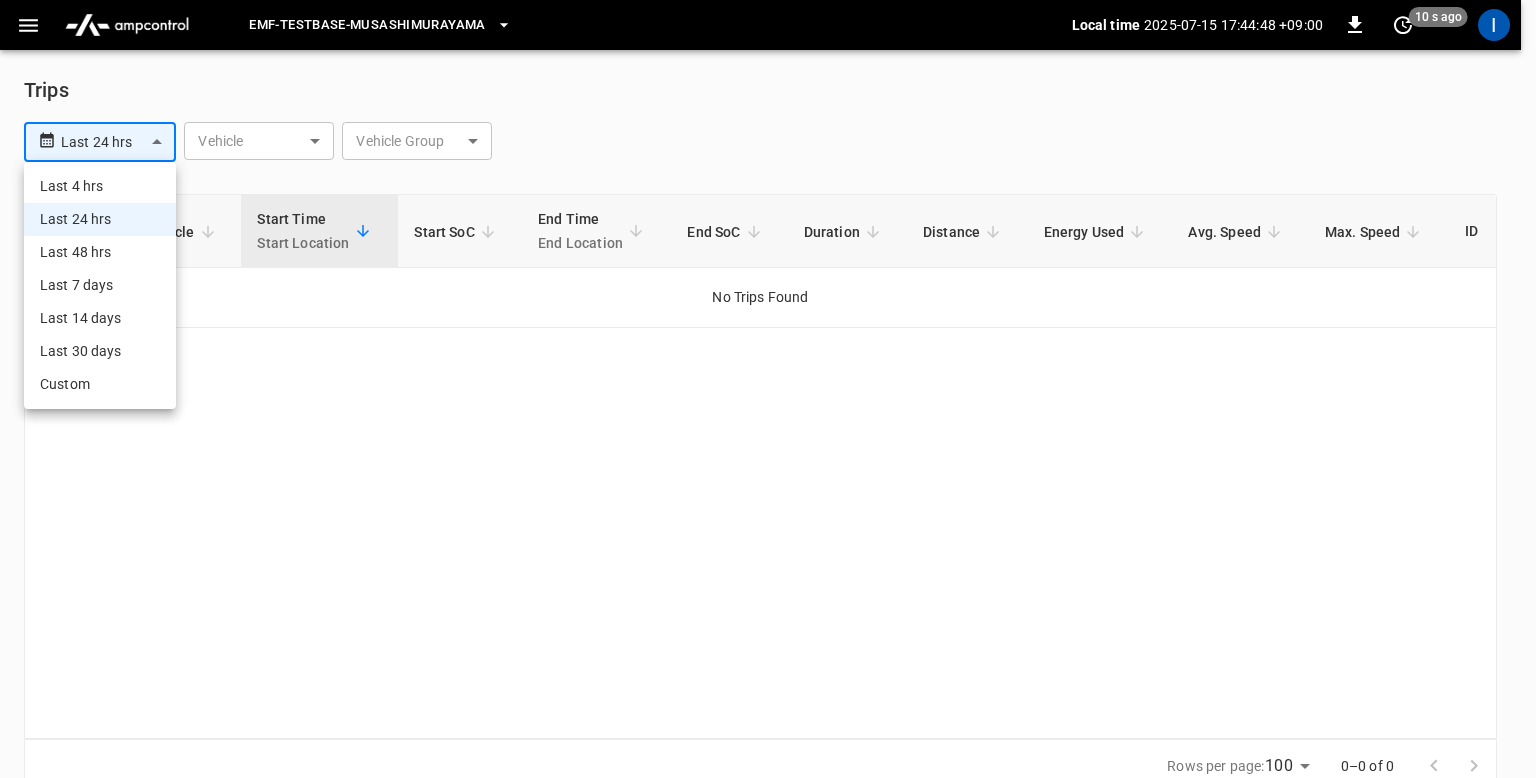 click on "Last 30 days" at bounding box center [100, 351] 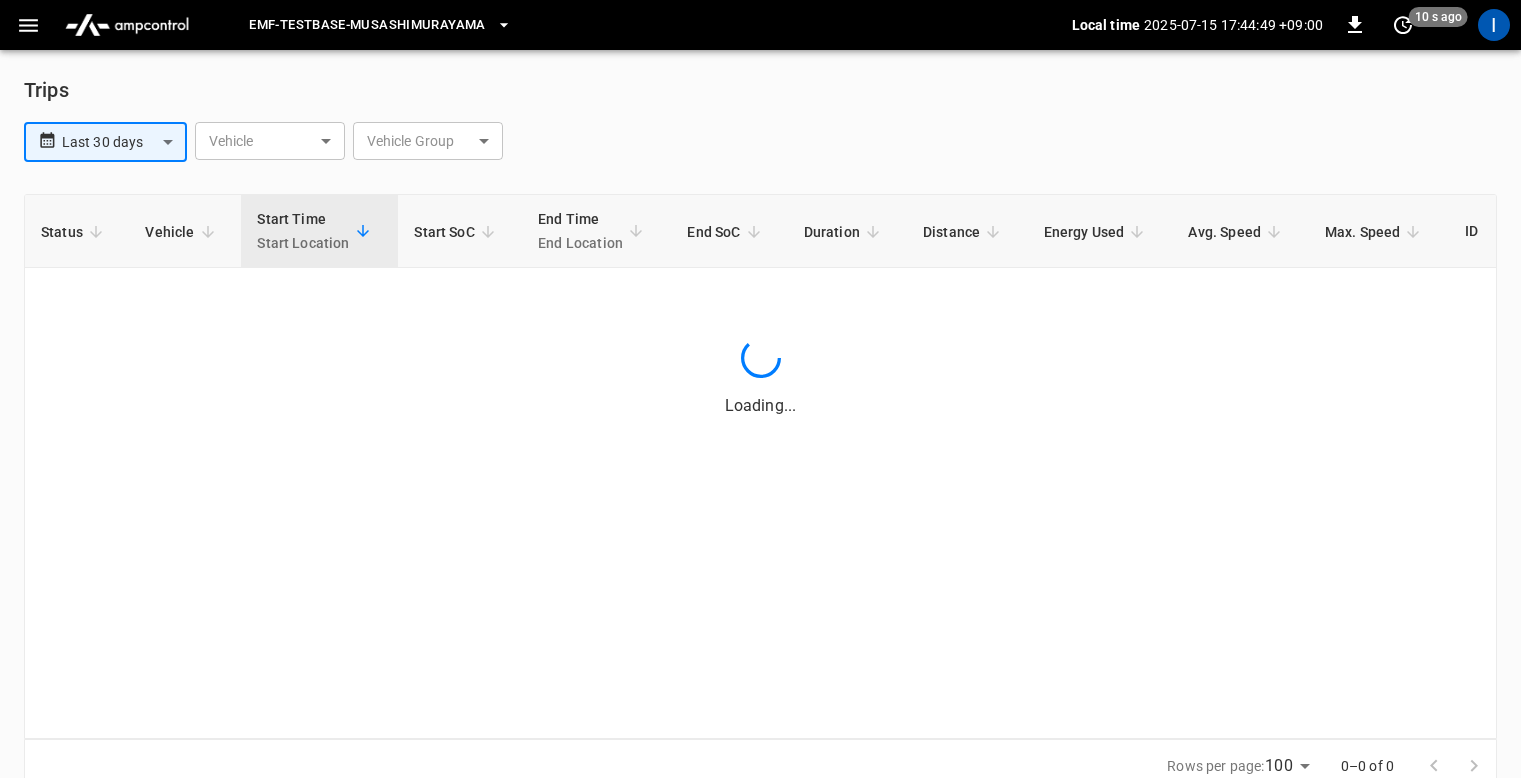 click on "Status Vehicle Start Time Start Location Start SoC End Time End Location End SoC Duration Distance Energy Used Avg. Speed Max. Speed ID Loading..." at bounding box center [760, 466] 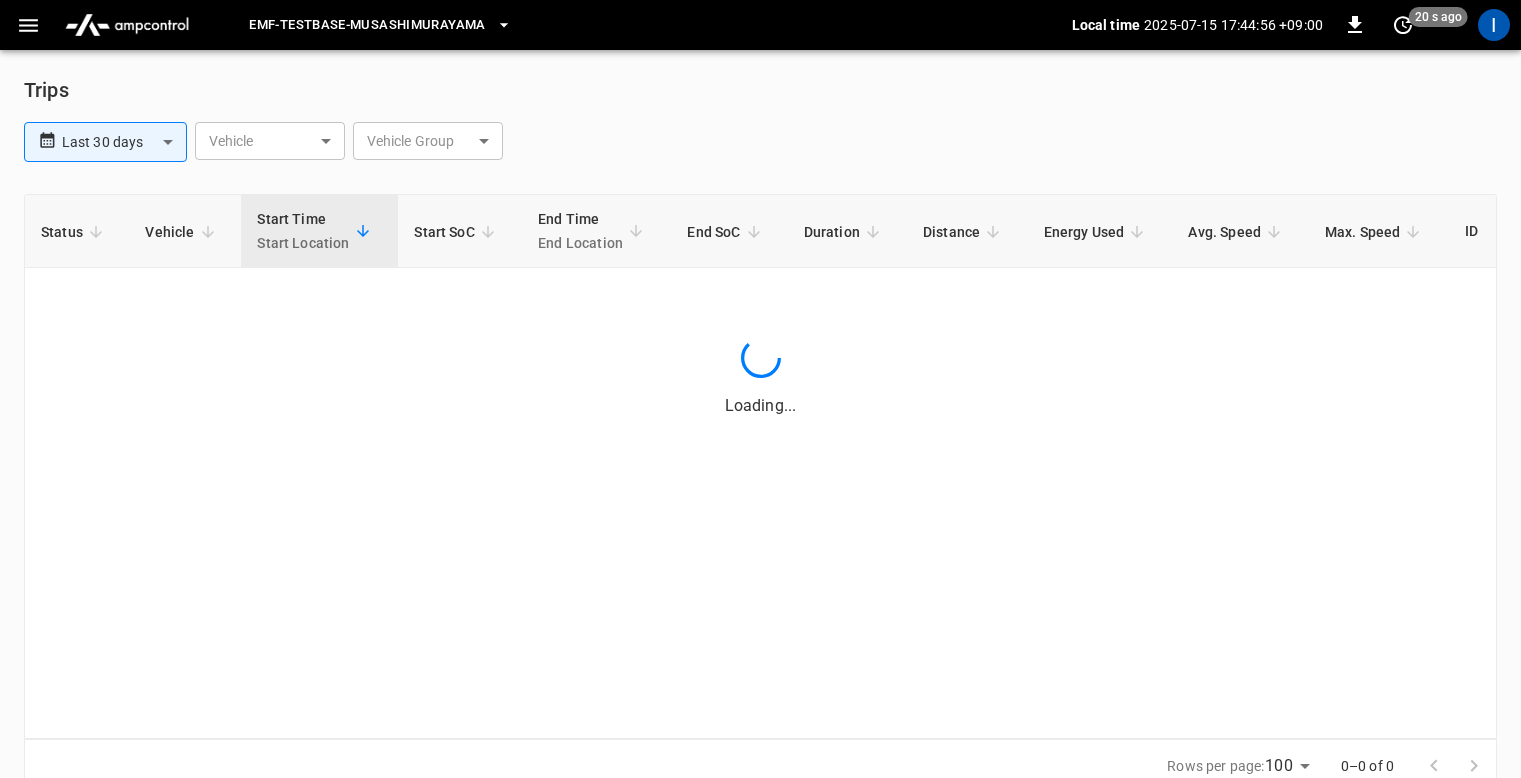 click on "Trips" at bounding box center [760, 90] 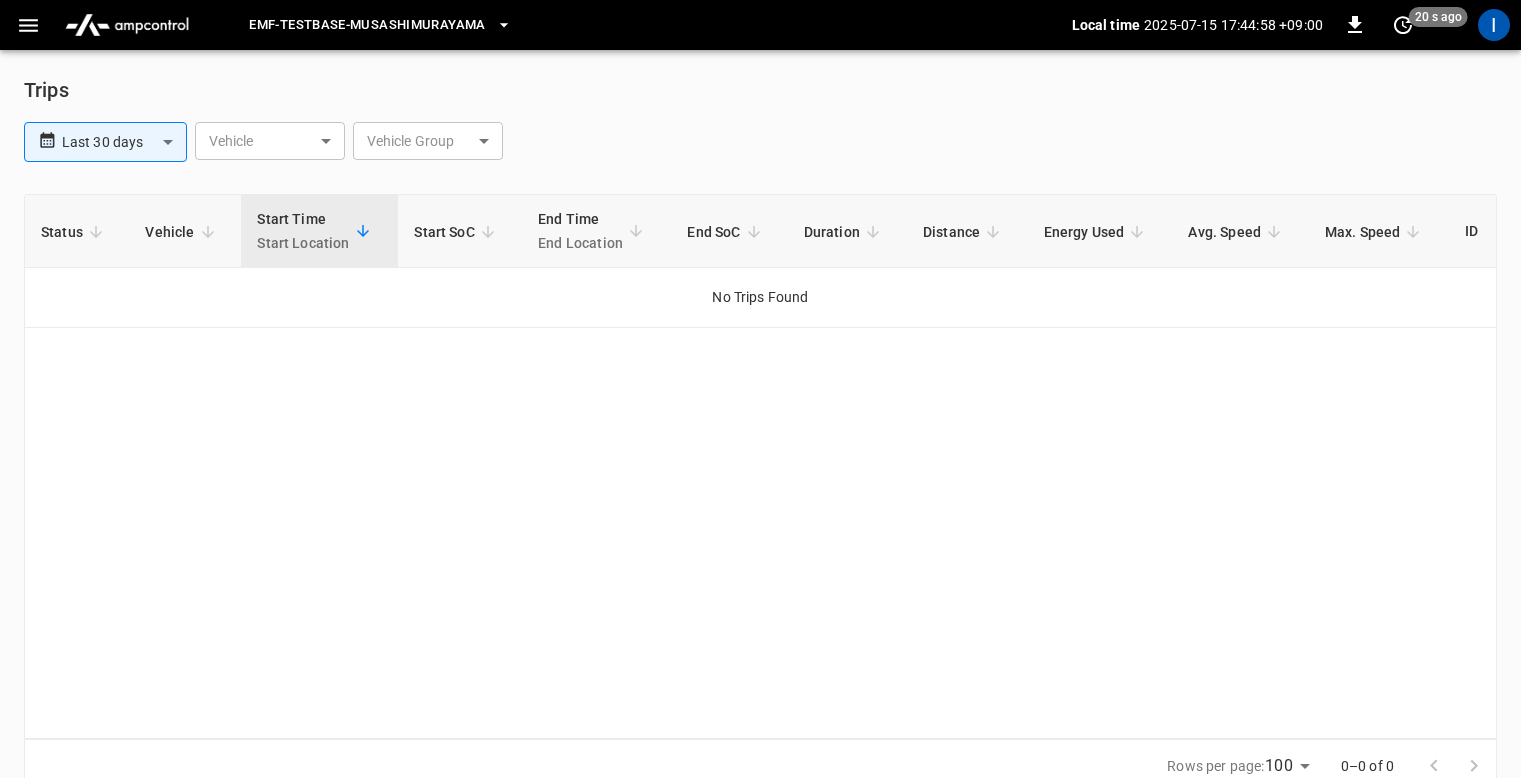click on "eMF-Testbase-Musashimurayama" at bounding box center [380, 25] 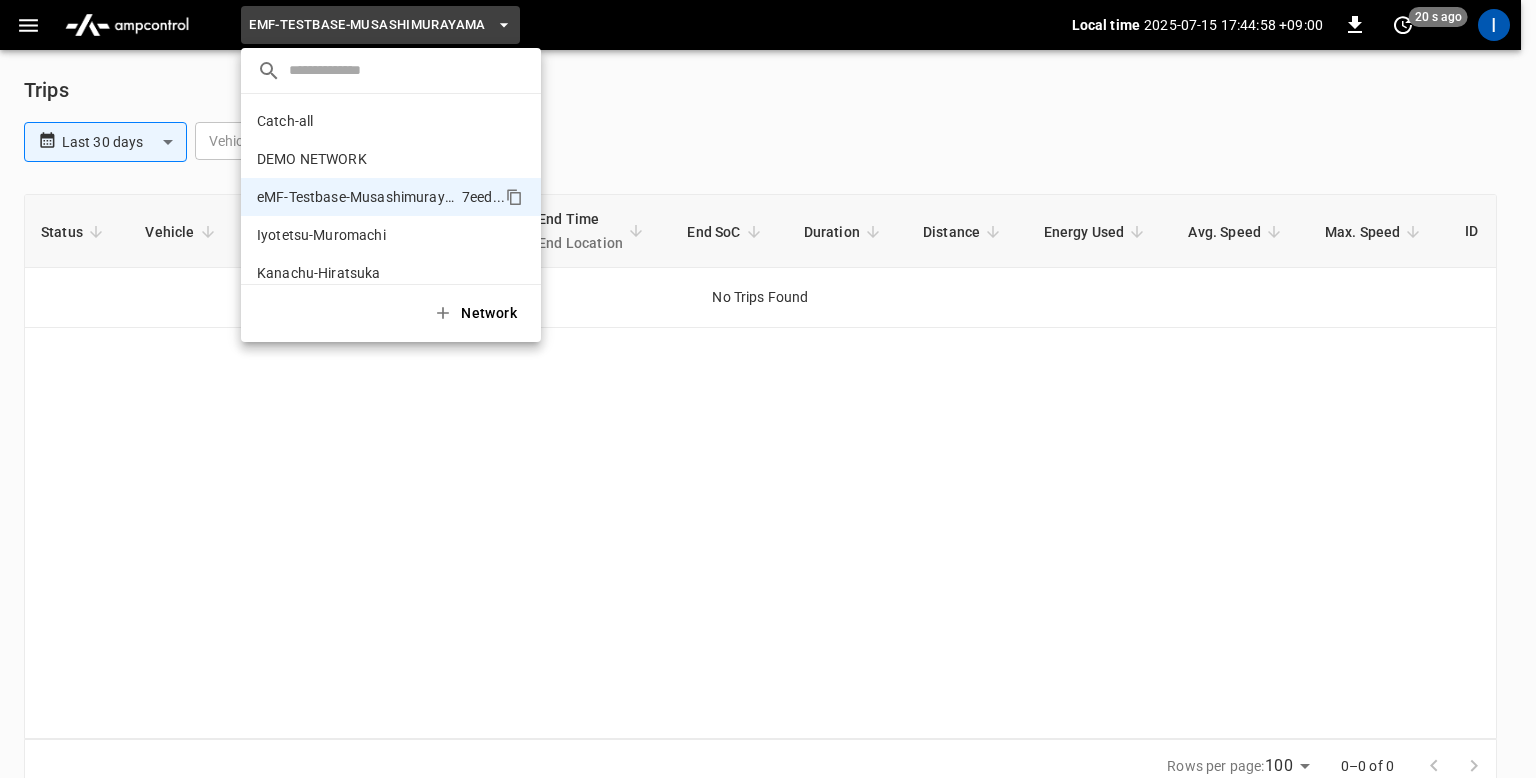 scroll, scrollTop: 54, scrollLeft: 0, axis: vertical 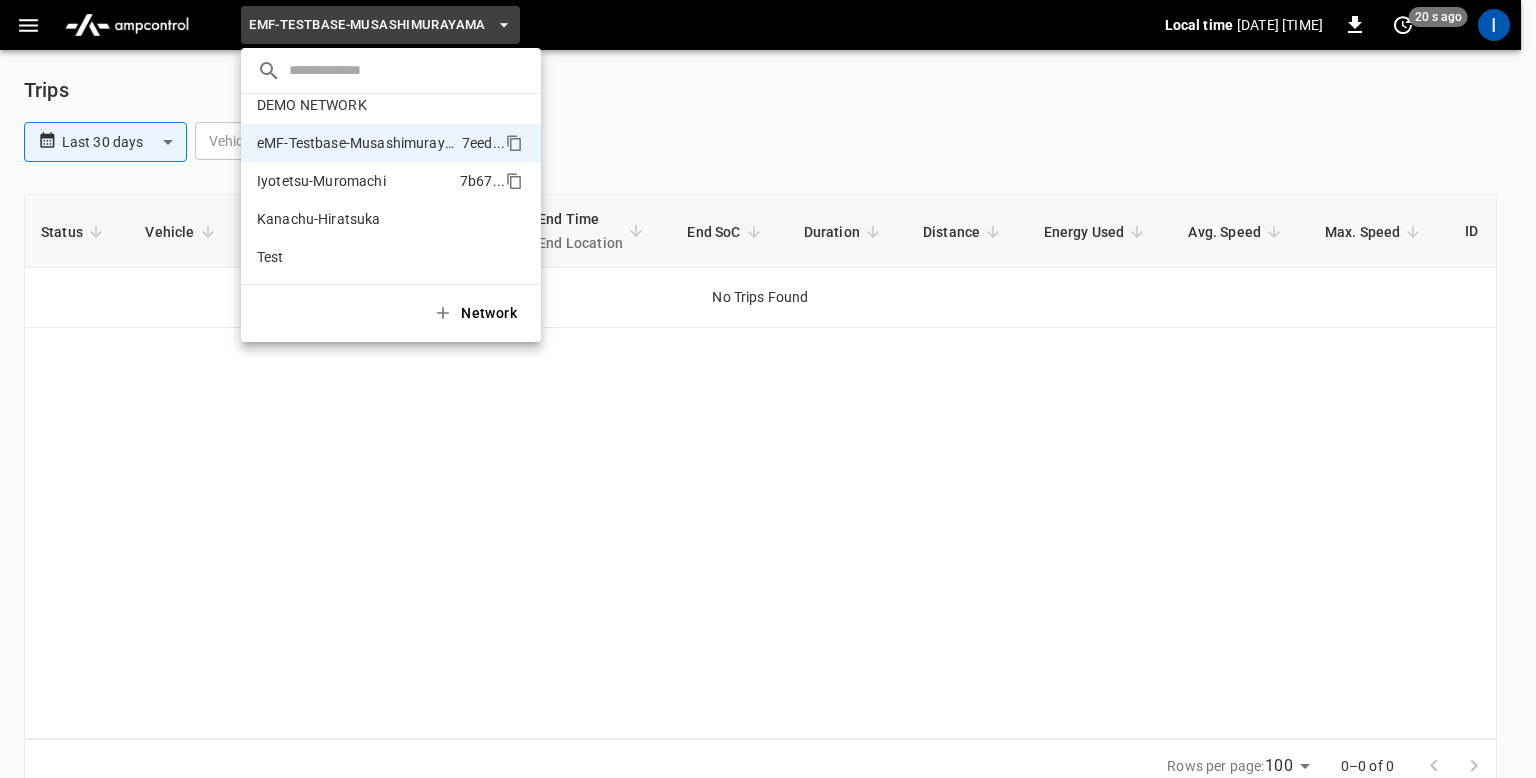 click on "Iyotetsu-Muromachi 7b67 ..." at bounding box center [391, 181] 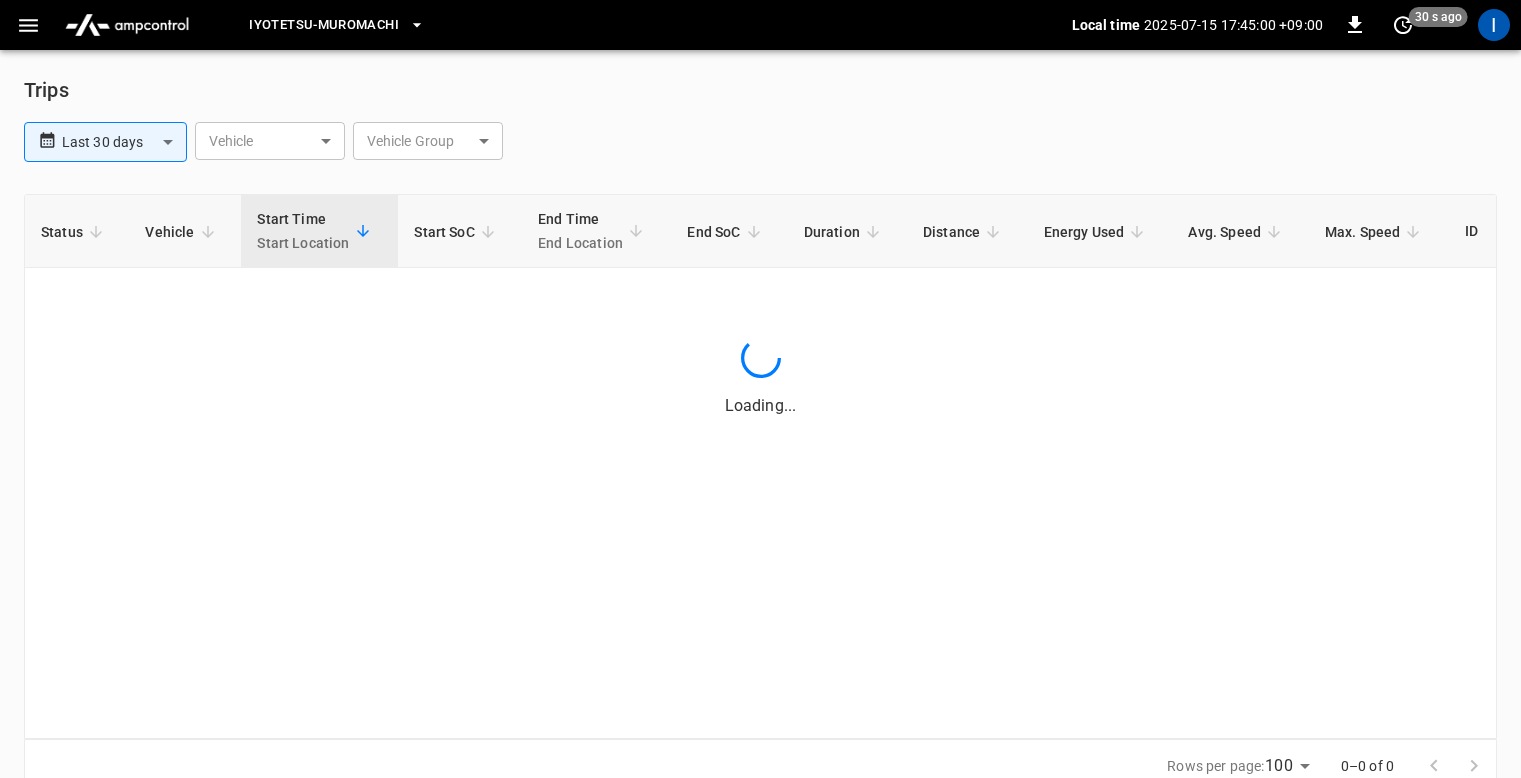 click on "**********" at bounding box center (756, 146) 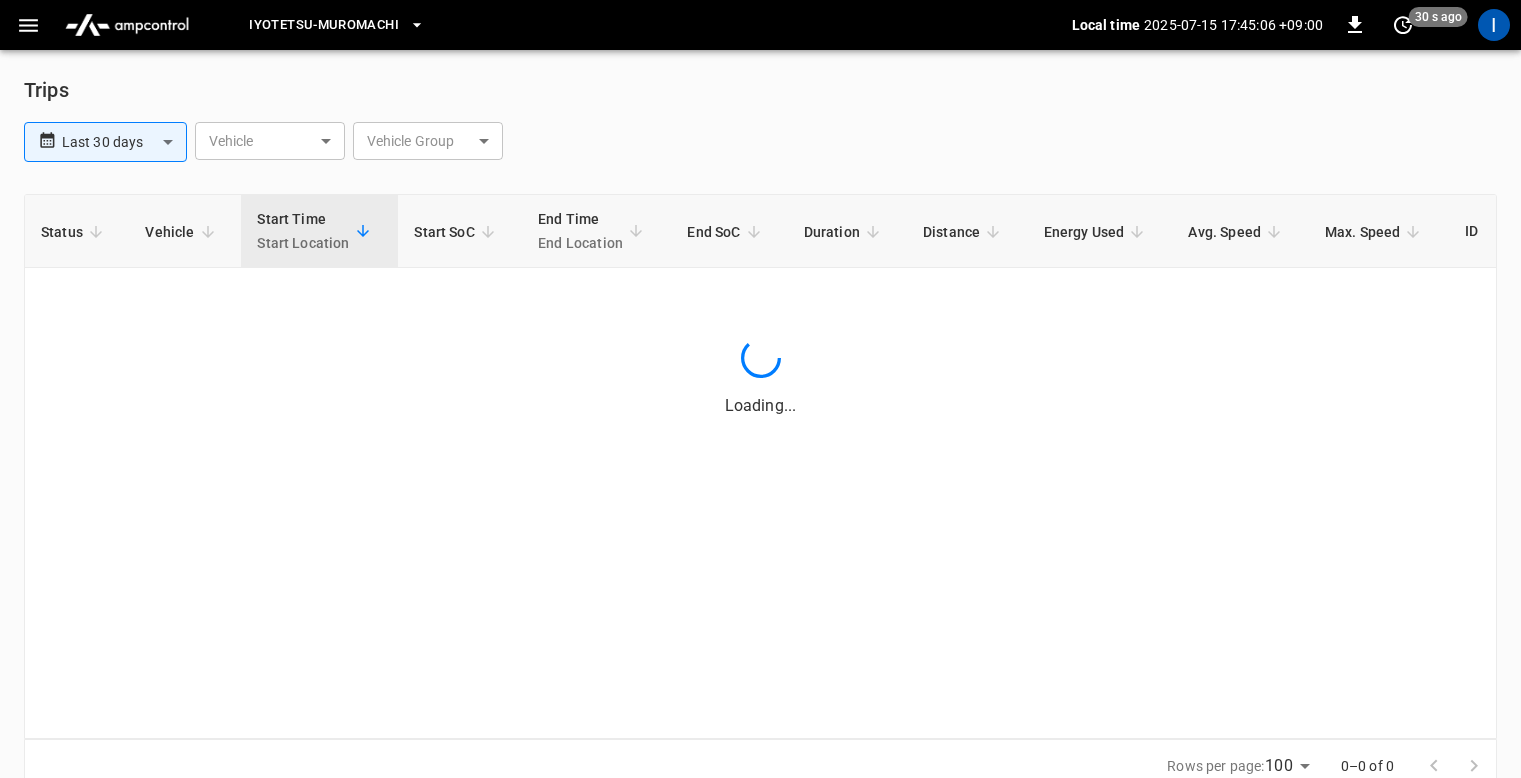 click 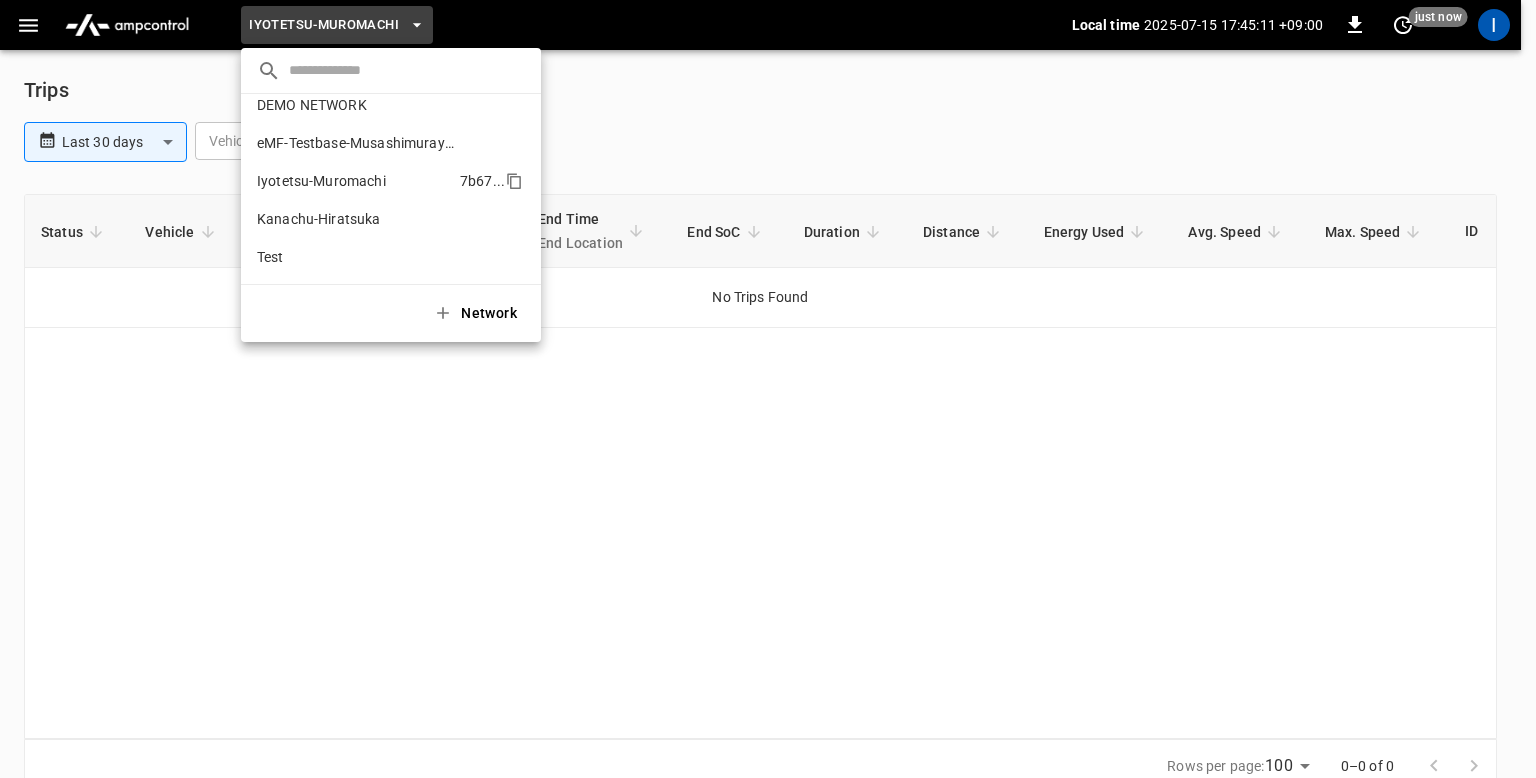 scroll, scrollTop: 0, scrollLeft: 0, axis: both 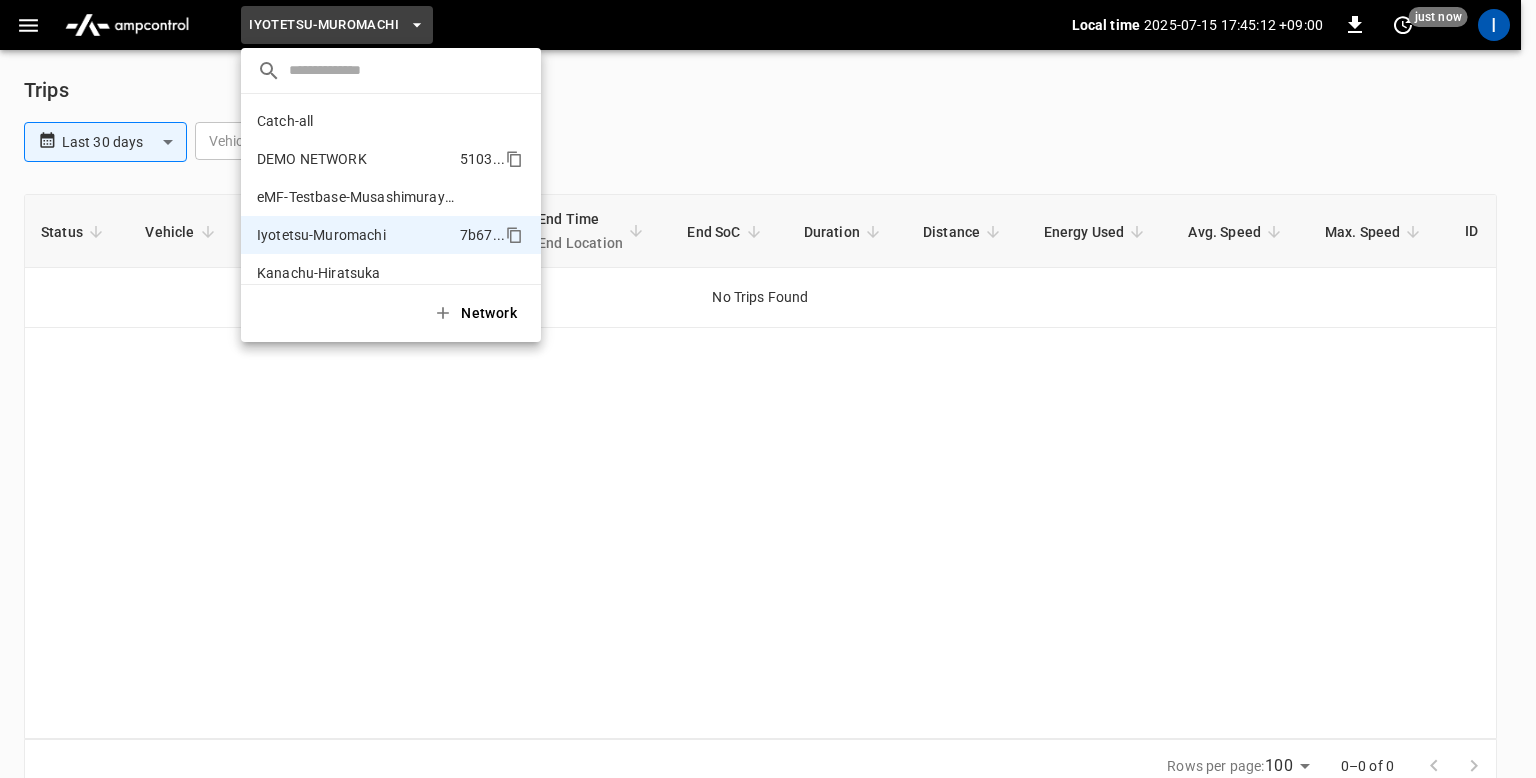 click on "DEMO NETWORK 5103 ..." at bounding box center (391, 159) 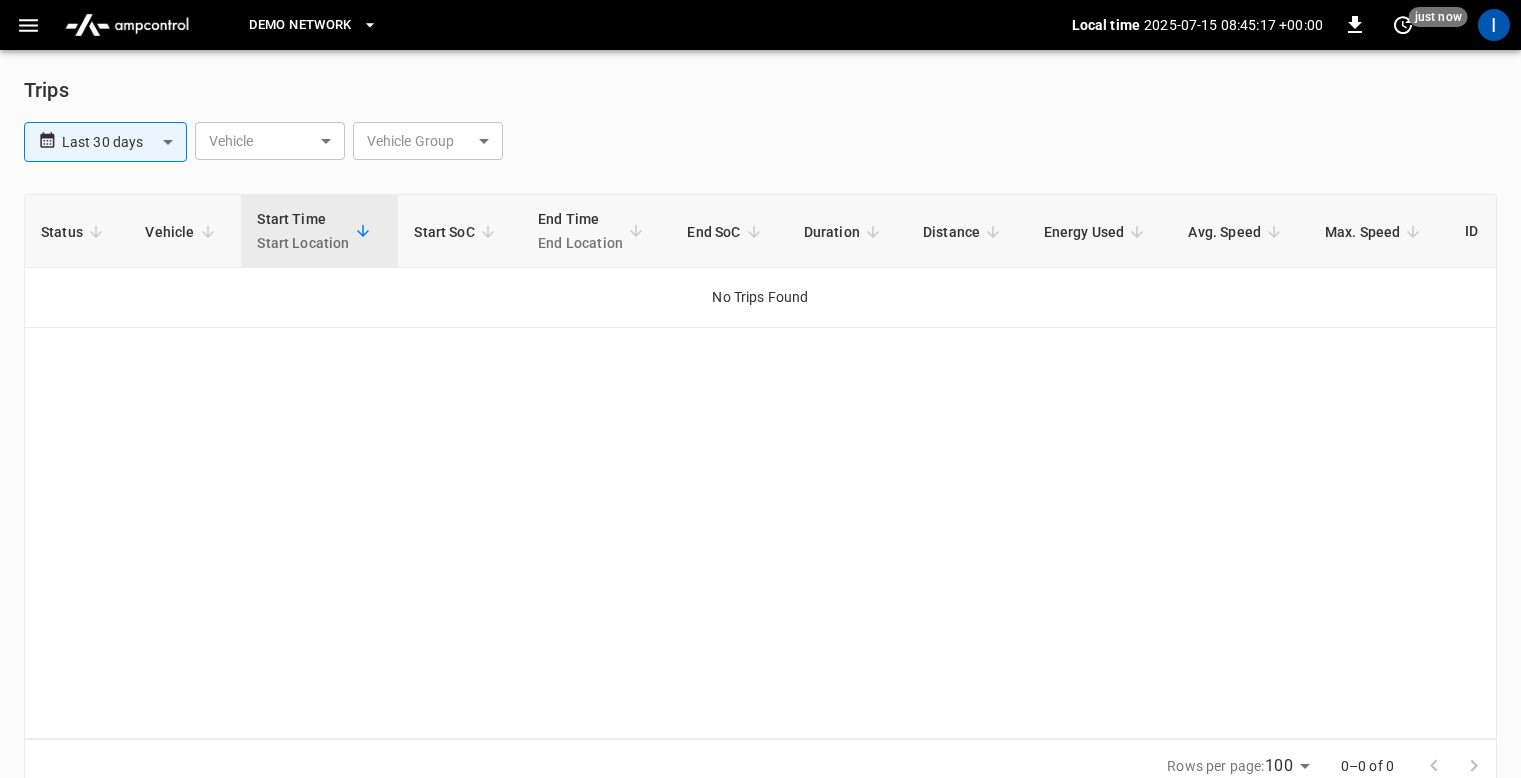 click on "DEMO NETWORK" at bounding box center [642, 25] 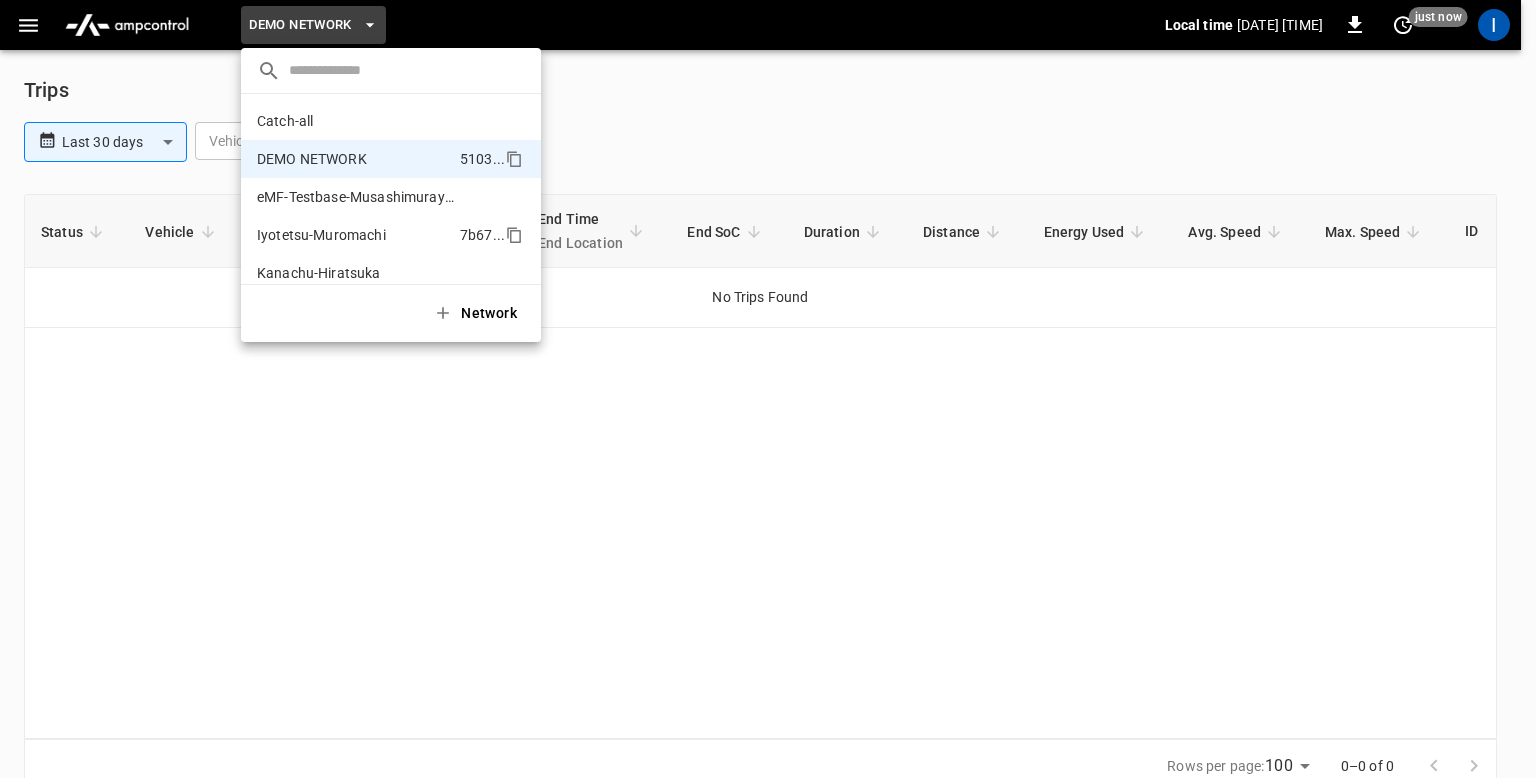 scroll, scrollTop: 32, scrollLeft: 0, axis: vertical 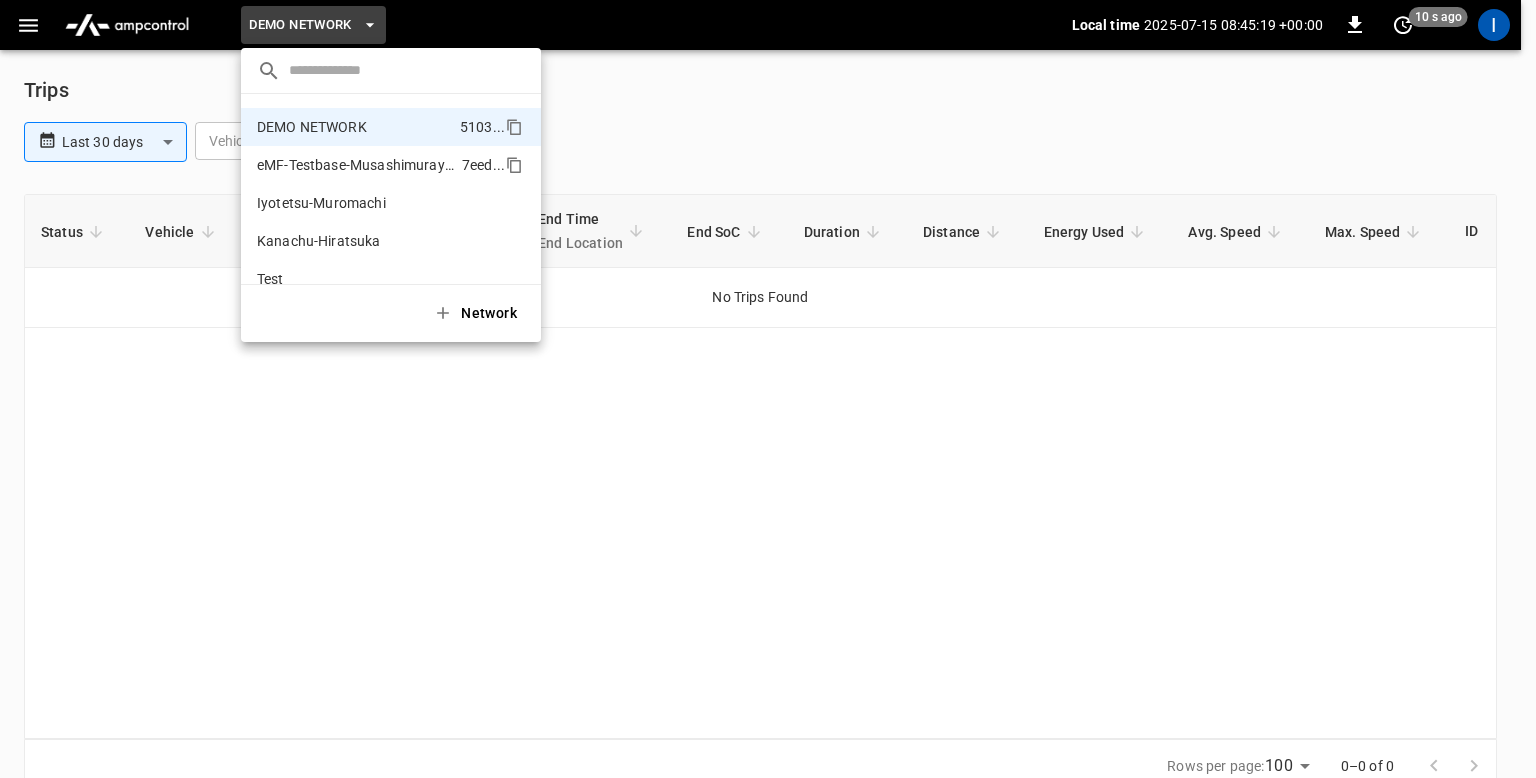 click on "eMF-Testbase-Musashimurayama" at bounding box center [355, 165] 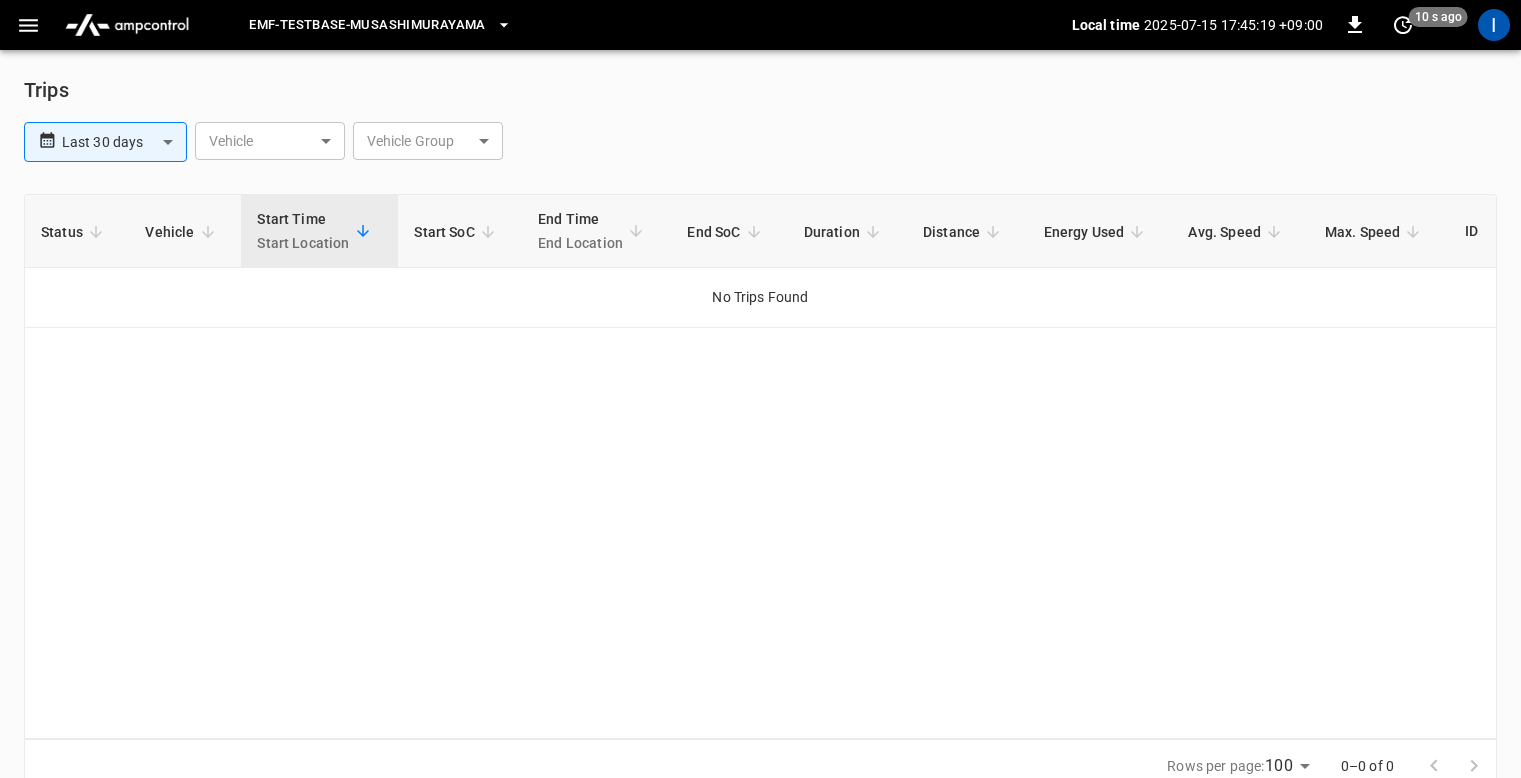 click on "Status Vehicle Start Time Start Location Start SoC End Time End Location End SoC Duration Distance Energy Used Avg. Speed Max. Speed ID No Trips Found" at bounding box center [760, 466] 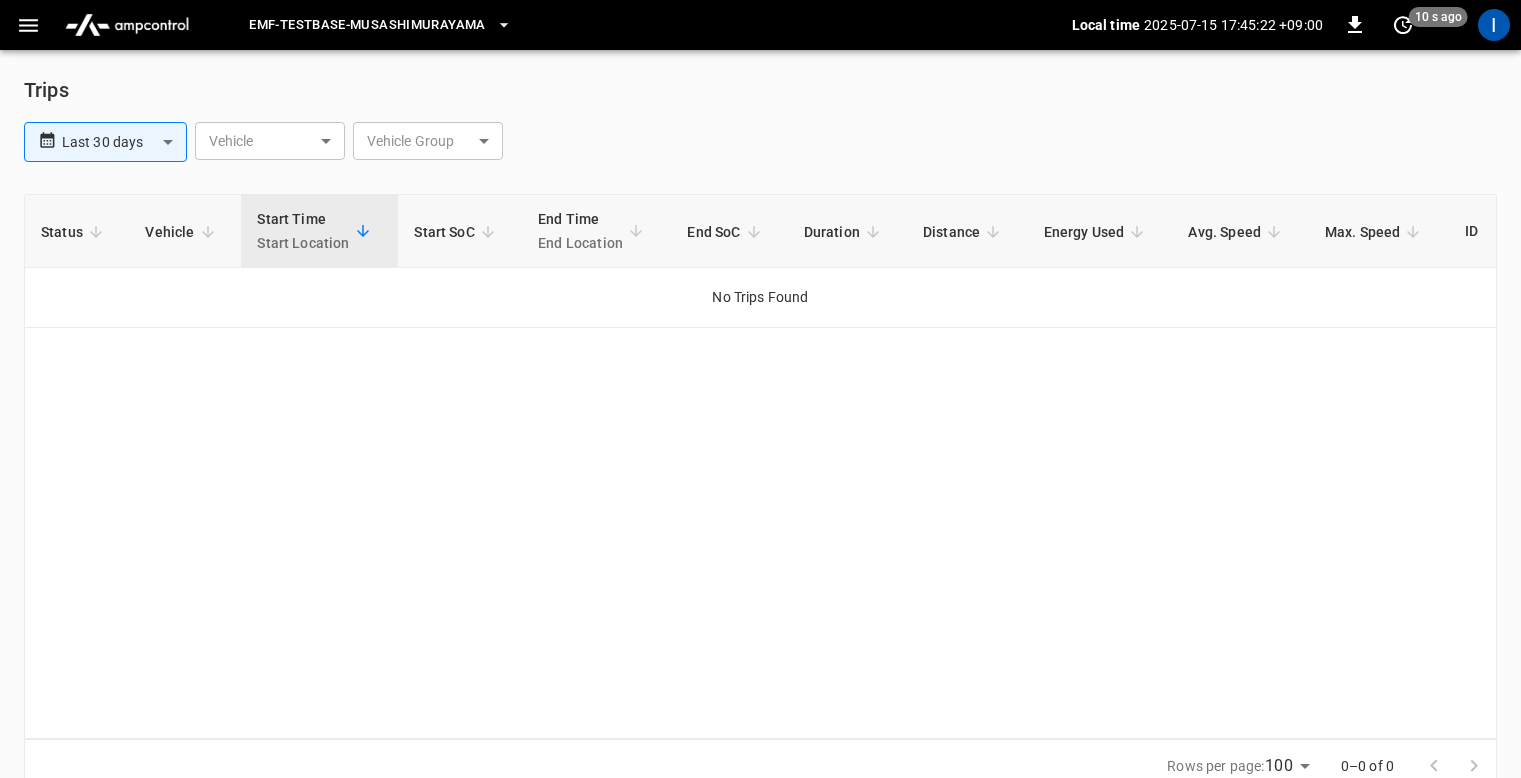 click 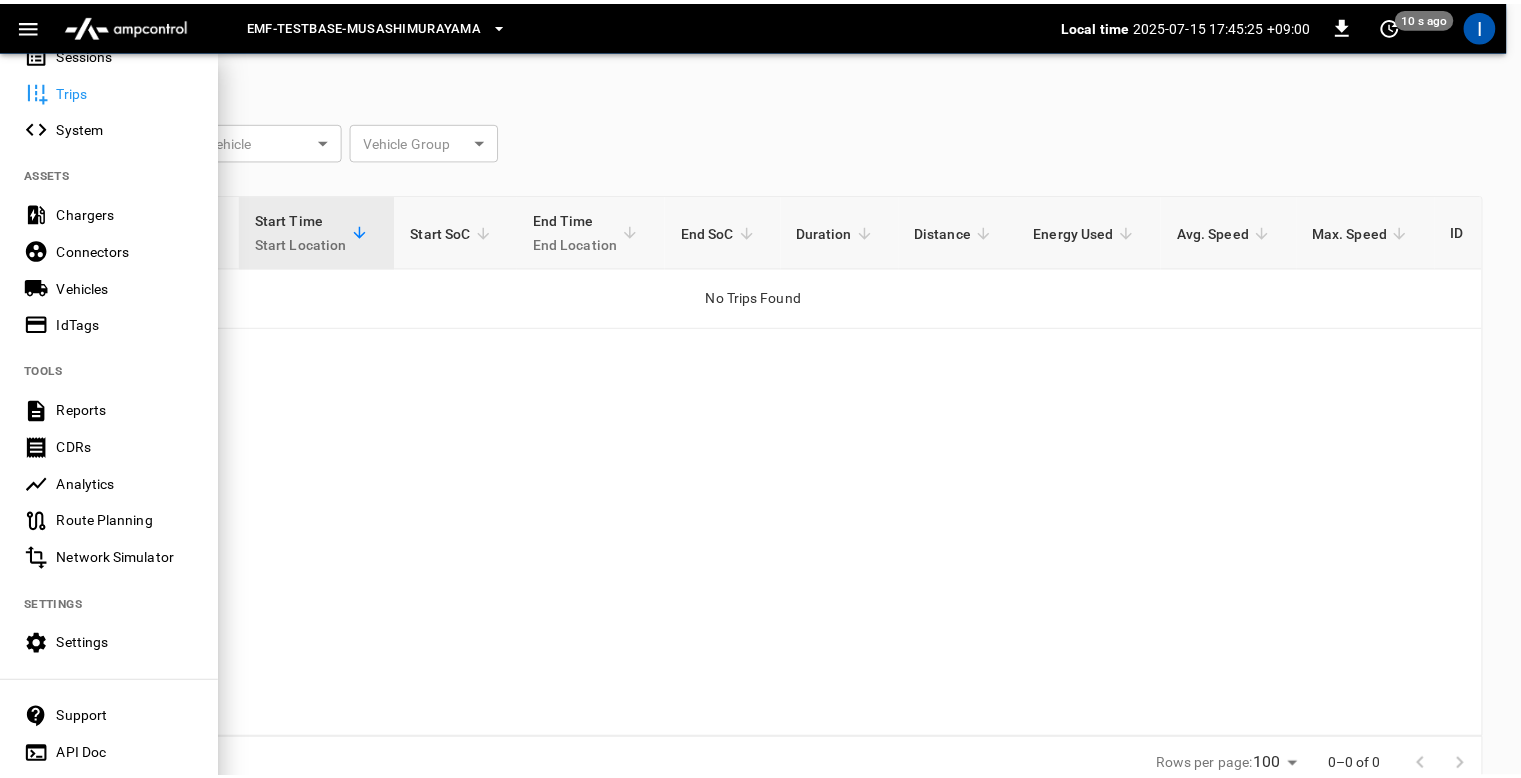 scroll, scrollTop: 364, scrollLeft: 0, axis: vertical 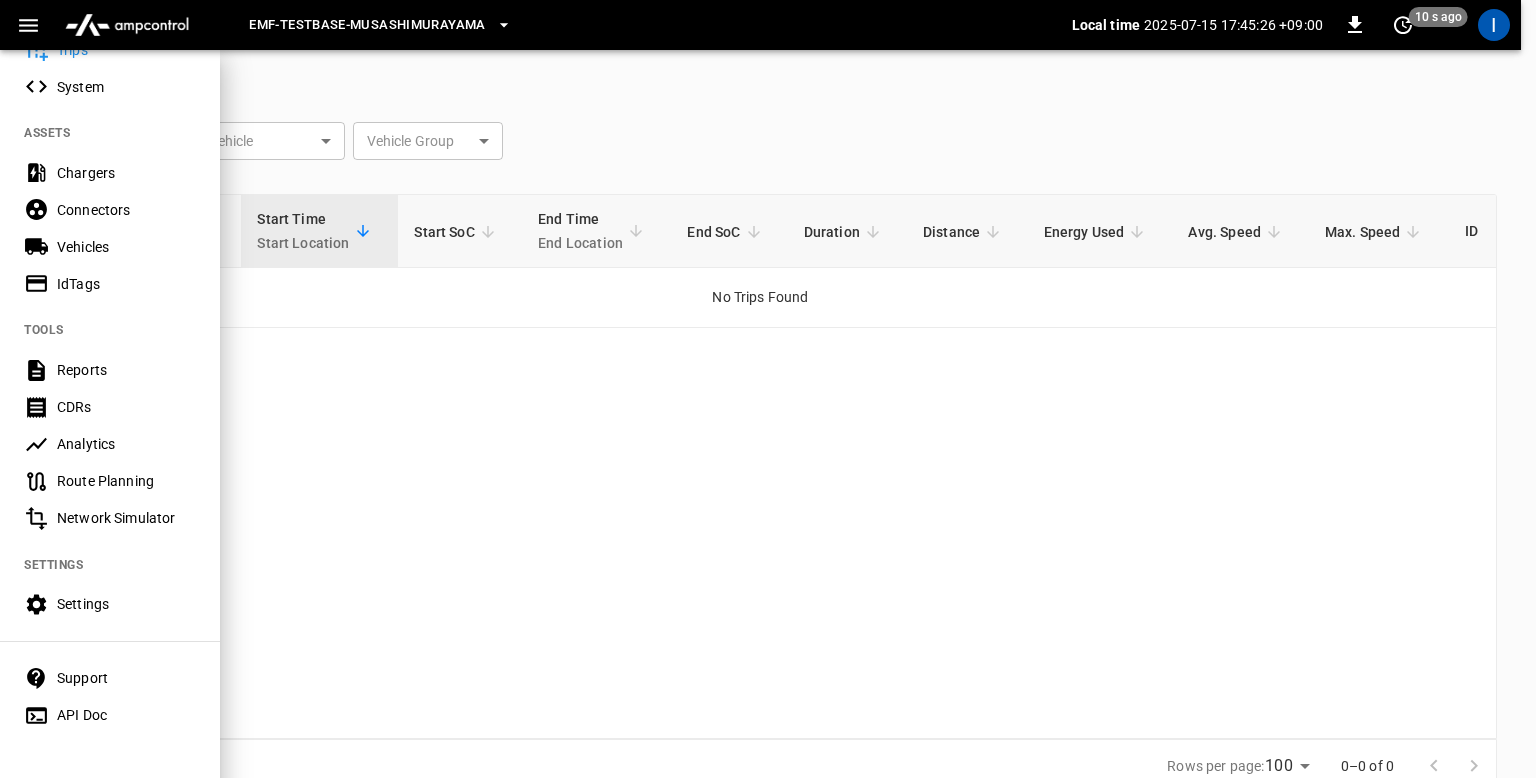 click on "Route Planning" at bounding box center [110, 481] 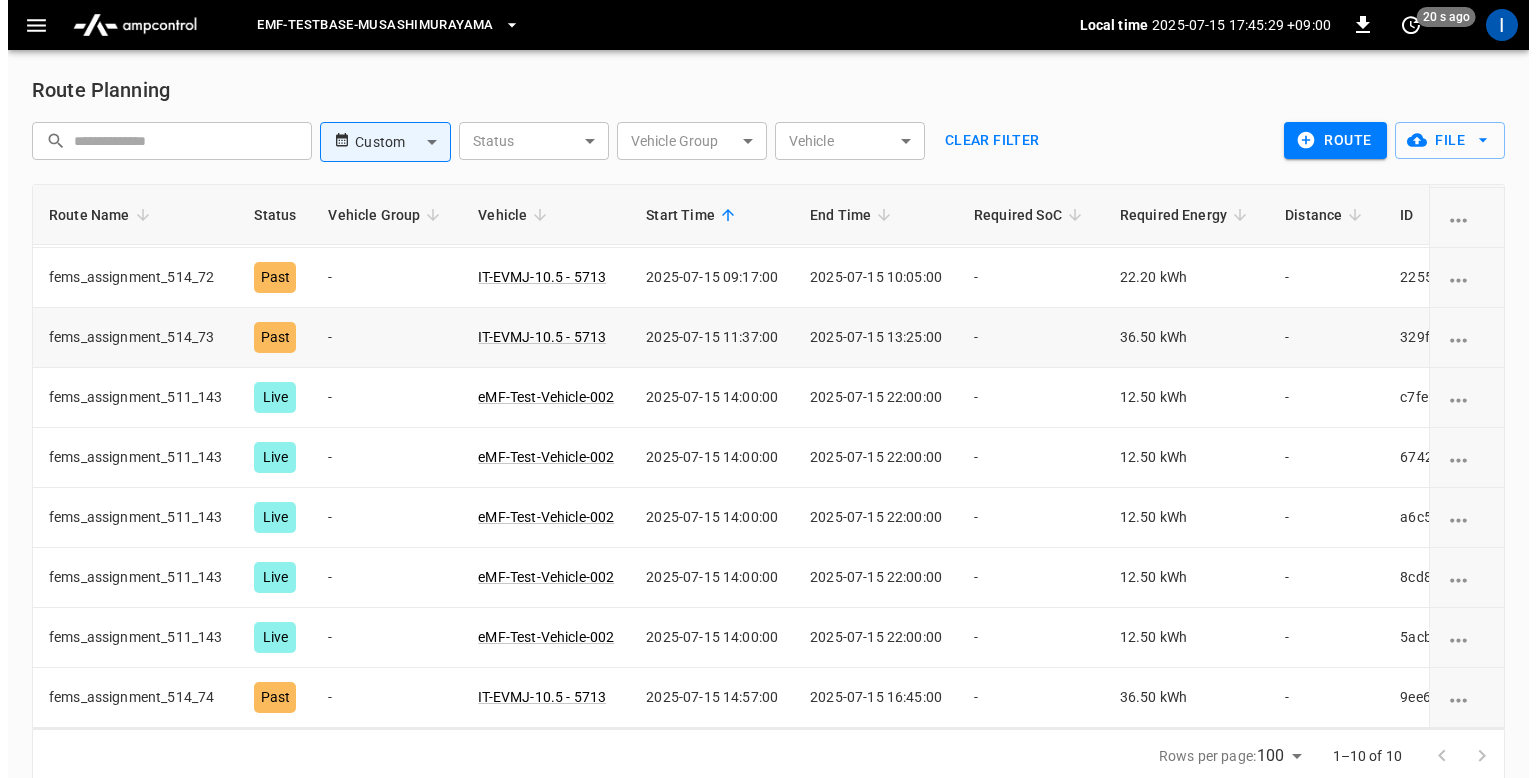 scroll, scrollTop: 0, scrollLeft: 0, axis: both 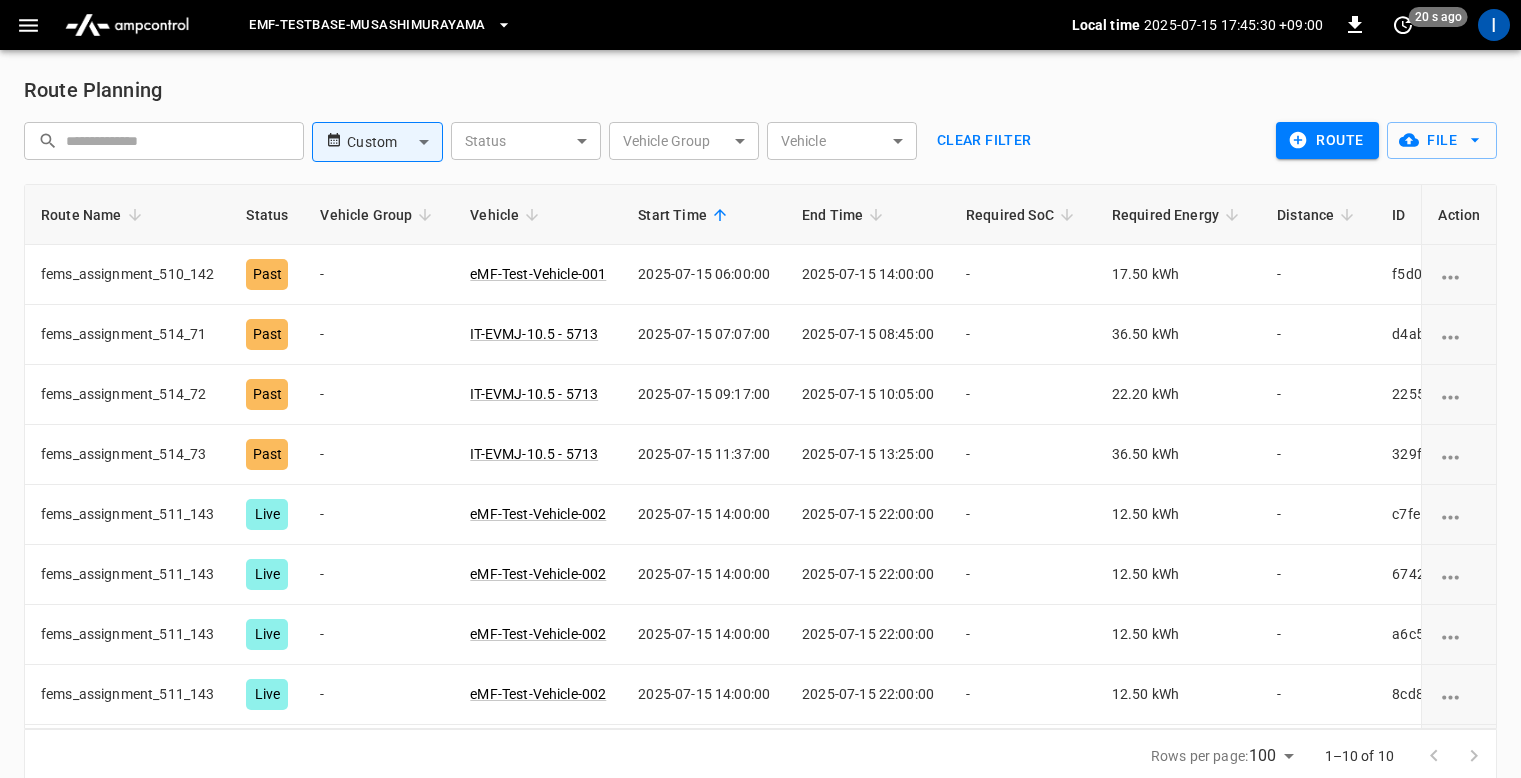 click on "eMF-Testbase-Musashimurayama Local time [DATETIME] [TIMEZONE] 0 20 s ago I Route Planning ​ ​ Custom ****** ​ Status ​ Status Vehicle Group ​ Vehicle Group Vehicle ​ Vehicle Clear Filter route File Route Name Status Vehicle Group Vehicle Start Time End Time Required SoC Required Energy Distance ID Action fems_assignment_510_142 Past - eMF-Test-Vehicle-001 [DATETIME] [DATETIME] - 17.50 kWh - f5d0... Copy fems_assignment_514_71 Past - IT-EVMJ-10.5 - 5713 [DATETIME] [DATETIME] - 36.50 kWh - d4ab... Copy fems_assignment_514_72 Past - IT-EVMJ-10.5 - 5713 [DATETIME] [DATETIME] - 22.20 kWh - 2255... Copy fems_assignment_514_73 Past - IT-EVMJ-10.5 - 5713 [DATETIME] [DATETIME] - 36.50 kWh - 329f... Copy fems_assignment_511_143 Live - eMF-Test-Vehicle-002 [DATETIME] [DATETIME] - 12.50 kWh - c7fe... Copy fems_assignment_511_143 Live - eMF-Test-Vehicle-002 [DATETIME] [DATETIME] - 12.50 kWh - Copy -" at bounding box center (760, 403) 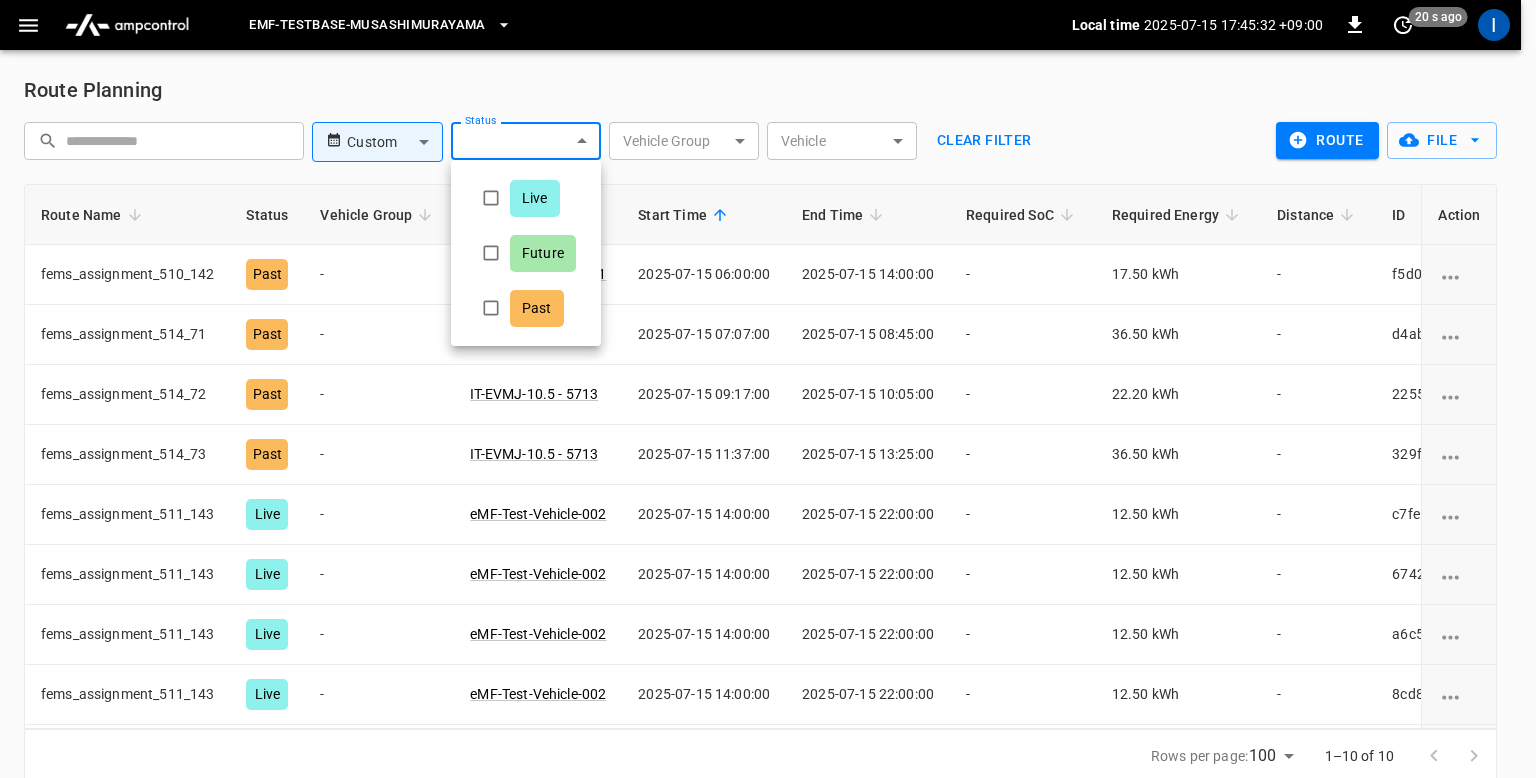 click at bounding box center (768, 389) 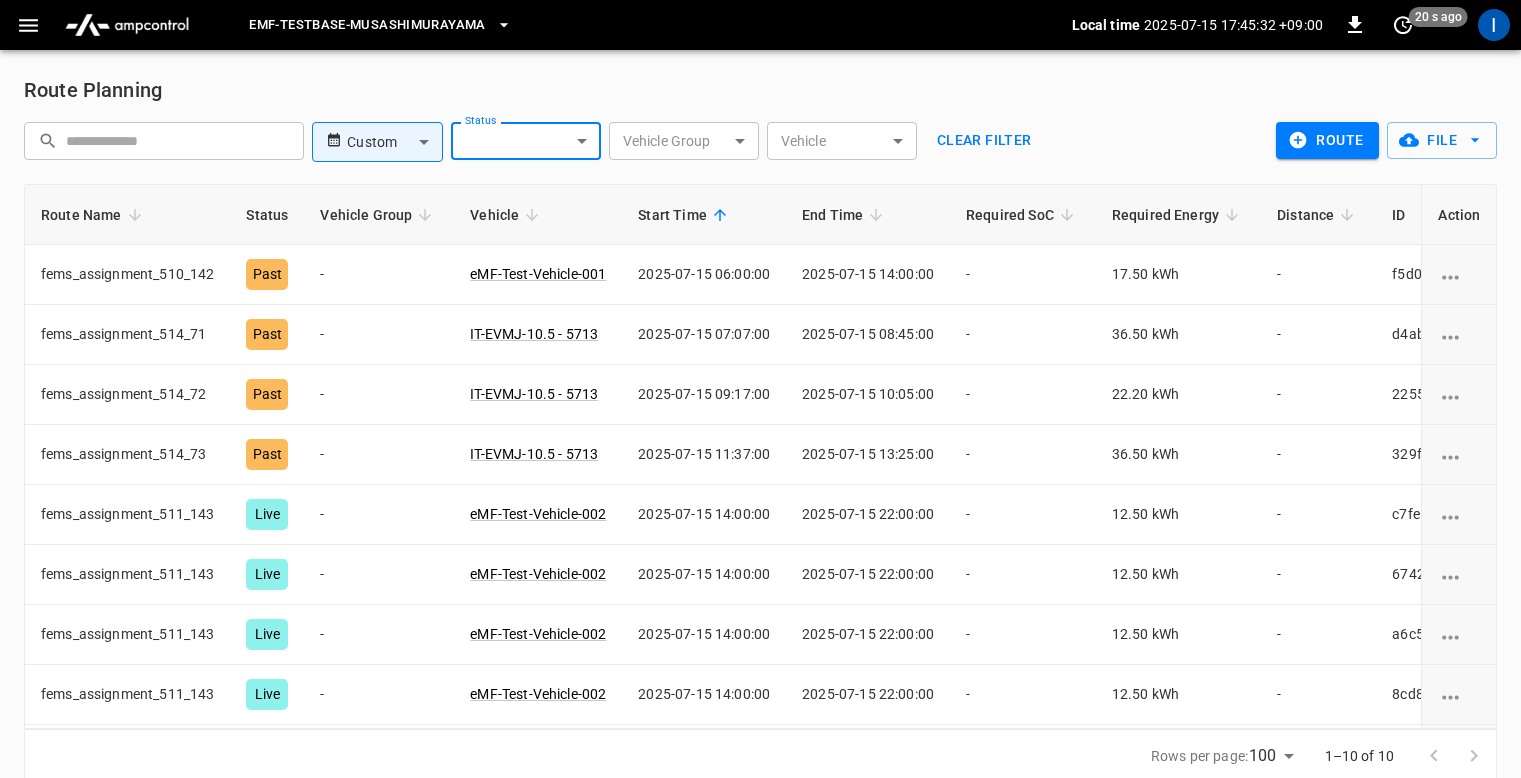 click on "eMF-Testbase-Musashimurayama Local time [DATETIME] [TIMEZONE] 0 20 s ago I Route Planning ​ ​ Custom ****** ​ Status ​ Status Vehicle Group ​ Vehicle Group Vehicle ​ Vehicle Clear Filter route File Route Name Status Vehicle Group Vehicle Start Time End Time Required SoC Required Energy Distance ID Action fems_assignment_510_142 Past - eMF-Test-Vehicle-001 [DATETIME] [DATETIME] - 17.50 kWh - f5d0... Copy fems_assignment_514_71 Past - IT-EVMJ-10.5 - 5713 [DATETIME] [DATETIME] - 36.50 kWh - d4ab... Copy fems_assignment_514_72 Past - IT-EVMJ-10.5 - 5713 [DATETIME] [DATETIME] - 22.20 kWh - 2255... Copy fems_assignment_514_73 Past - IT-EVMJ-10.5 - 5713 [DATETIME] [DATETIME] - 36.50 kWh - 329f... Copy fems_assignment_511_143 Live - eMF-Test-Vehicle-002 [DATETIME] [DATETIME] - 12.50 kWh - c7fe... Copy fems_assignment_511_143 Live - eMF-Test-Vehicle-002 [DATETIME] [DATETIME] - 12.50 kWh - Copy -" at bounding box center [760, 403] 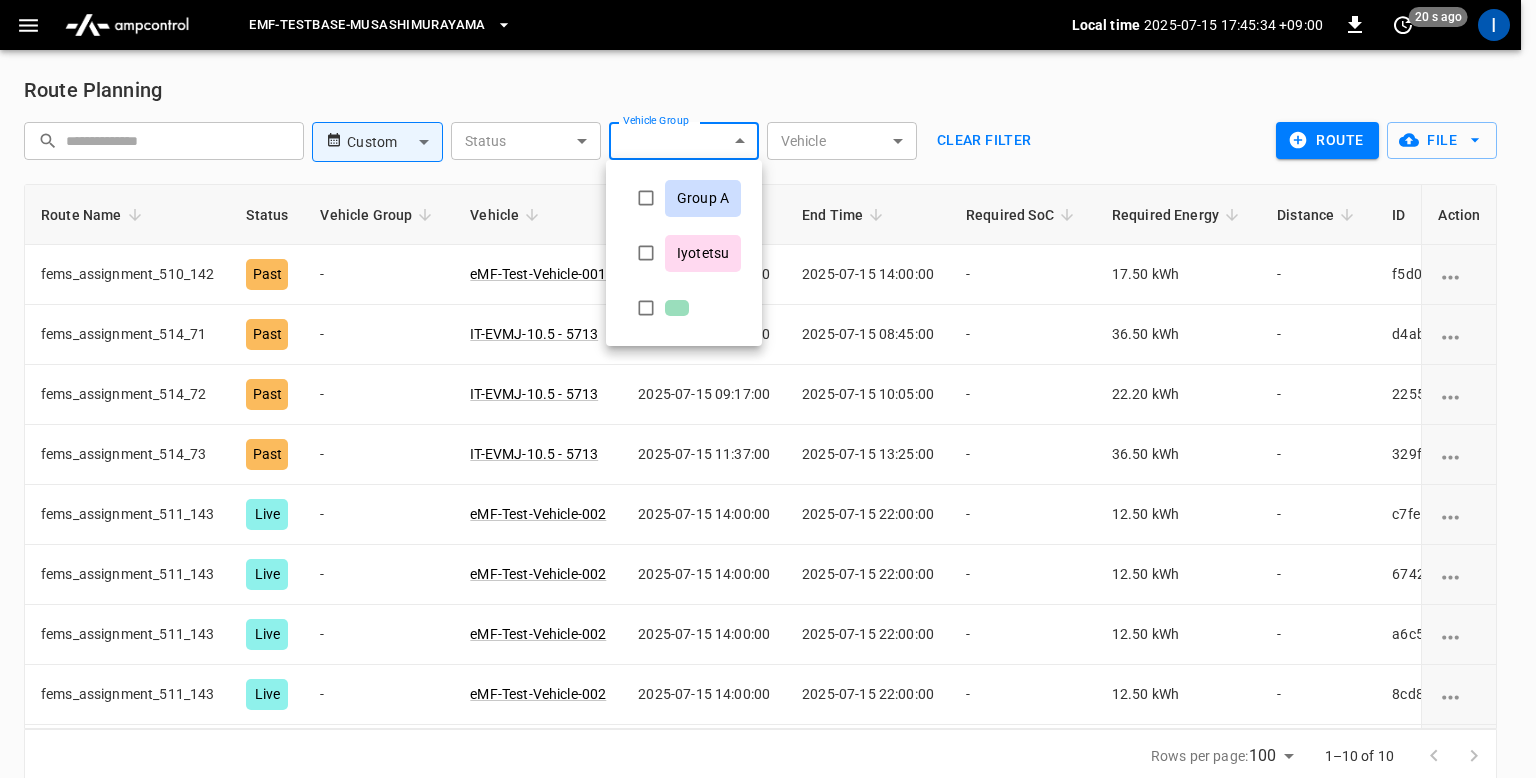 click at bounding box center [768, 389] 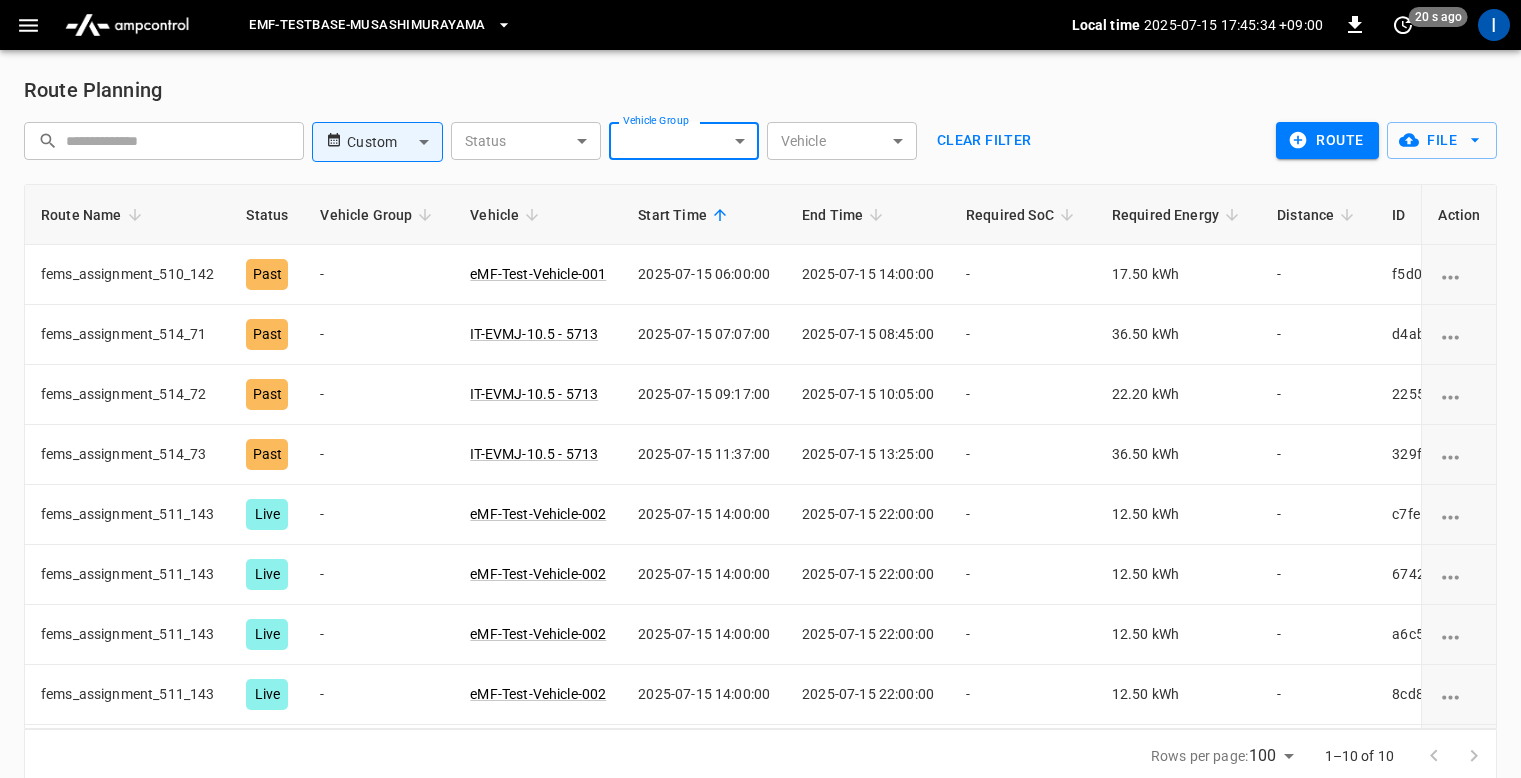 click on "eMF-Testbase-Musashimurayama Local time [DATETIME] [TIMEZONE] 0 20 s ago I Route Planning ​ ​ Custom ****** ​ Status ​ Status Vehicle Group ​ Vehicle Group Vehicle ​ Vehicle Clear Filter route File Route Name Status Vehicle Group Vehicle Start Time End Time Required SoC Required Energy Distance ID Action fems_assignment_510_142 Past - eMF-Test-Vehicle-001 [DATETIME] [DATETIME] - 17.50 kWh - f5d0... Copy fems_assignment_514_71 Past - IT-EVMJ-10.5 - 5713 [DATETIME] [DATETIME] - 36.50 kWh - d4ab... Copy fems_assignment_514_72 Past - IT-EVMJ-10.5 - 5713 [DATETIME] [DATETIME] - 22.20 kWh - 2255... Copy fems_assignment_514_73 Past - IT-EVMJ-10.5 - 5713 [DATETIME] [DATETIME] - 36.50 kWh - 329f... Copy fems_assignment_511_143 Live - eMF-Test-Vehicle-002 [DATETIME] [DATETIME] - 12.50 kWh - c7fe... Copy fems_assignment_511_143 Live - eMF-Test-Vehicle-002 [DATETIME] [DATETIME] - 12.50 kWh - Copy -" at bounding box center (760, 403) 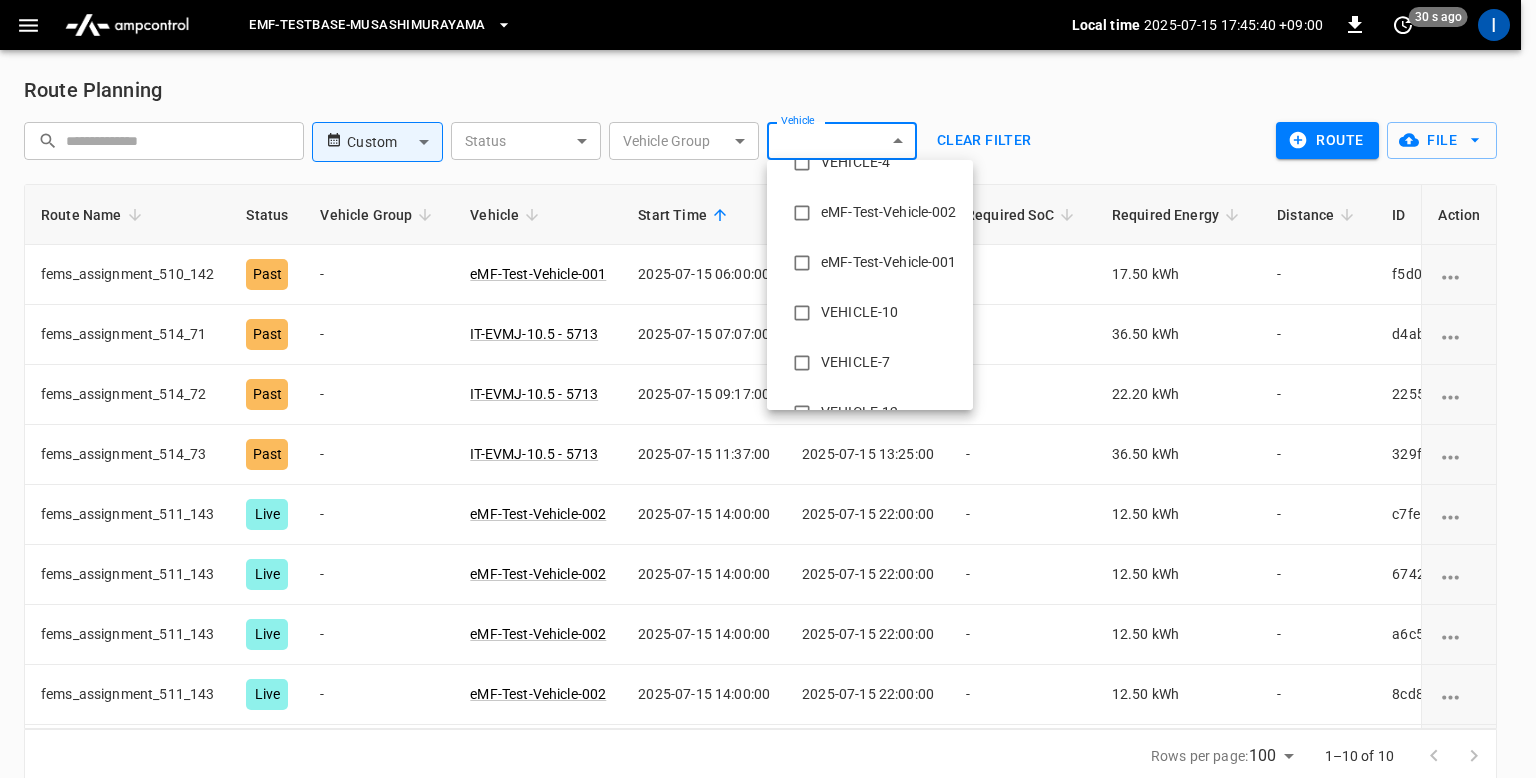 scroll, scrollTop: 1049, scrollLeft: 0, axis: vertical 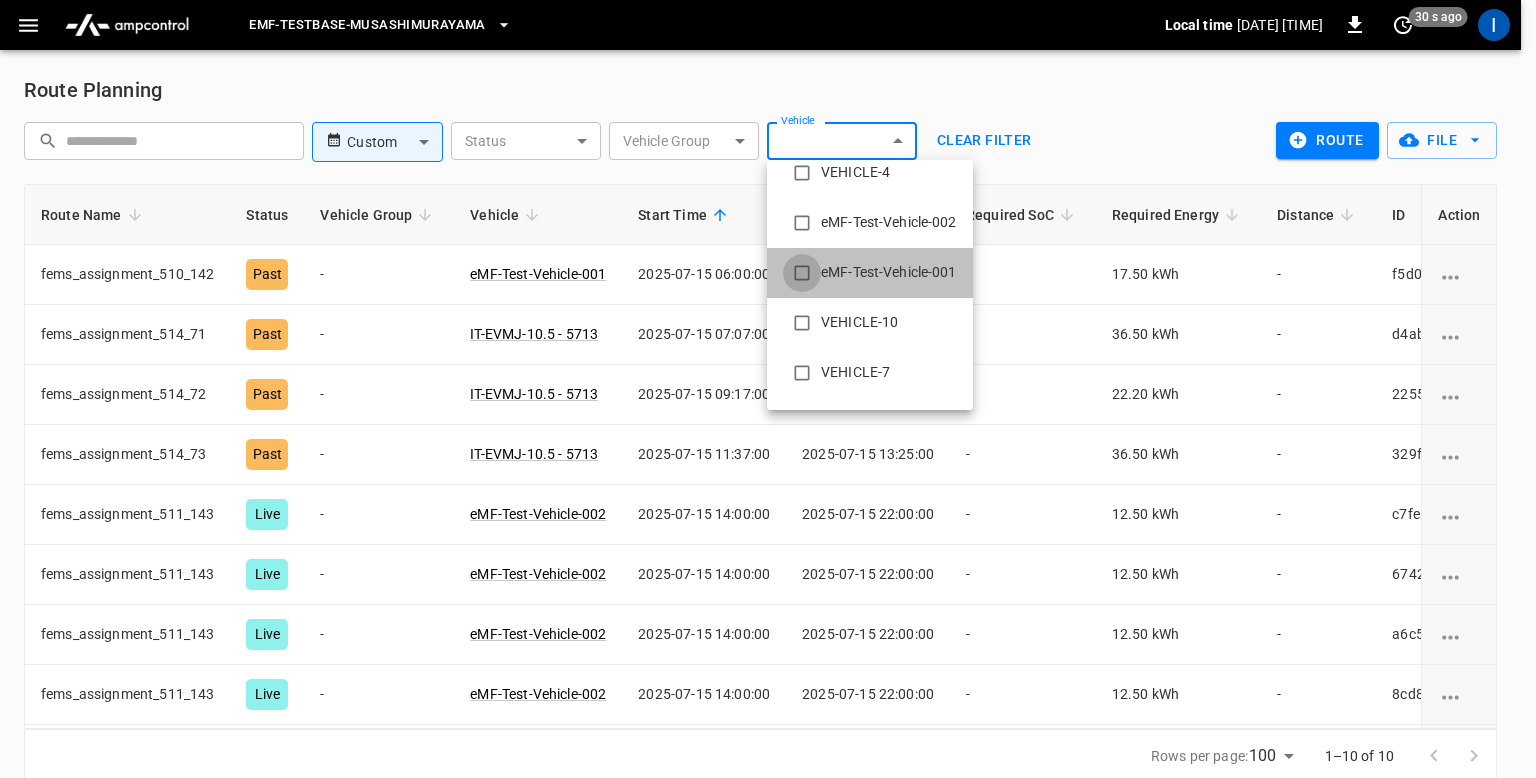 type on "**********" 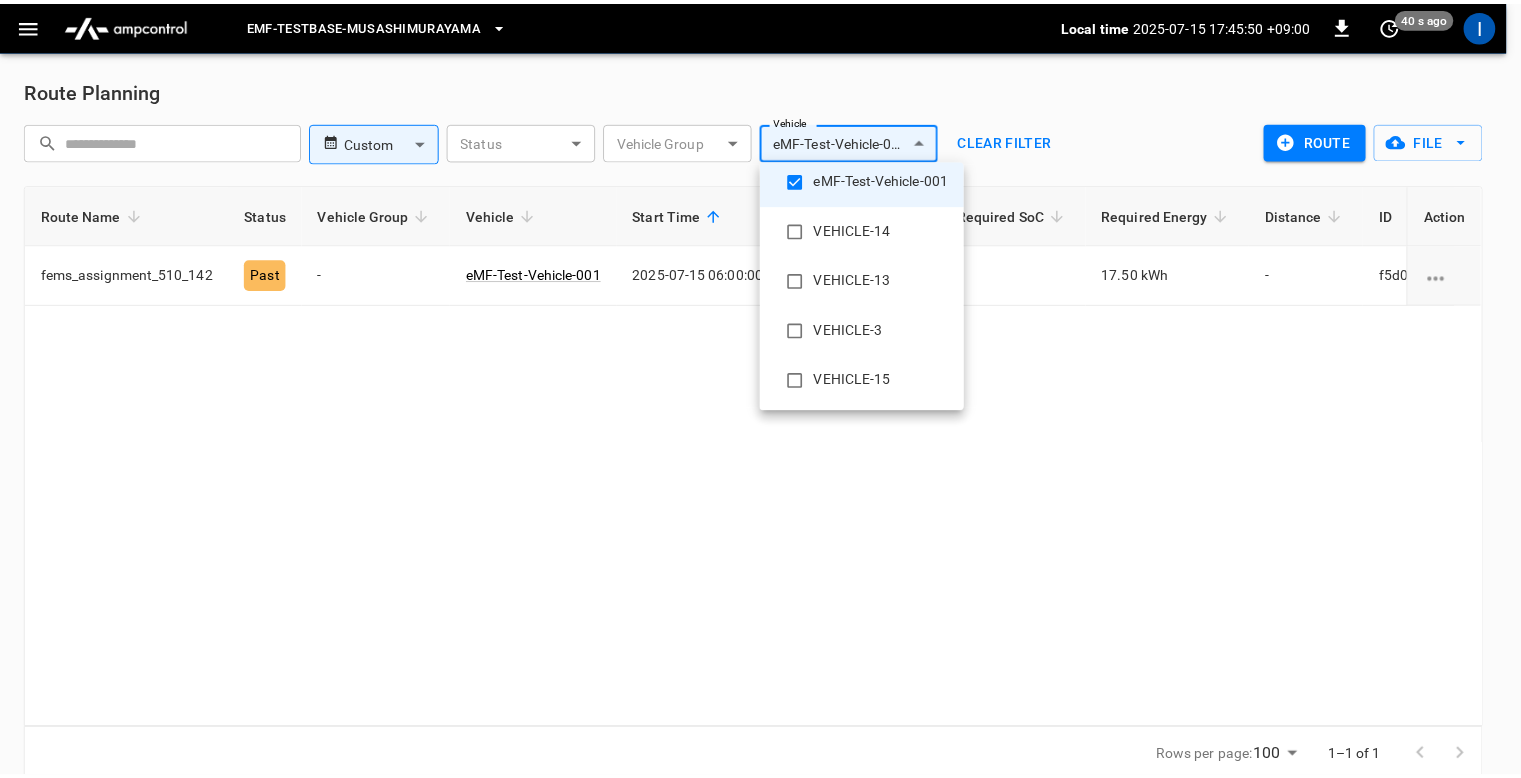 scroll, scrollTop: 0, scrollLeft: 0, axis: both 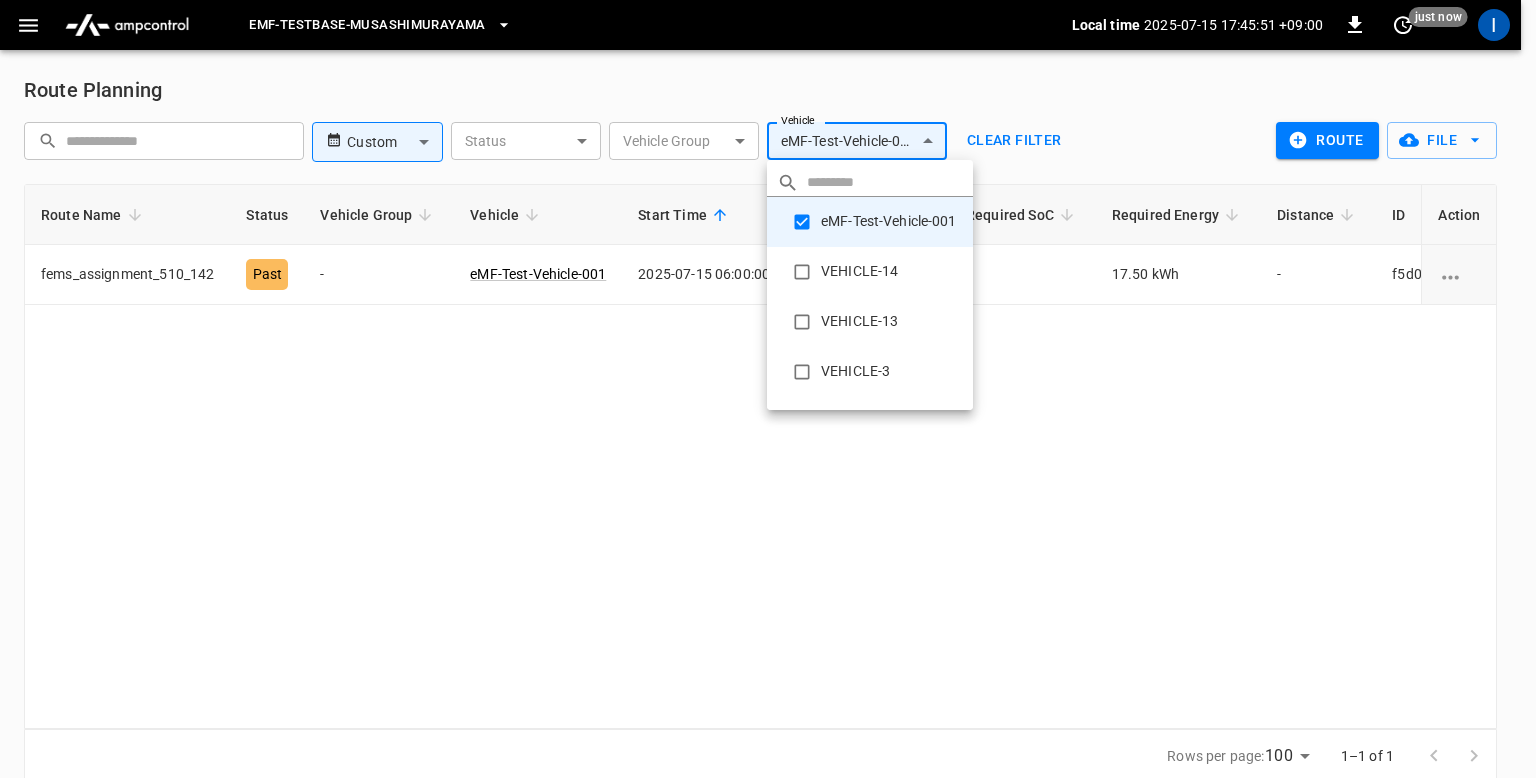 click at bounding box center (890, 182) 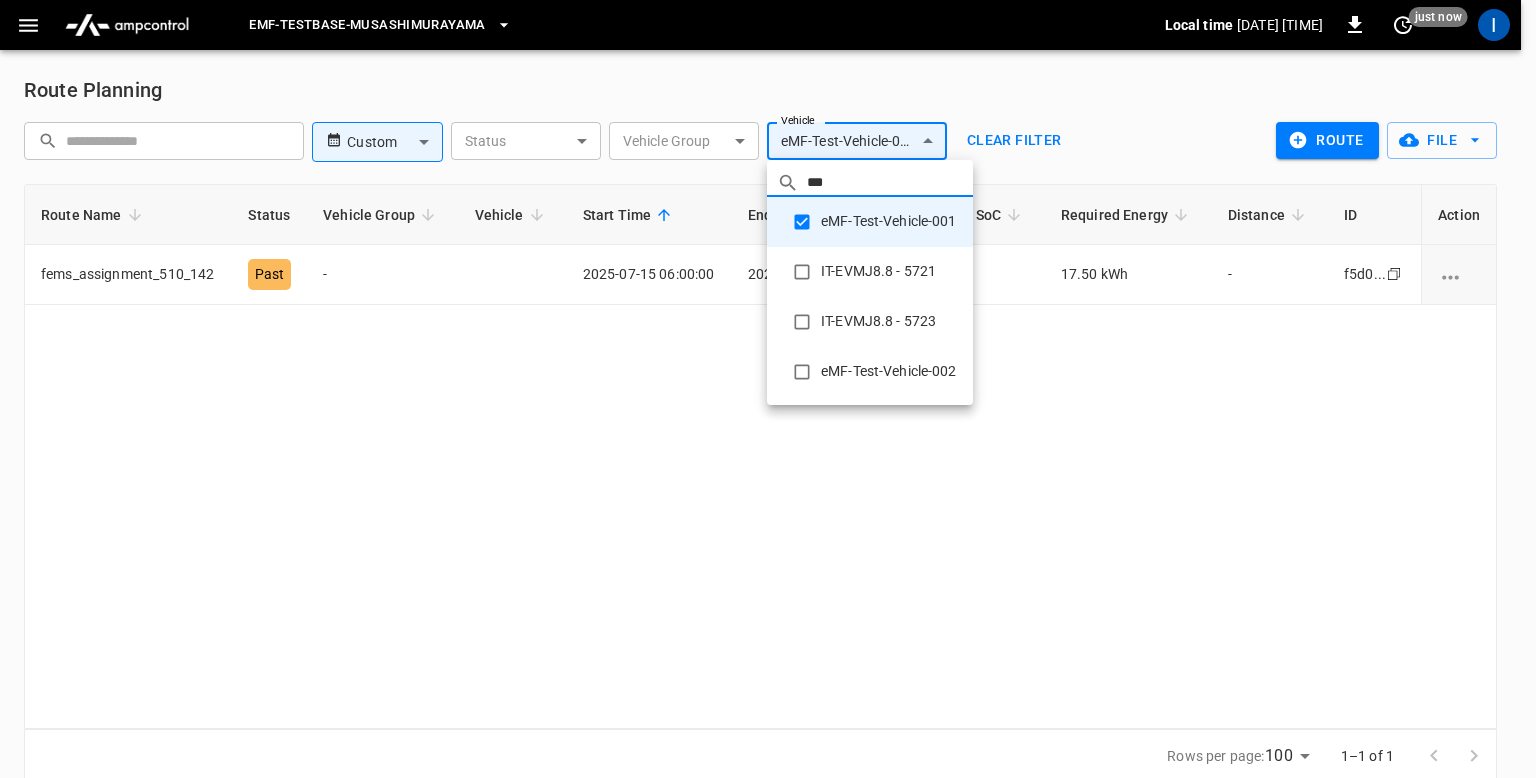 type on "***" 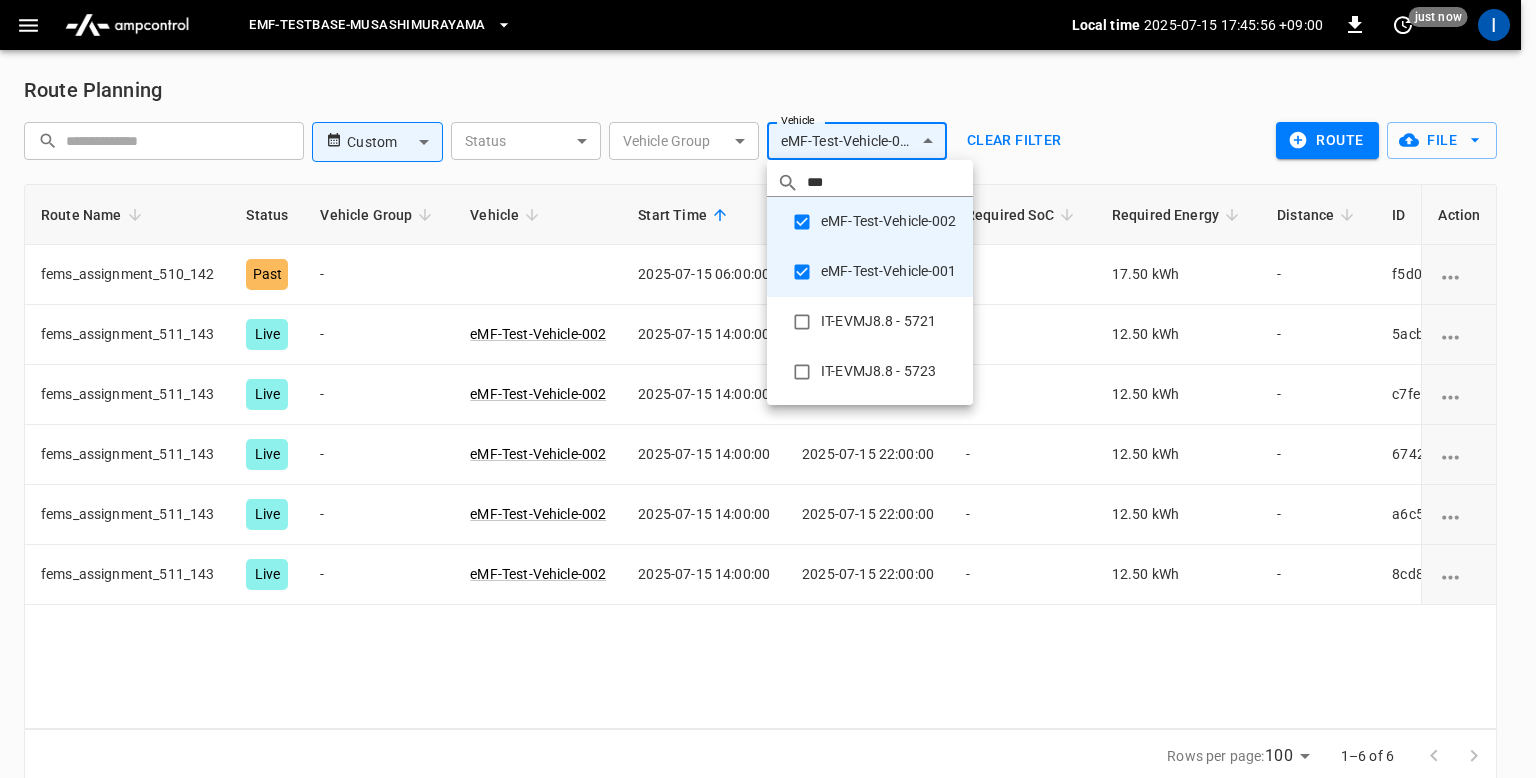 click at bounding box center [768, 389] 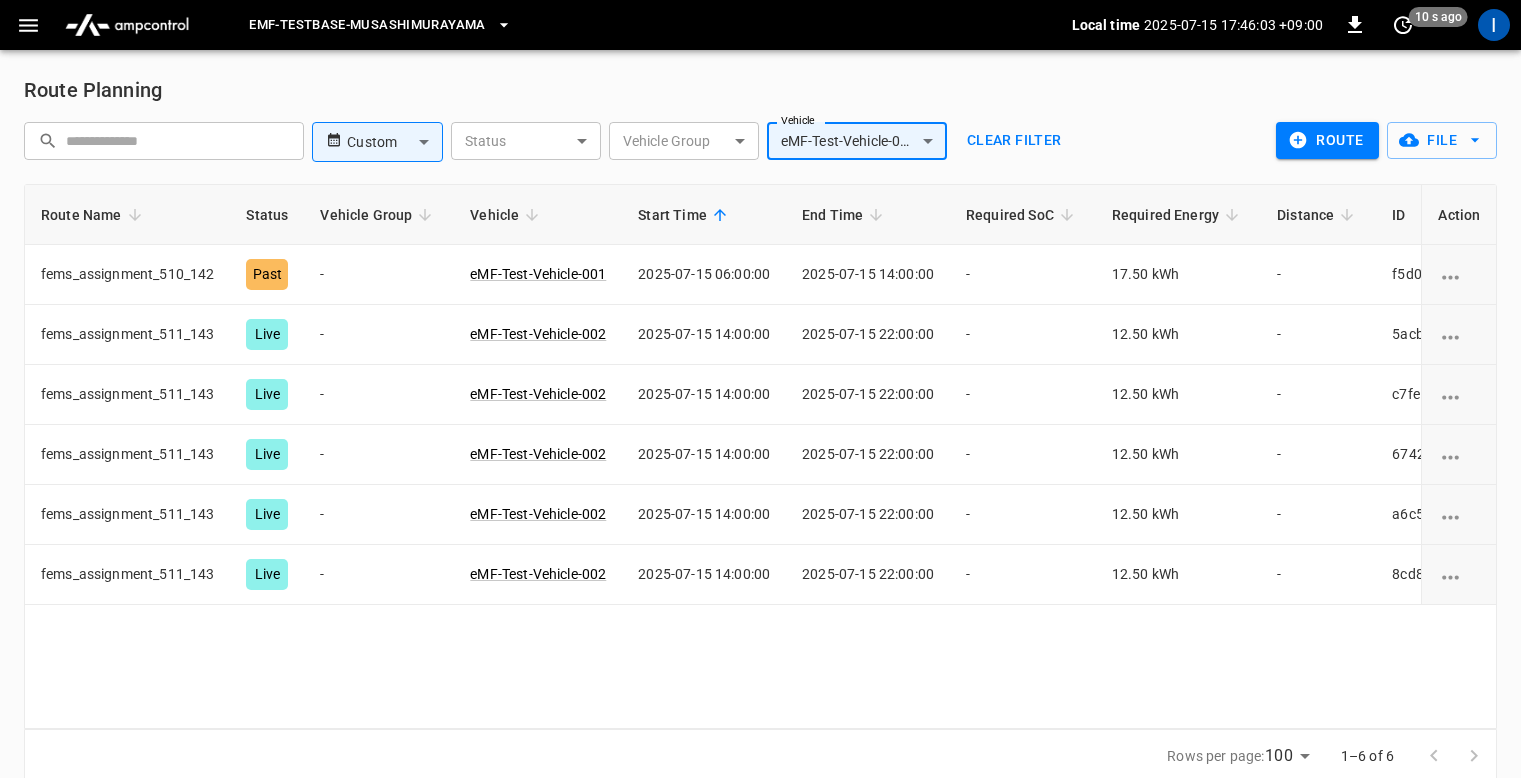 click on "**********" at bounding box center [760, 403] 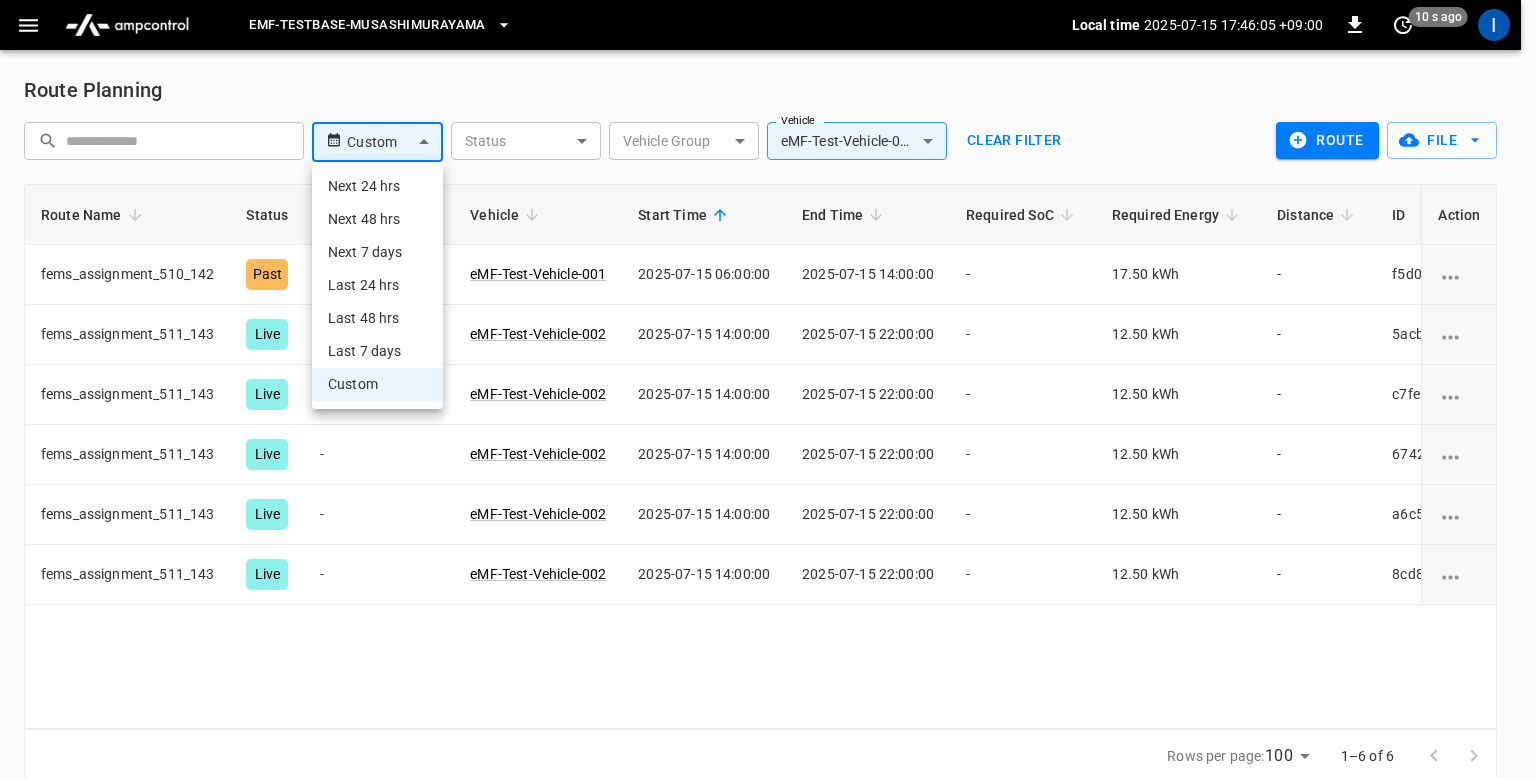 click at bounding box center (768, 389) 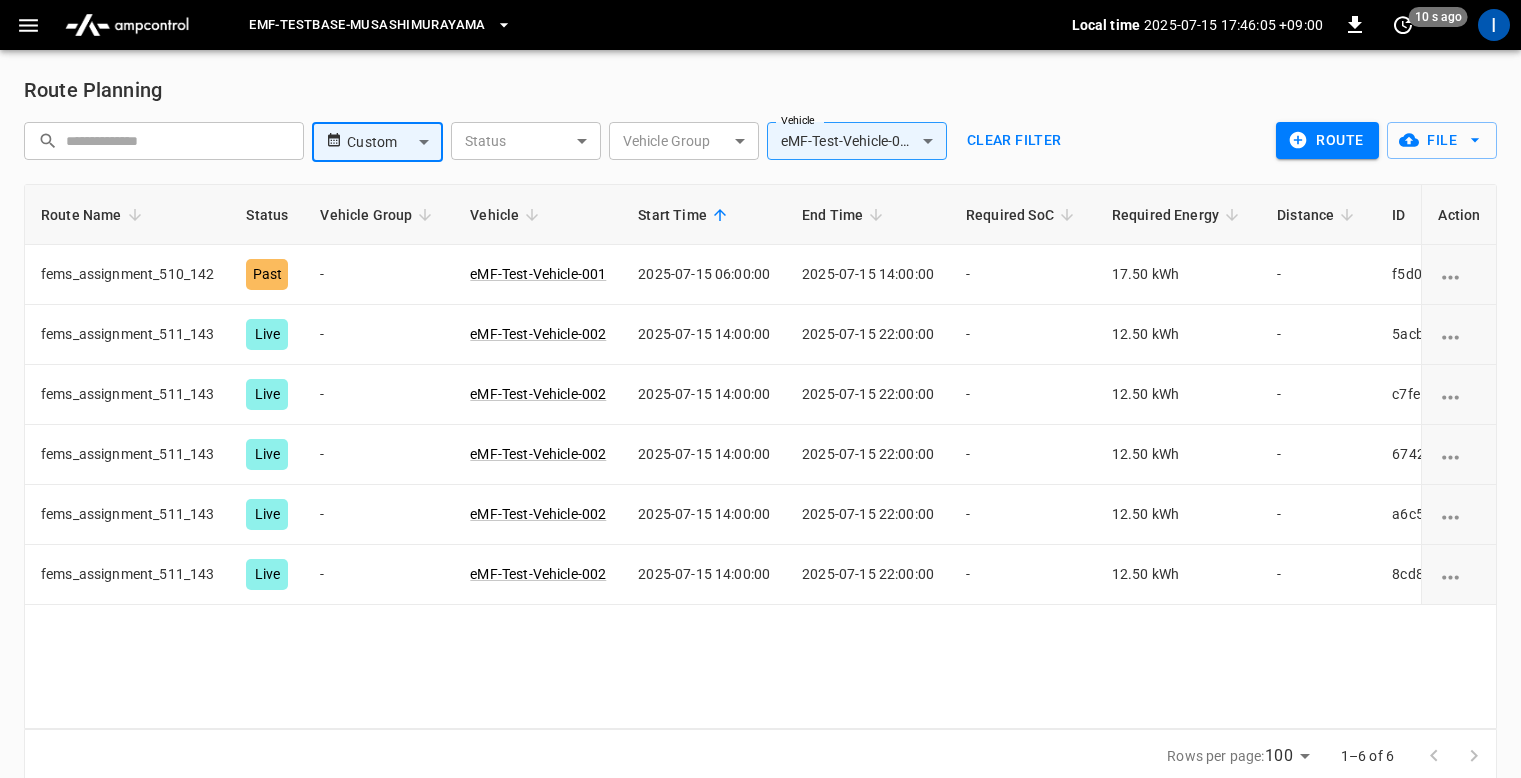 click on "Route Planning" at bounding box center [760, 90] 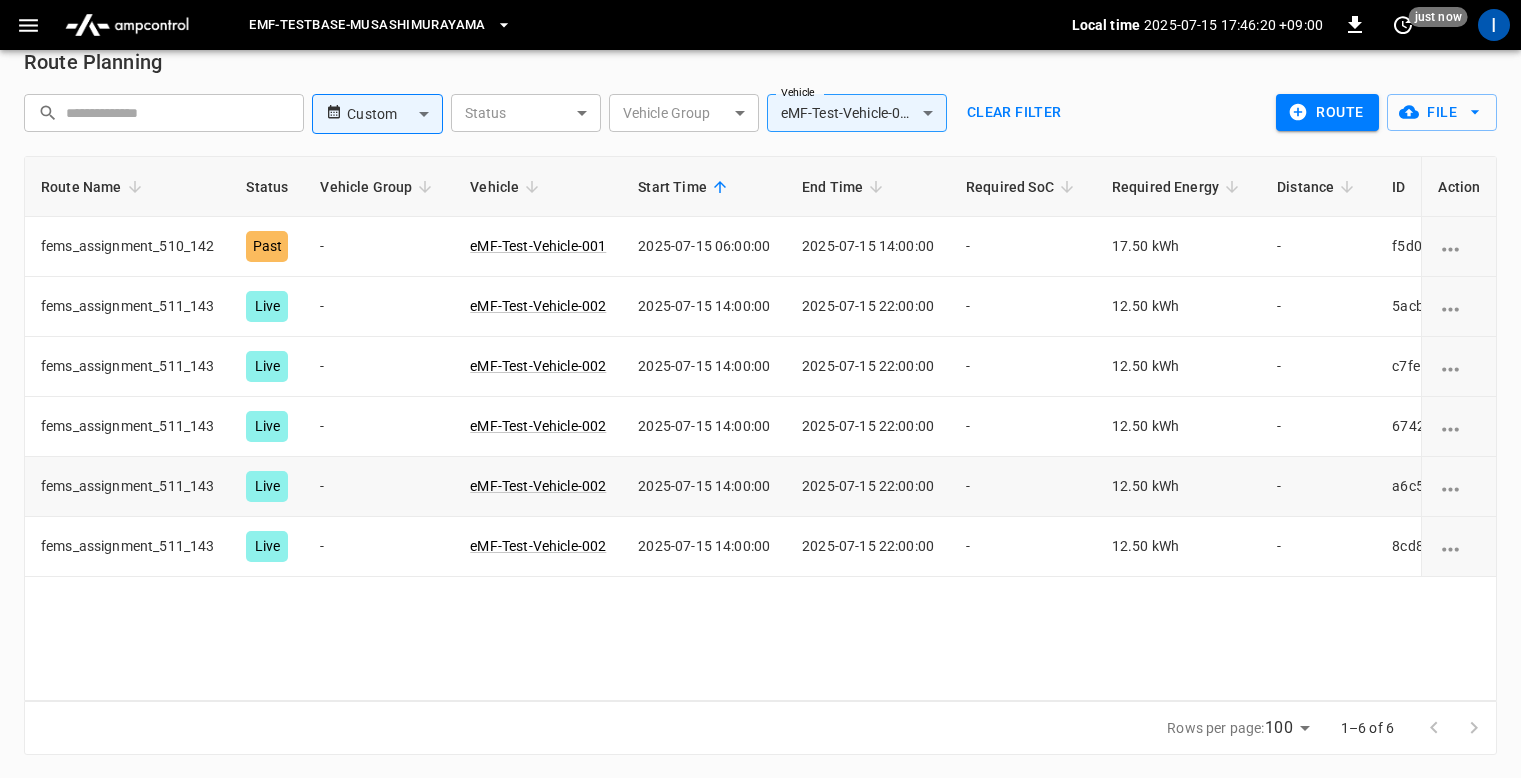 scroll, scrollTop: 0, scrollLeft: 0, axis: both 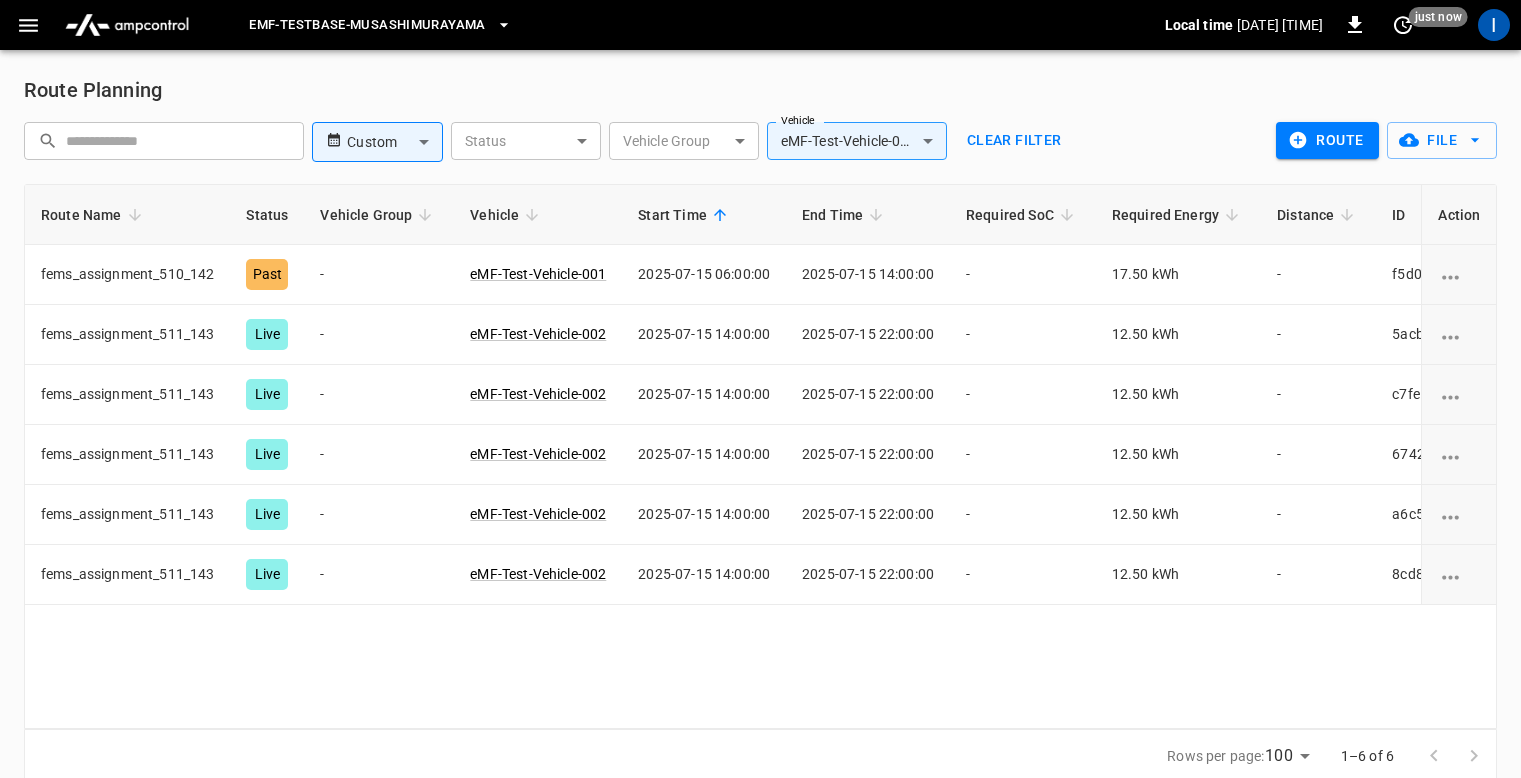 click on "**********" at bounding box center [760, 428] 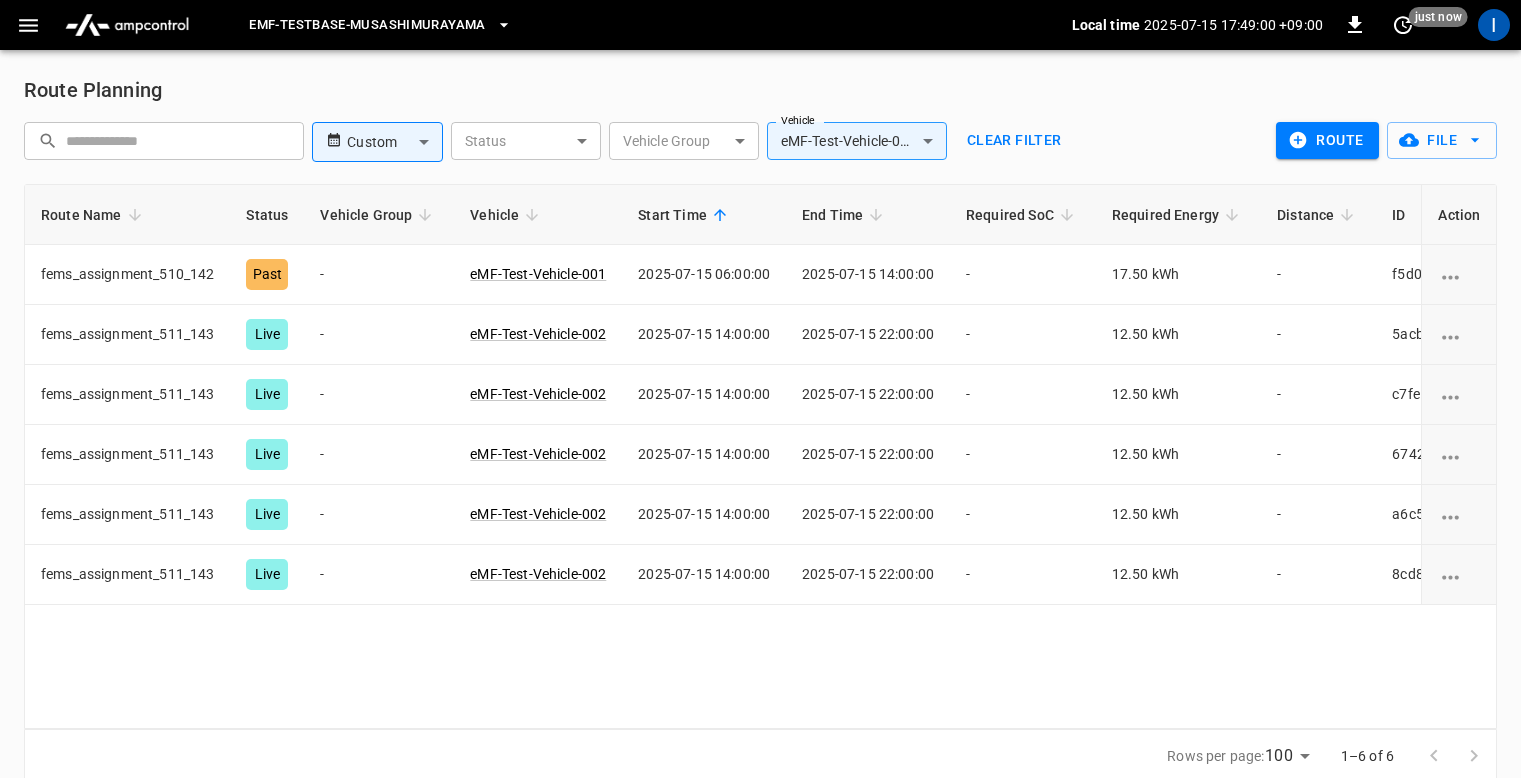 click on "**********" at bounding box center (760, 428) 